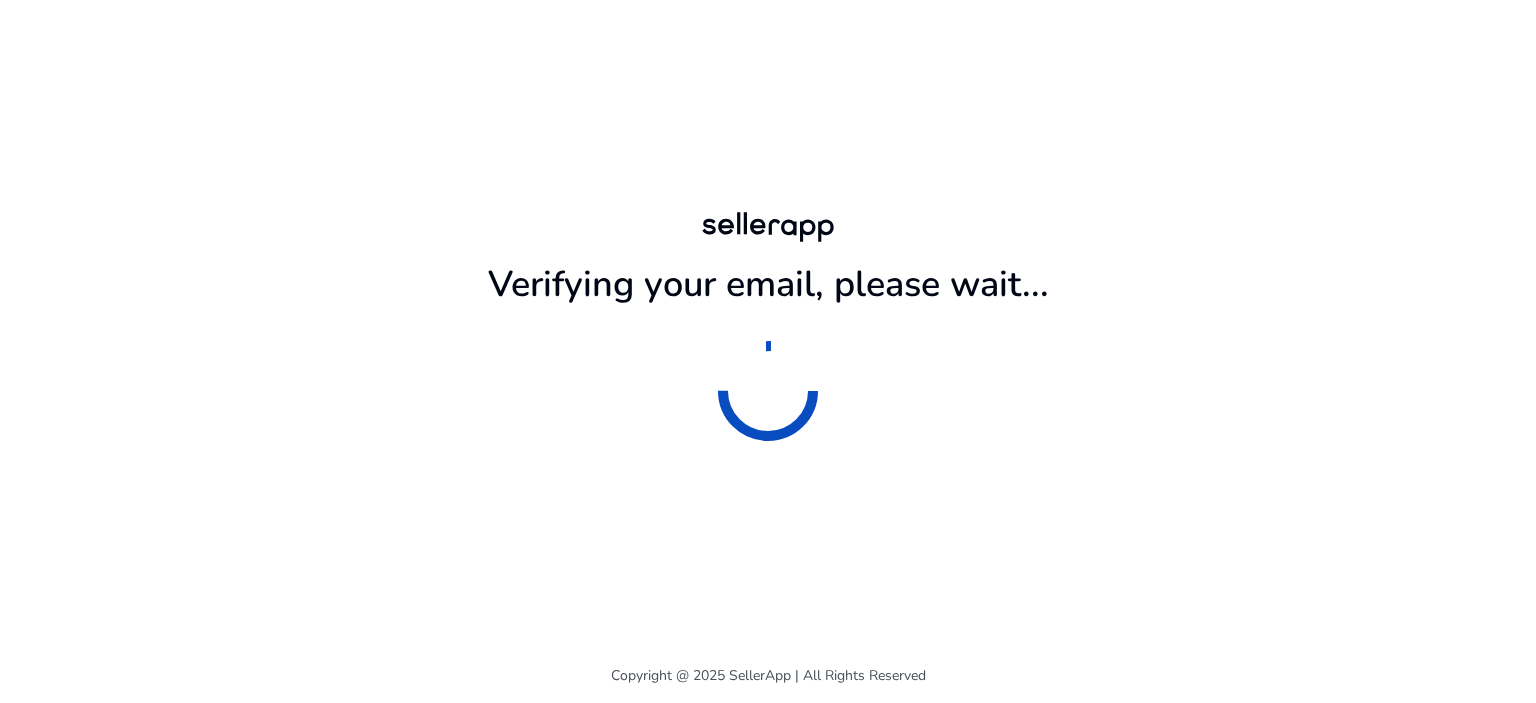 scroll, scrollTop: 0, scrollLeft: 0, axis: both 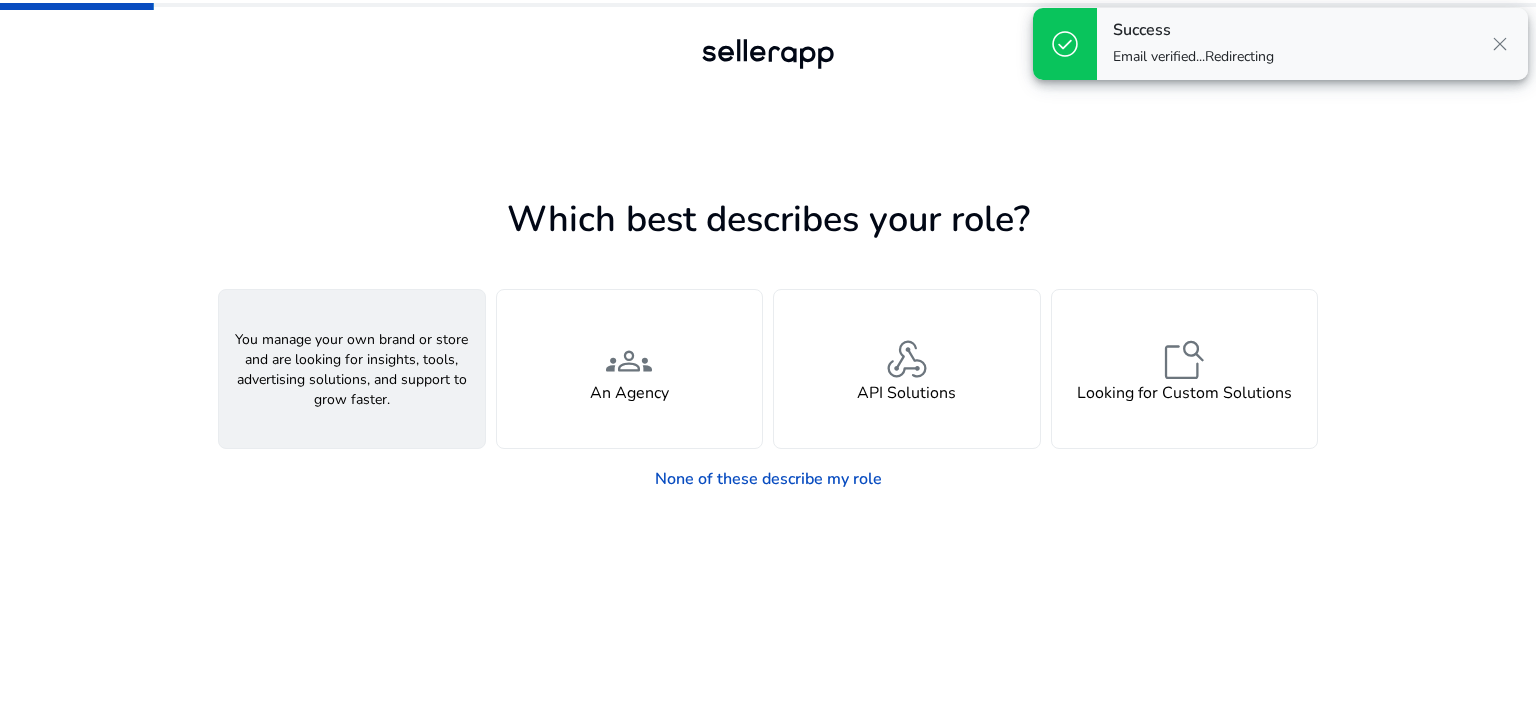 click on "person  A Seller" 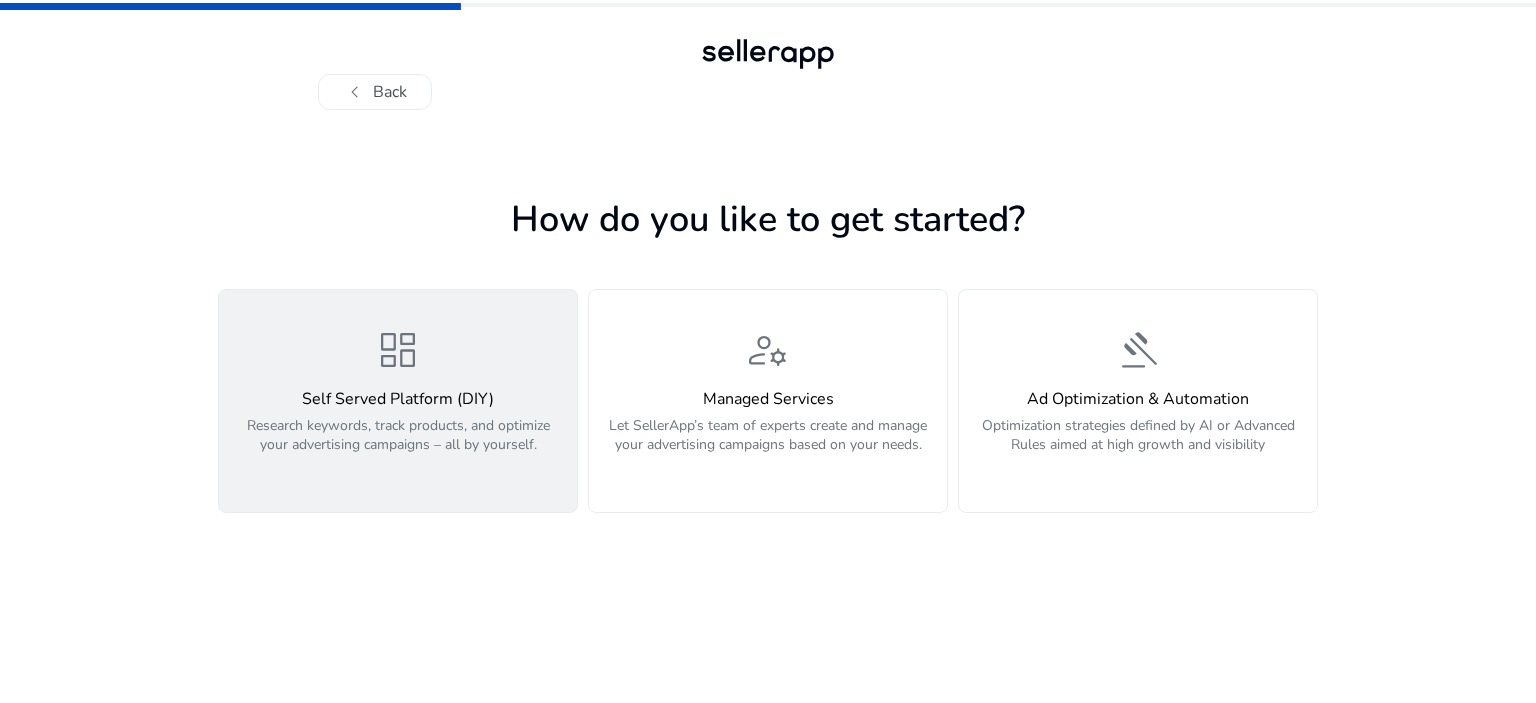 click on "Research keywords, track products, and optimize your advertising campaigns – all by yourself." 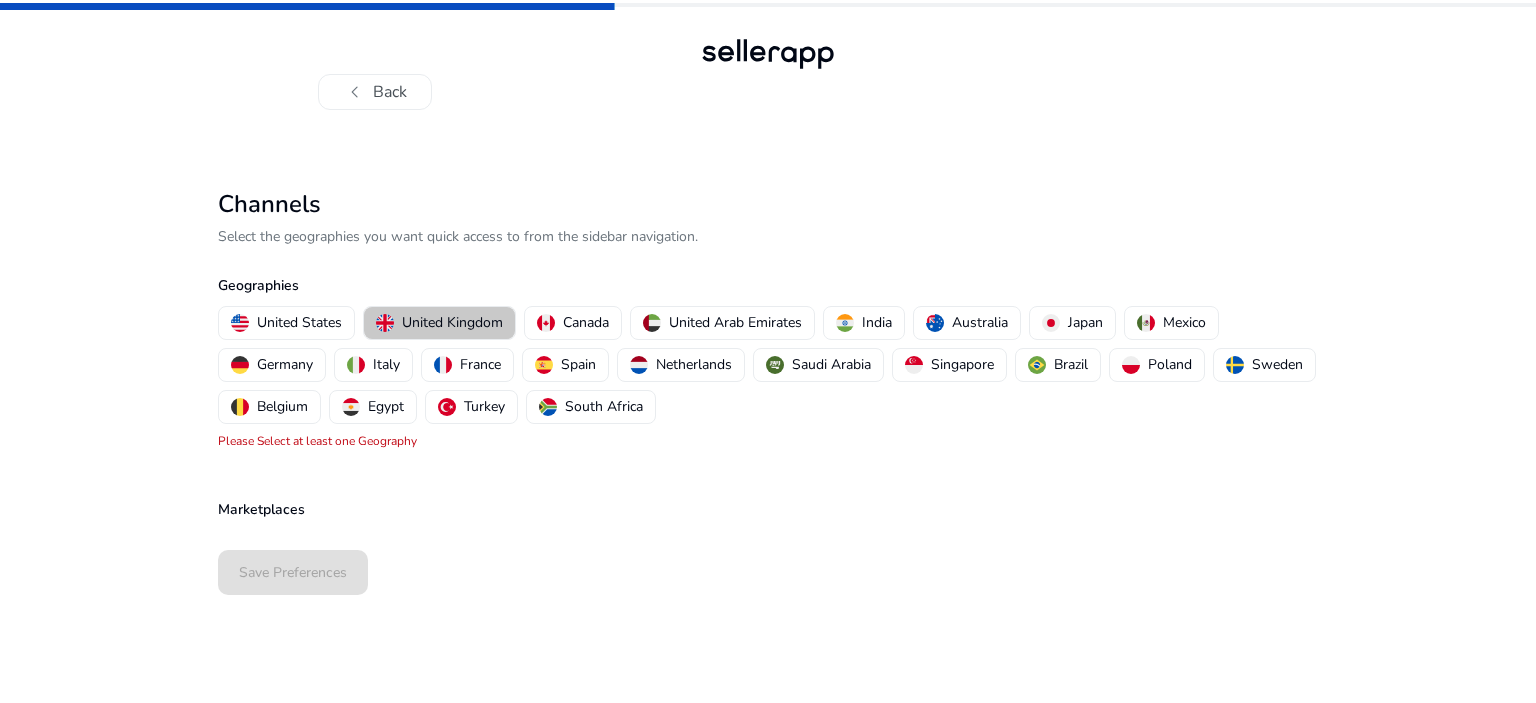 click on "United Kingdom" at bounding box center [452, 322] 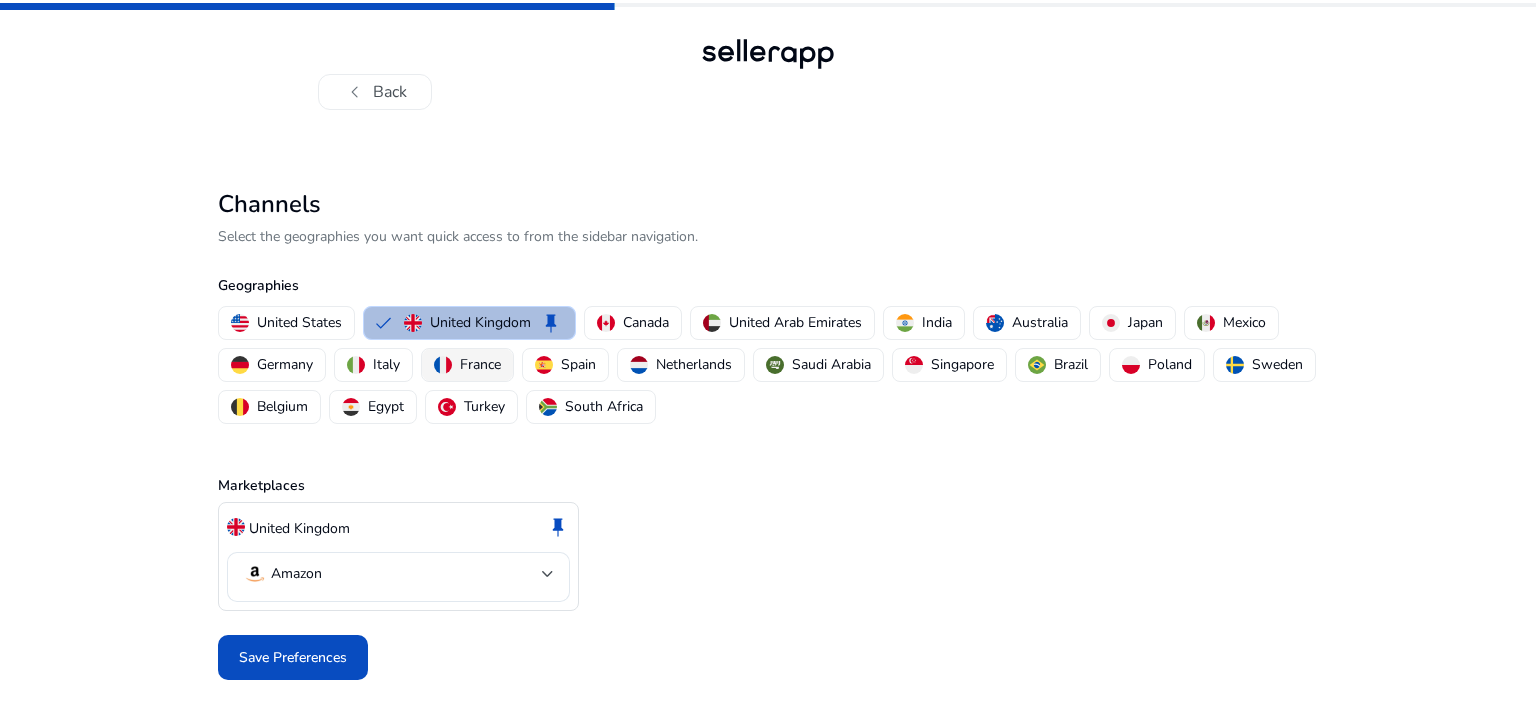 click on "France" at bounding box center [480, 364] 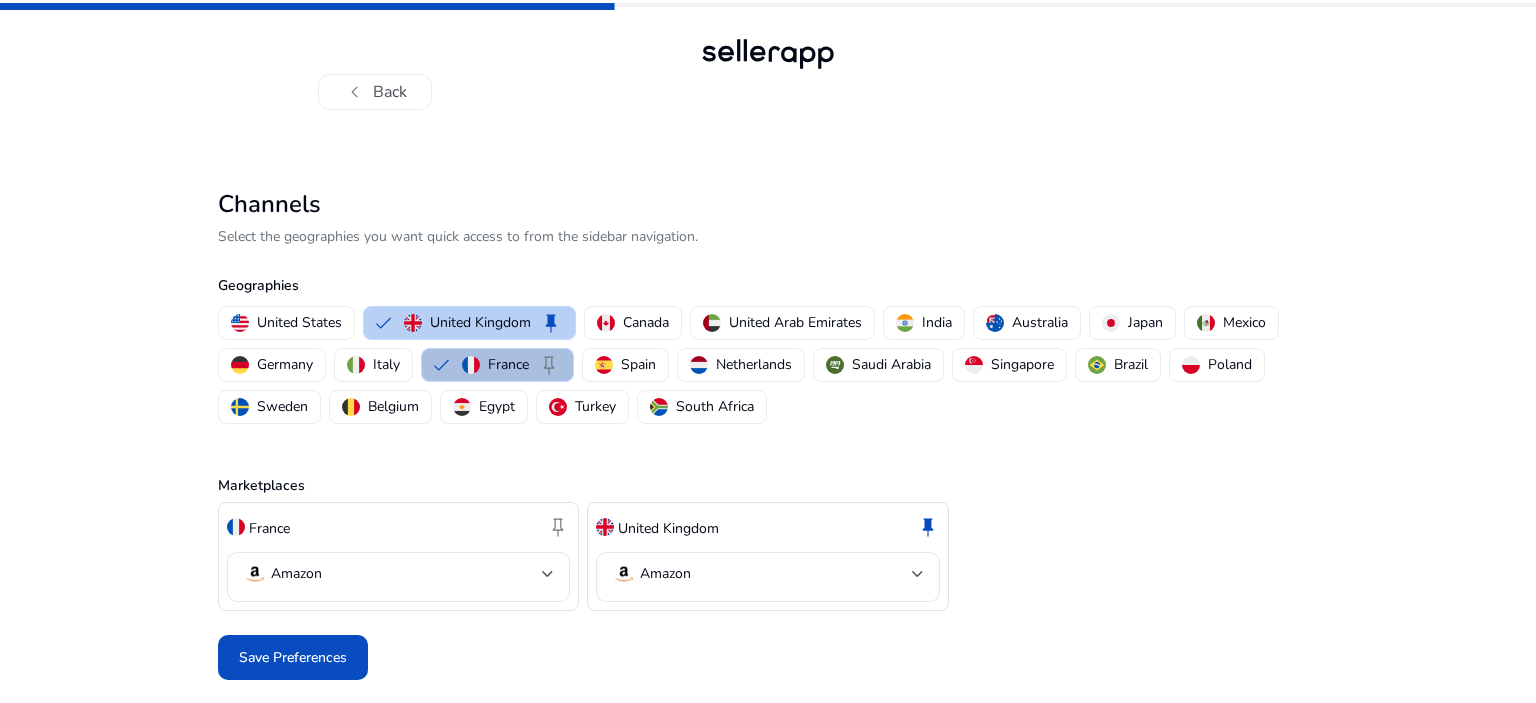 click on "United Kingdom   keep" at bounding box center [469, 323] 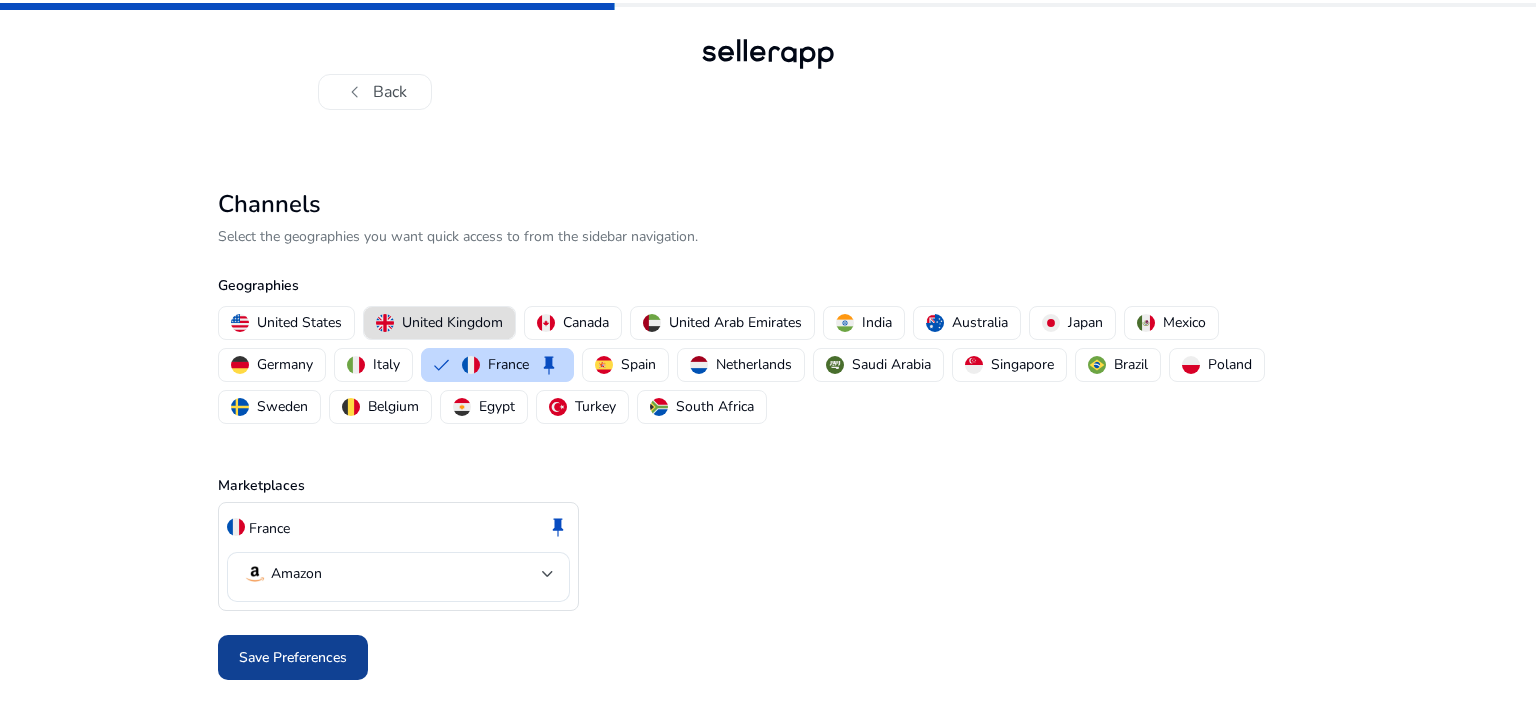 click 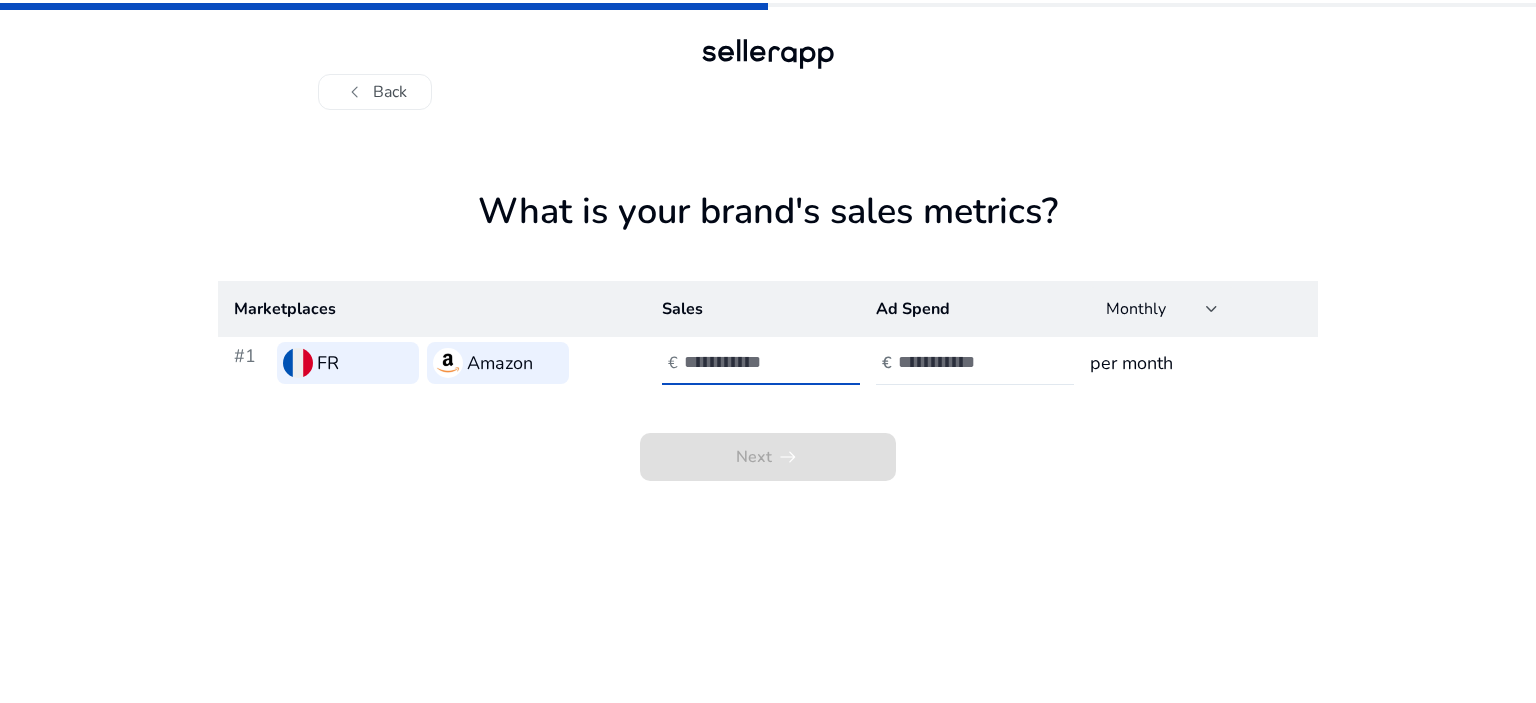 click on "*" at bounding box center [751, 362] 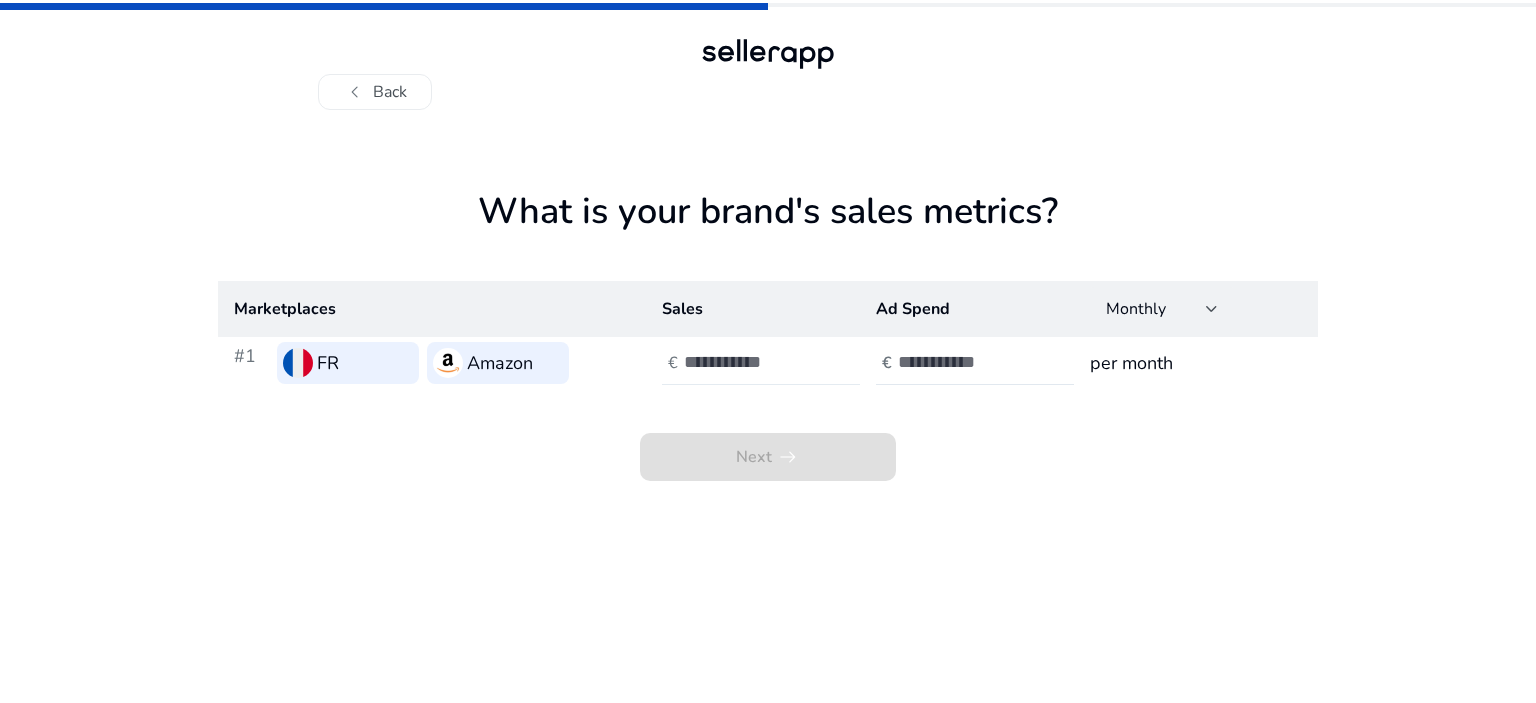 click on "**" at bounding box center [751, 362] 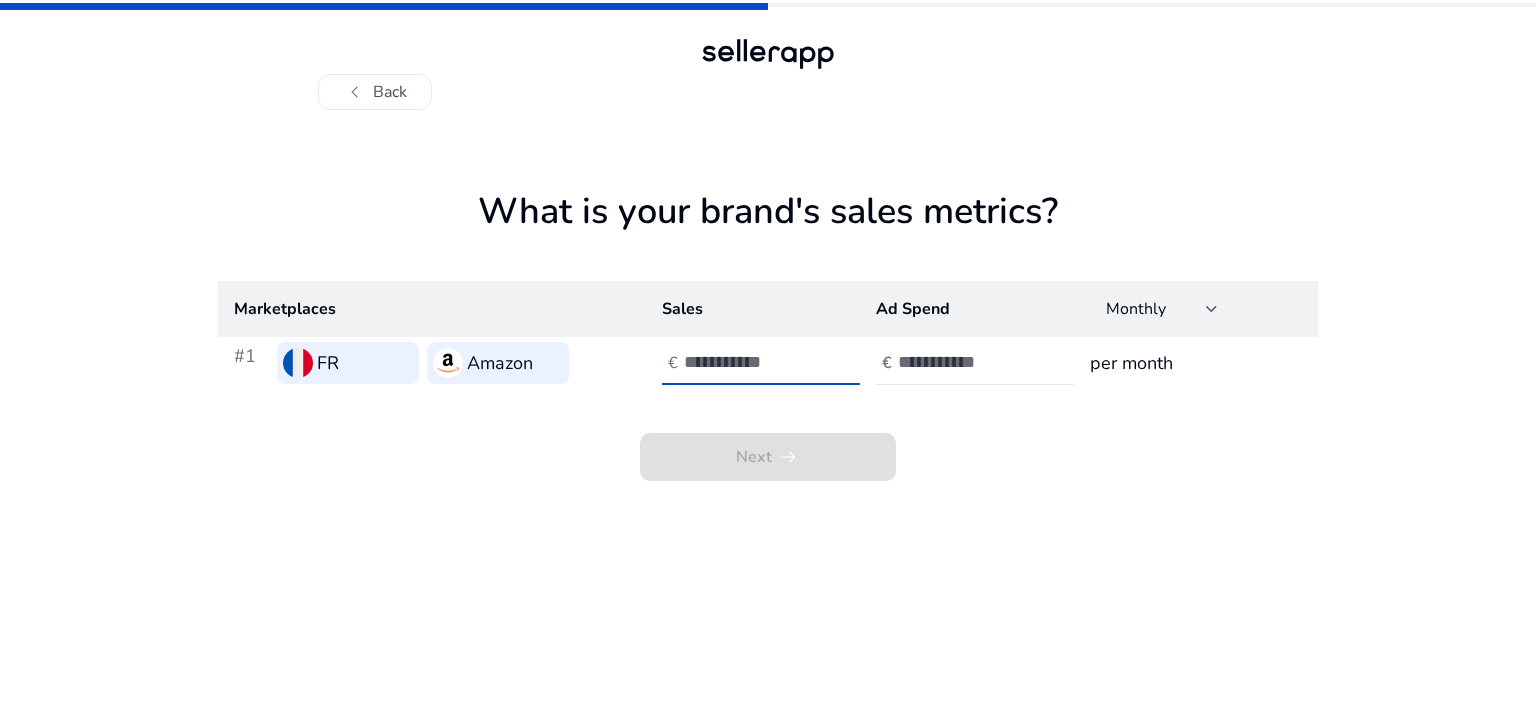 drag, startPoint x: 747, startPoint y: 365, endPoint x: 620, endPoint y: 355, distance: 127.39309 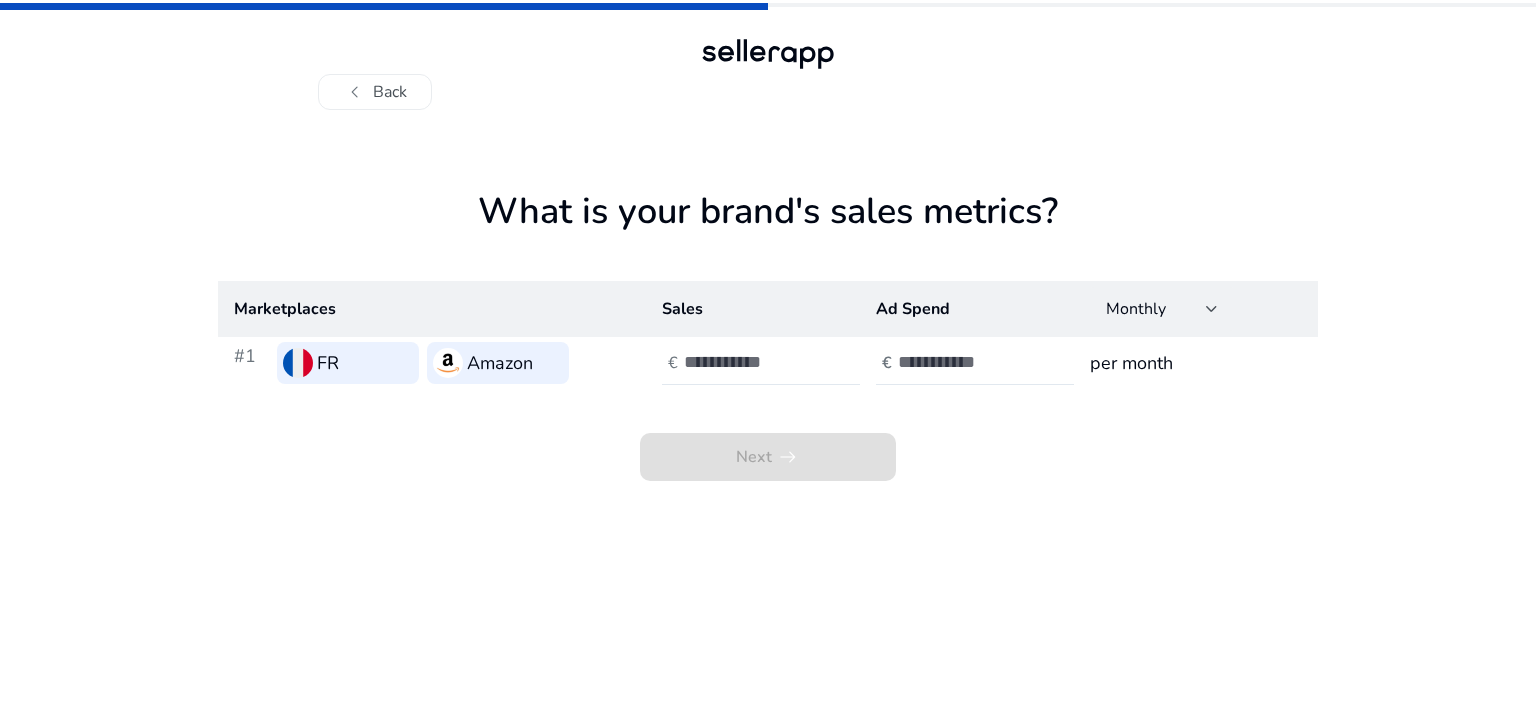 click on "per month" 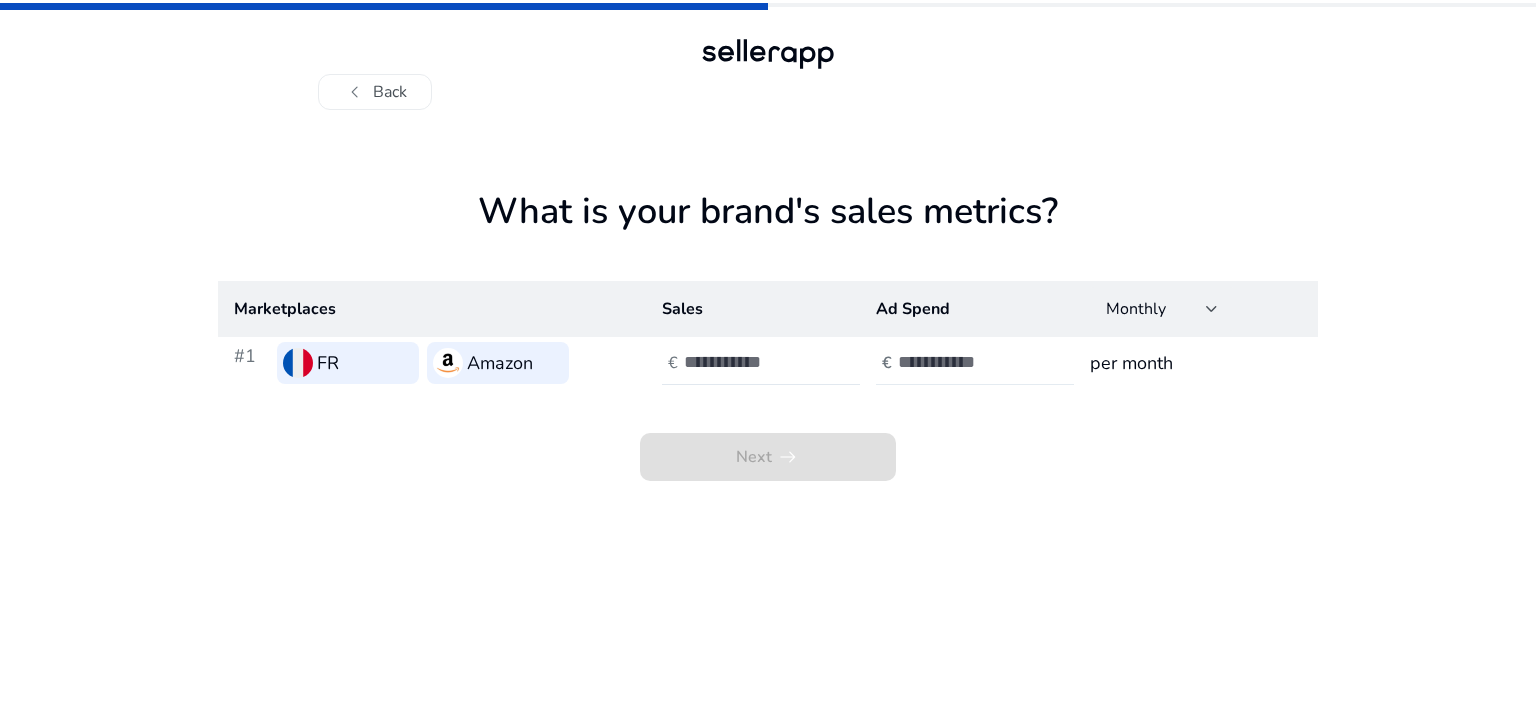 click at bounding box center (965, 362) 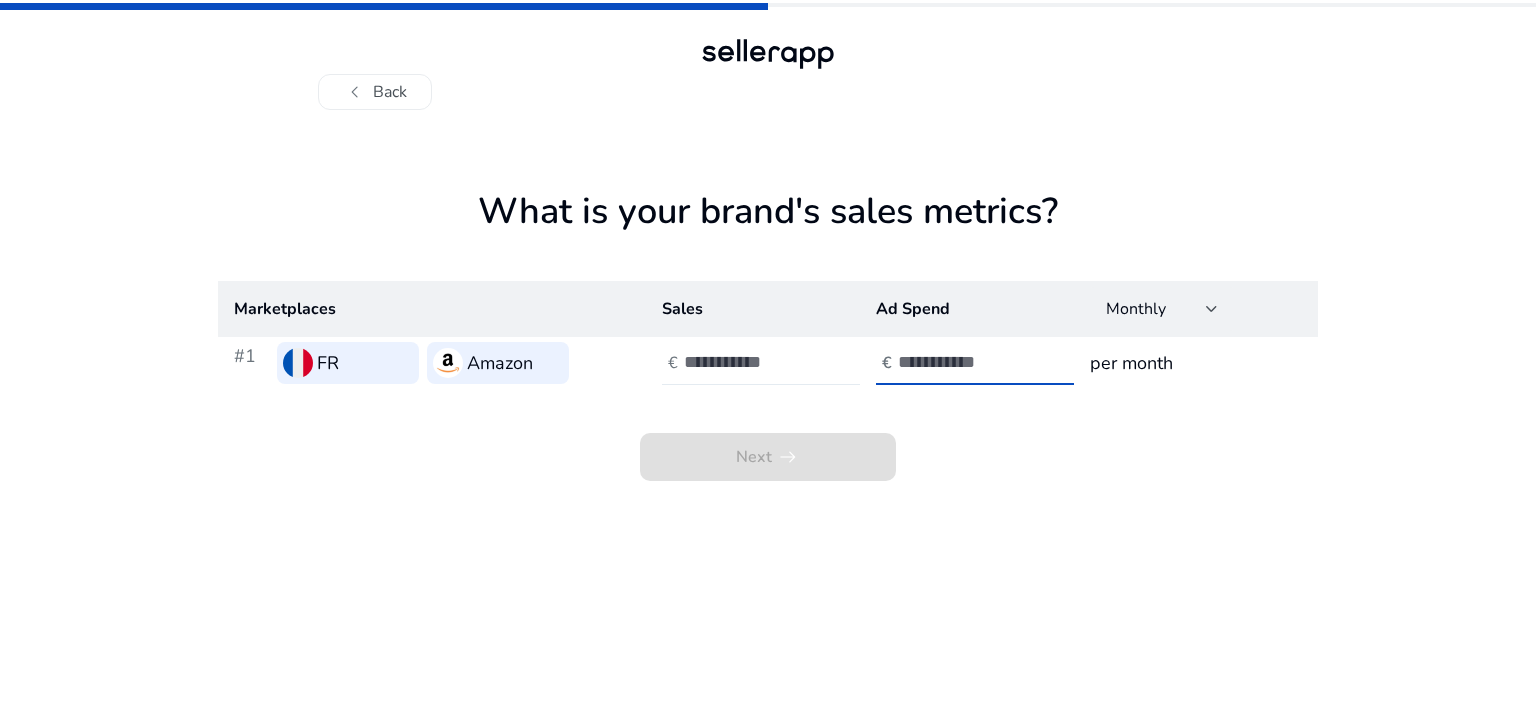 click at bounding box center (751, 362) 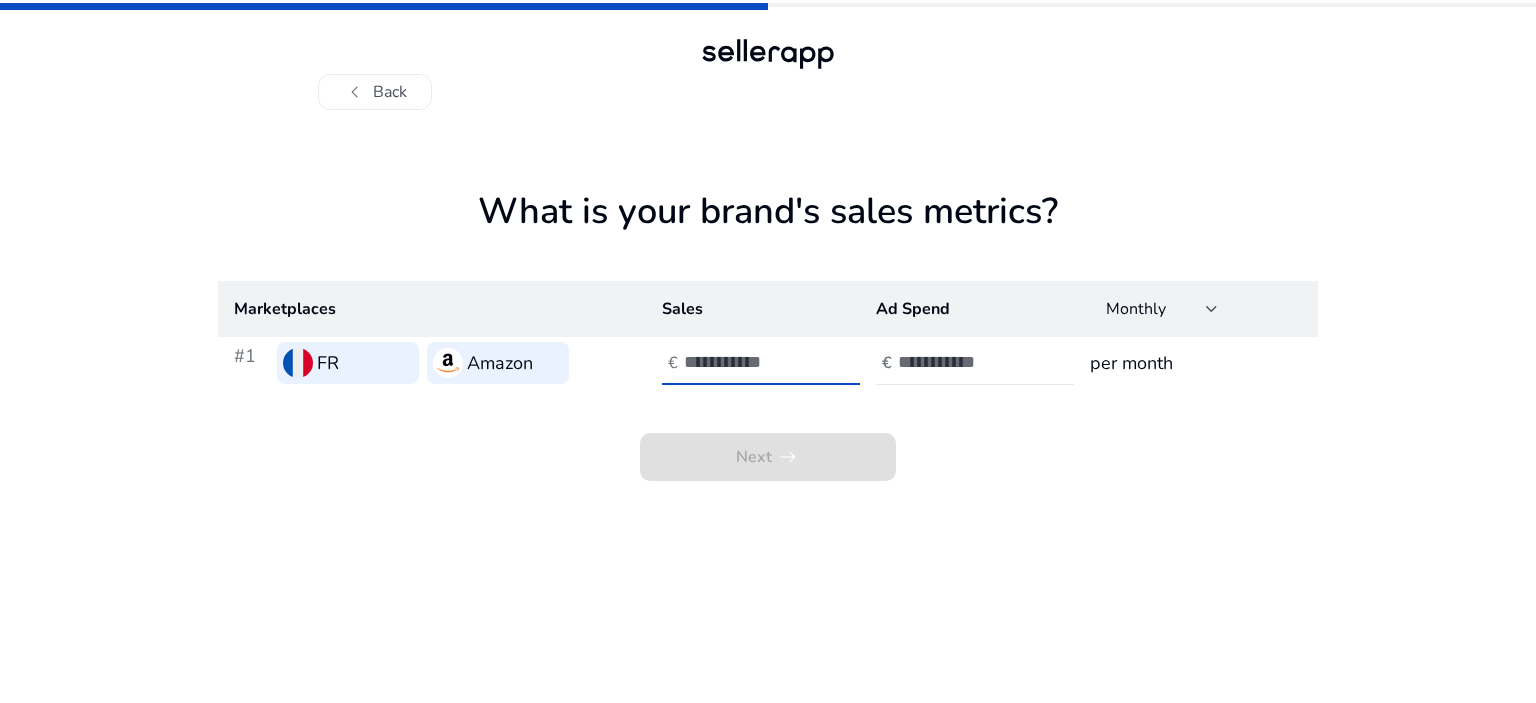 type on "***" 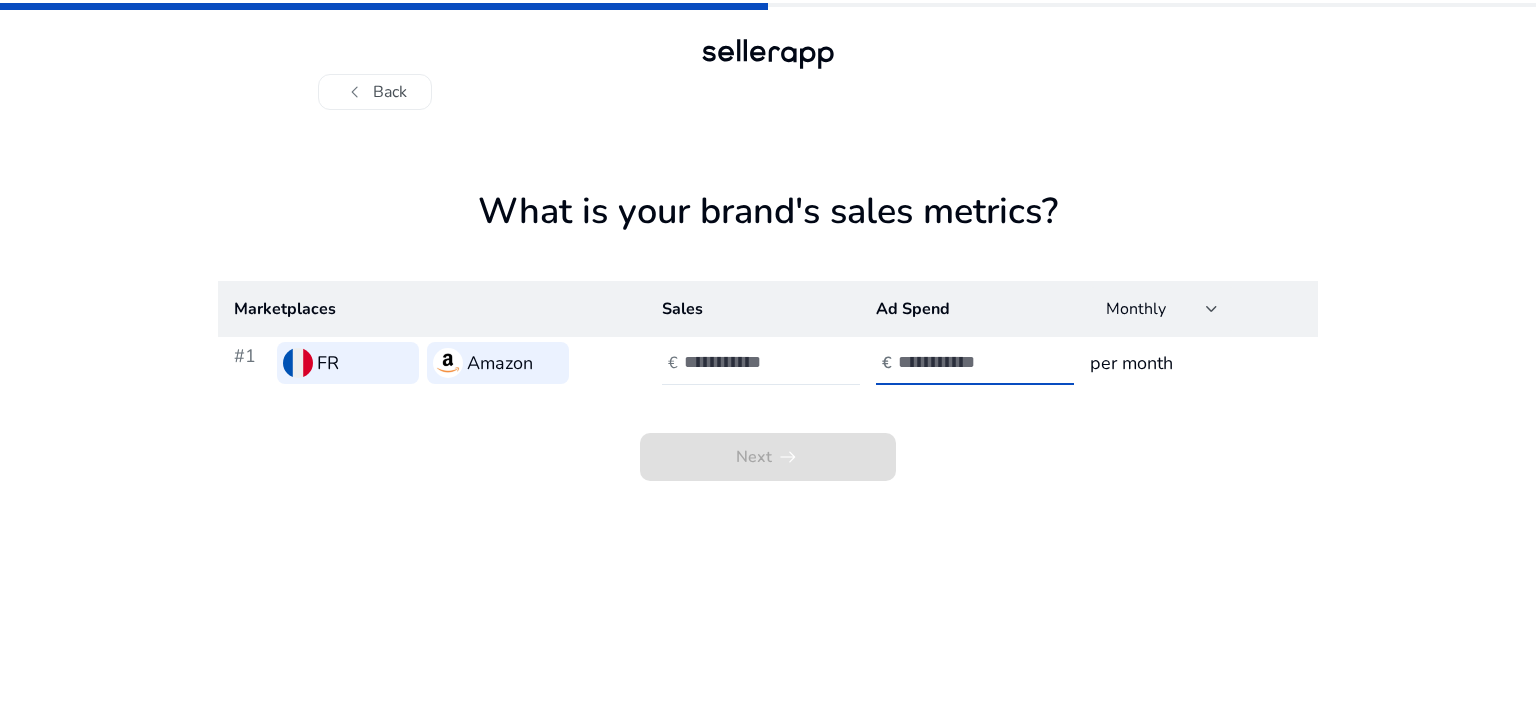 click at bounding box center (965, 362) 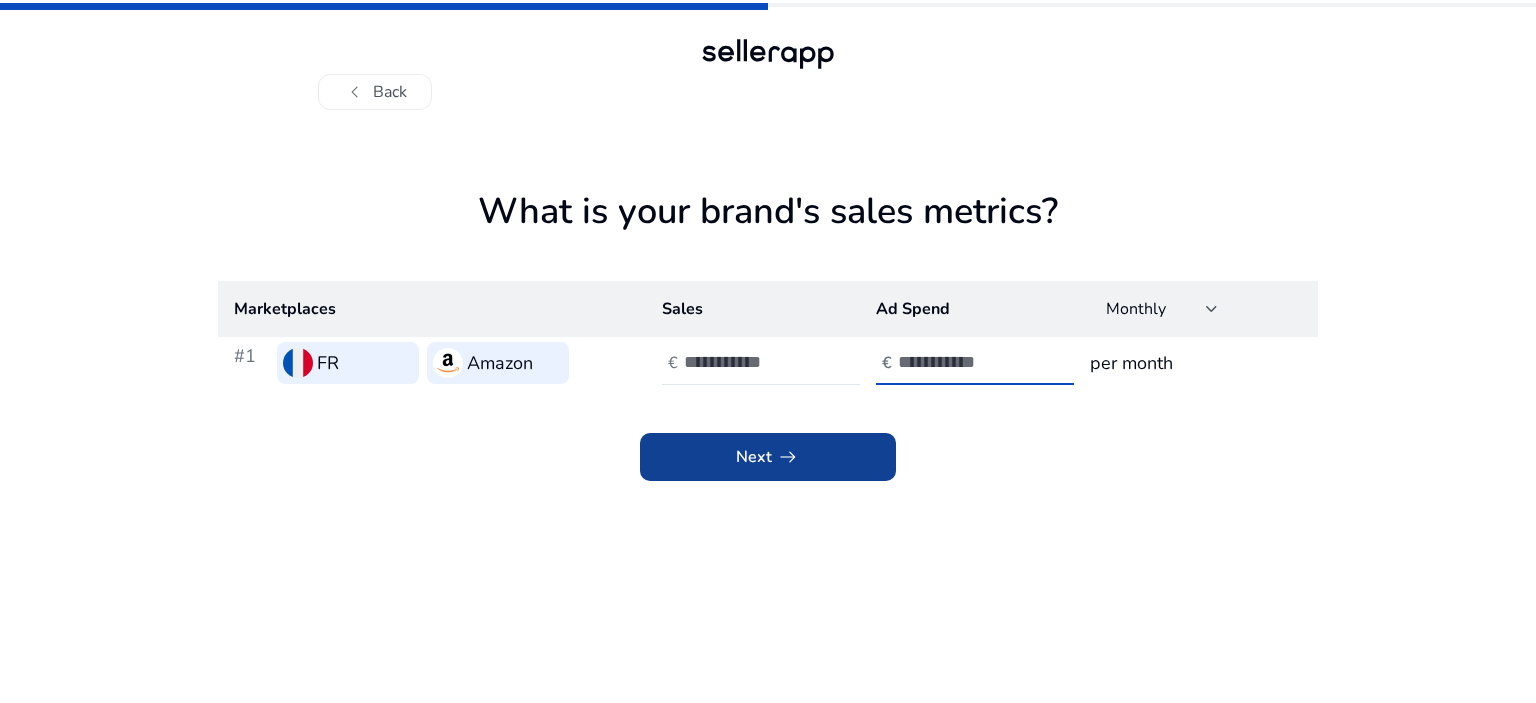 type on "*" 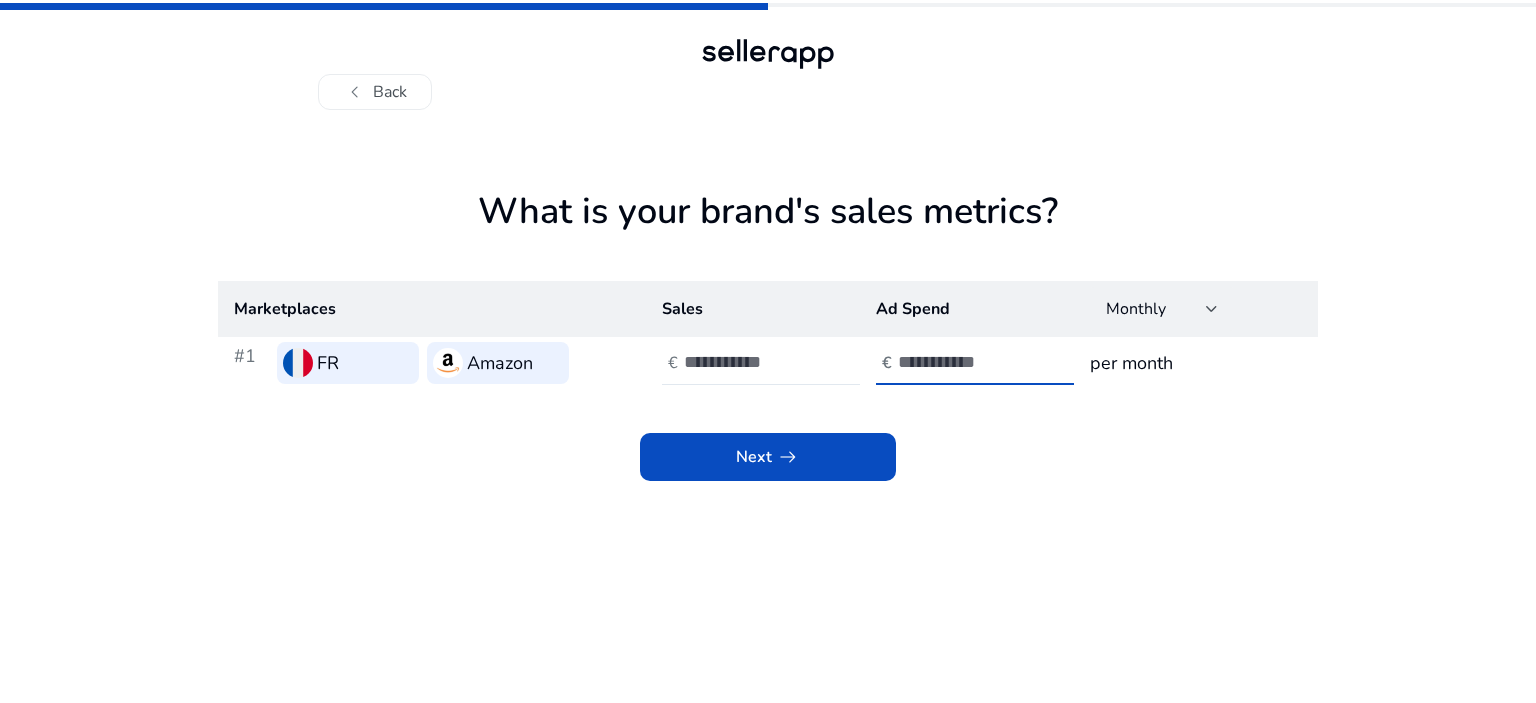 click on "arrow_right_alt" 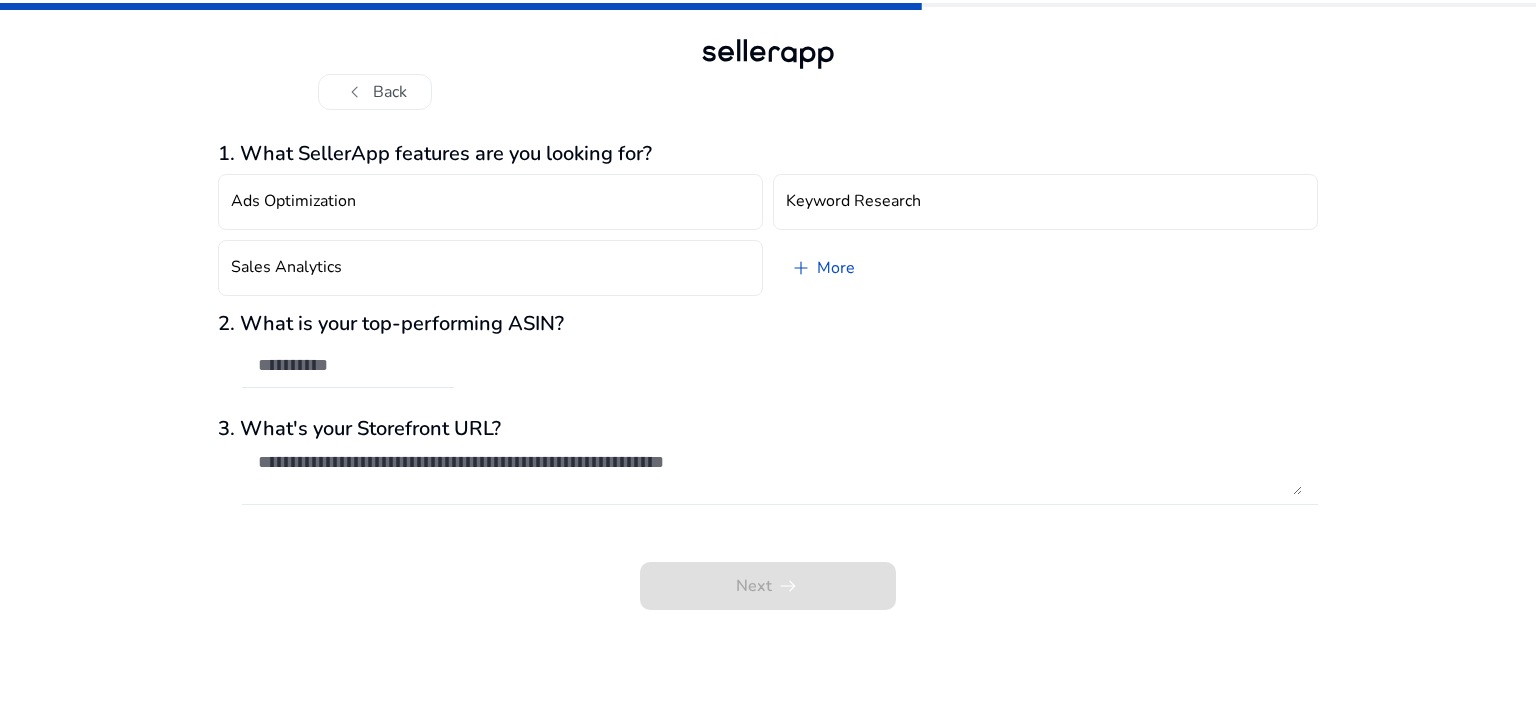 click 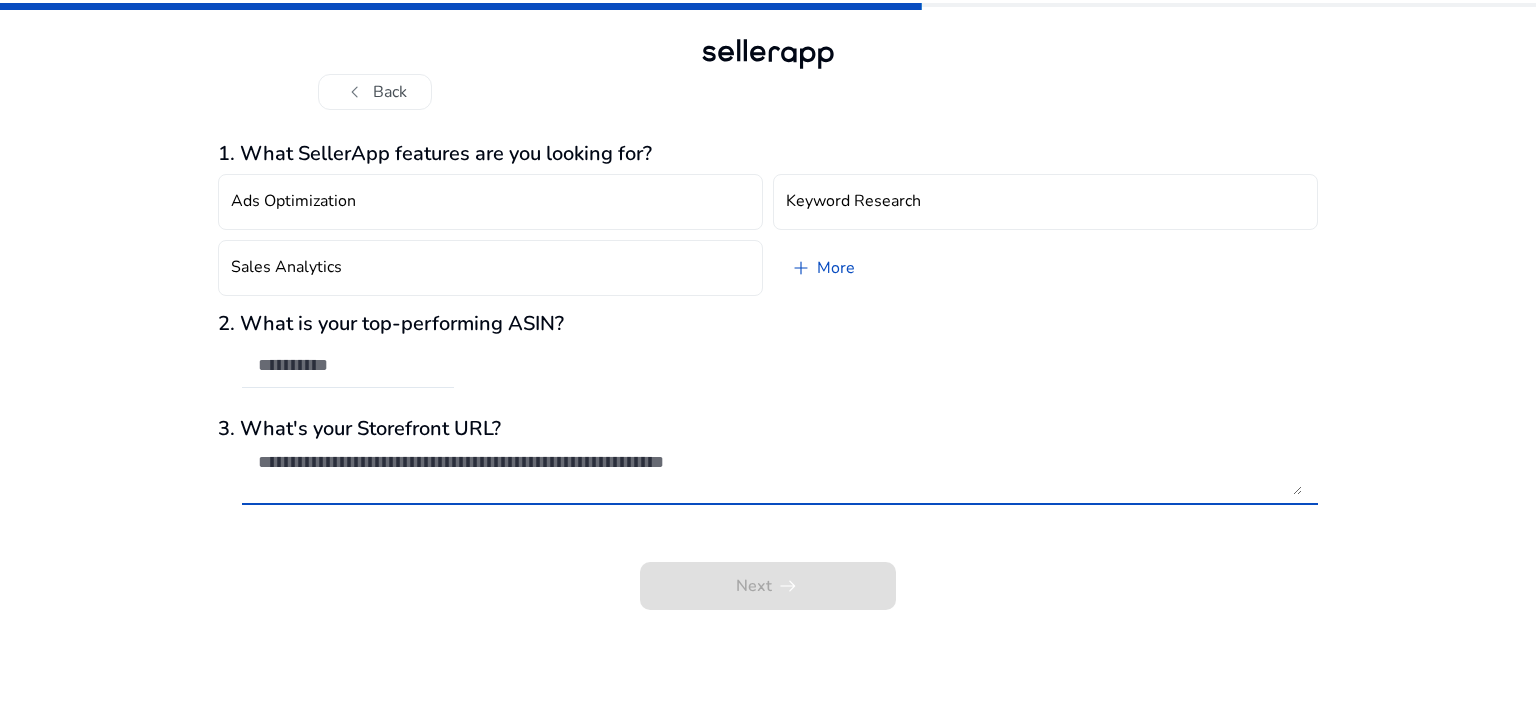 click at bounding box center [780, 473] 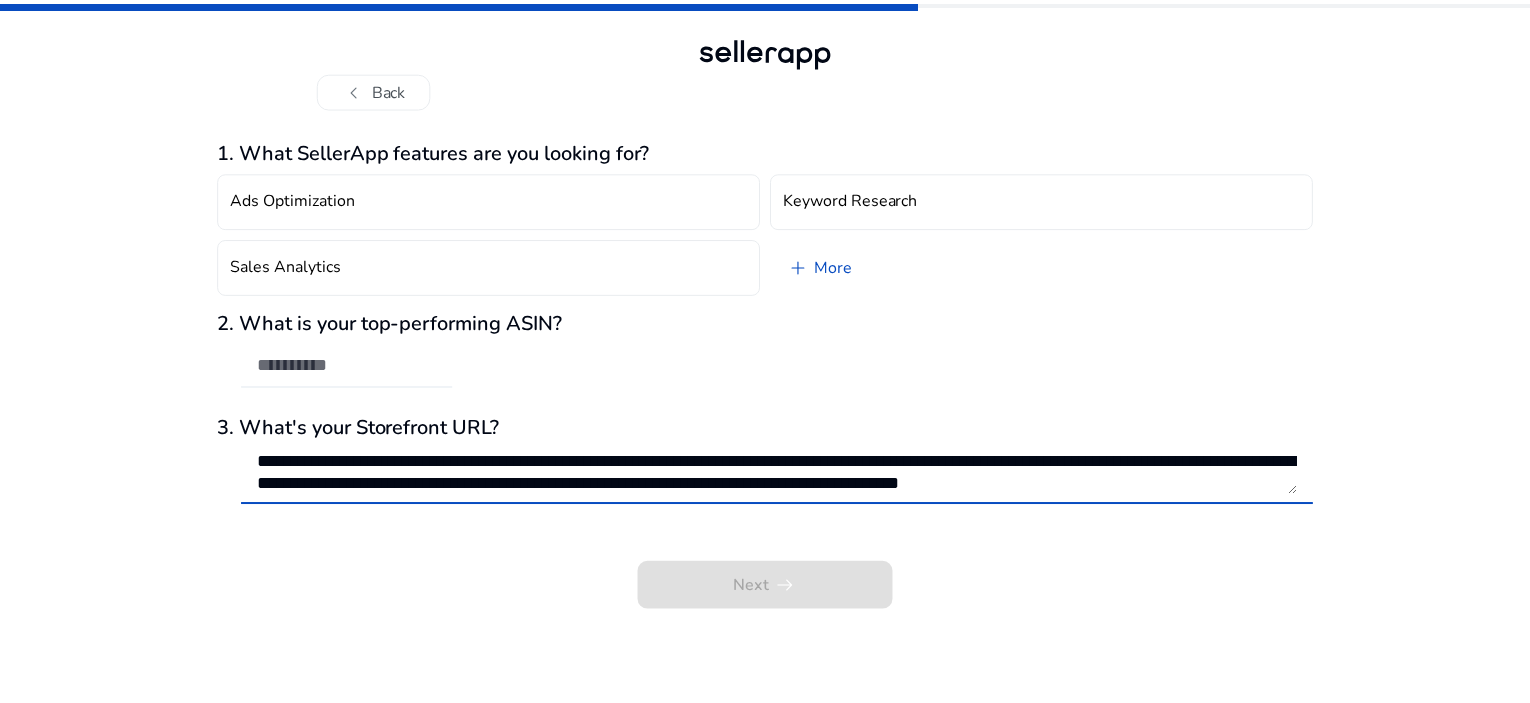 scroll, scrollTop: 23, scrollLeft: 0, axis: vertical 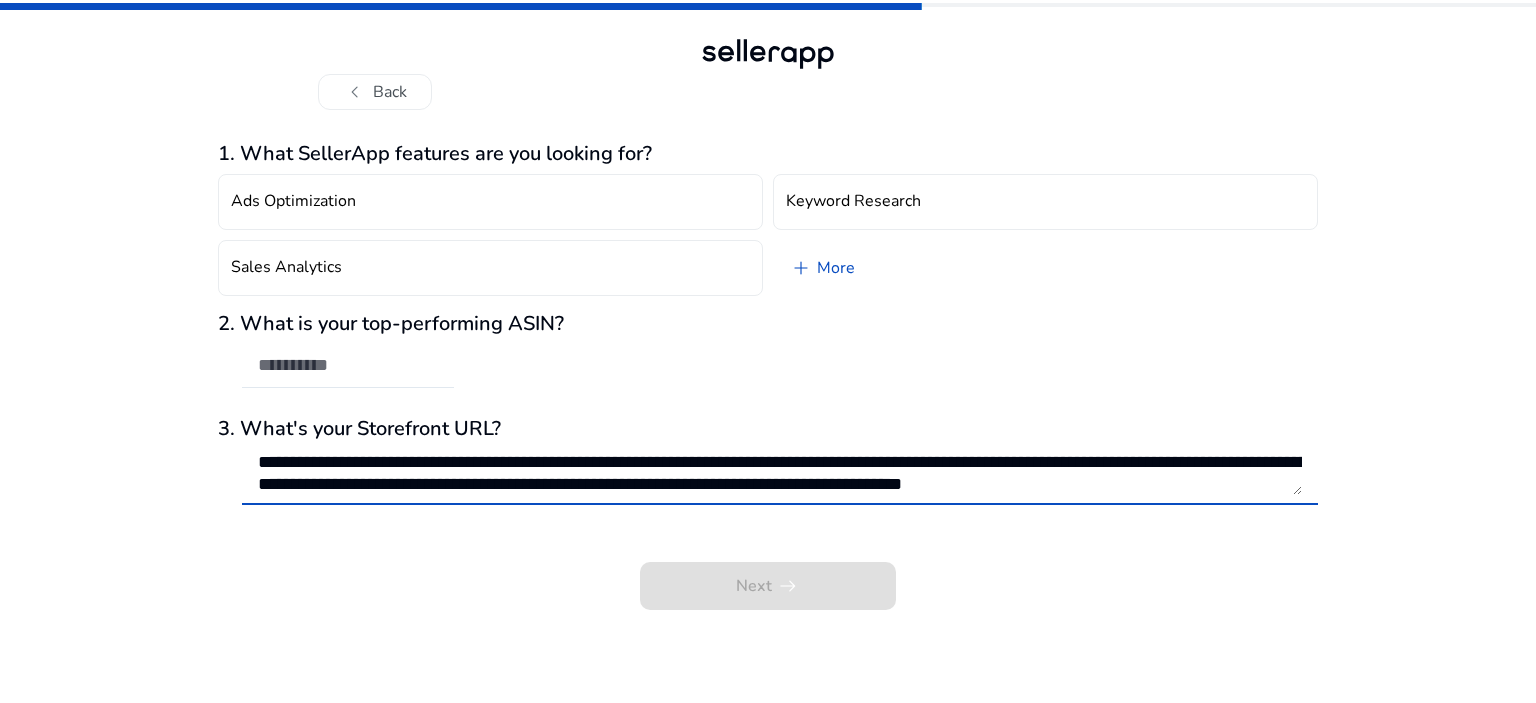 type on "**********" 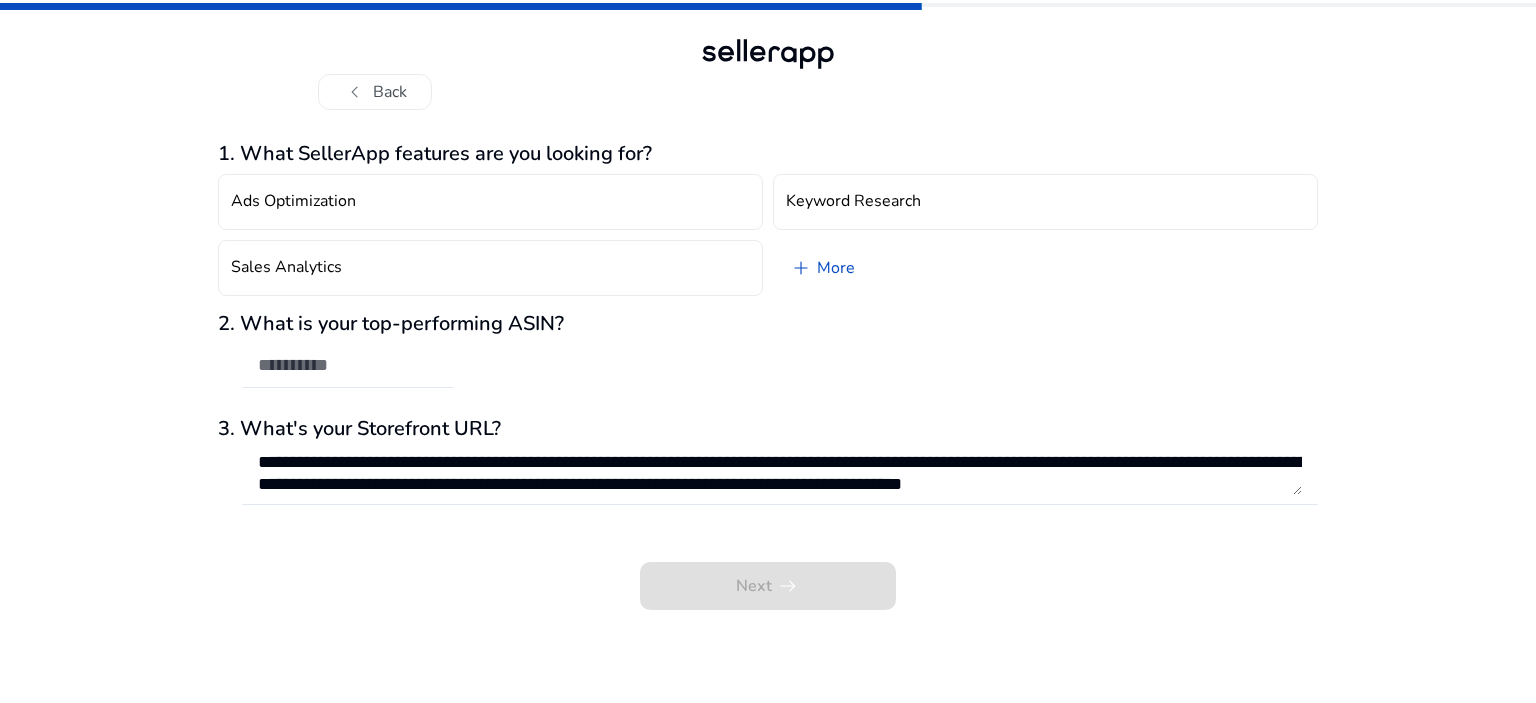 click on "Next   arrow_right_alt" 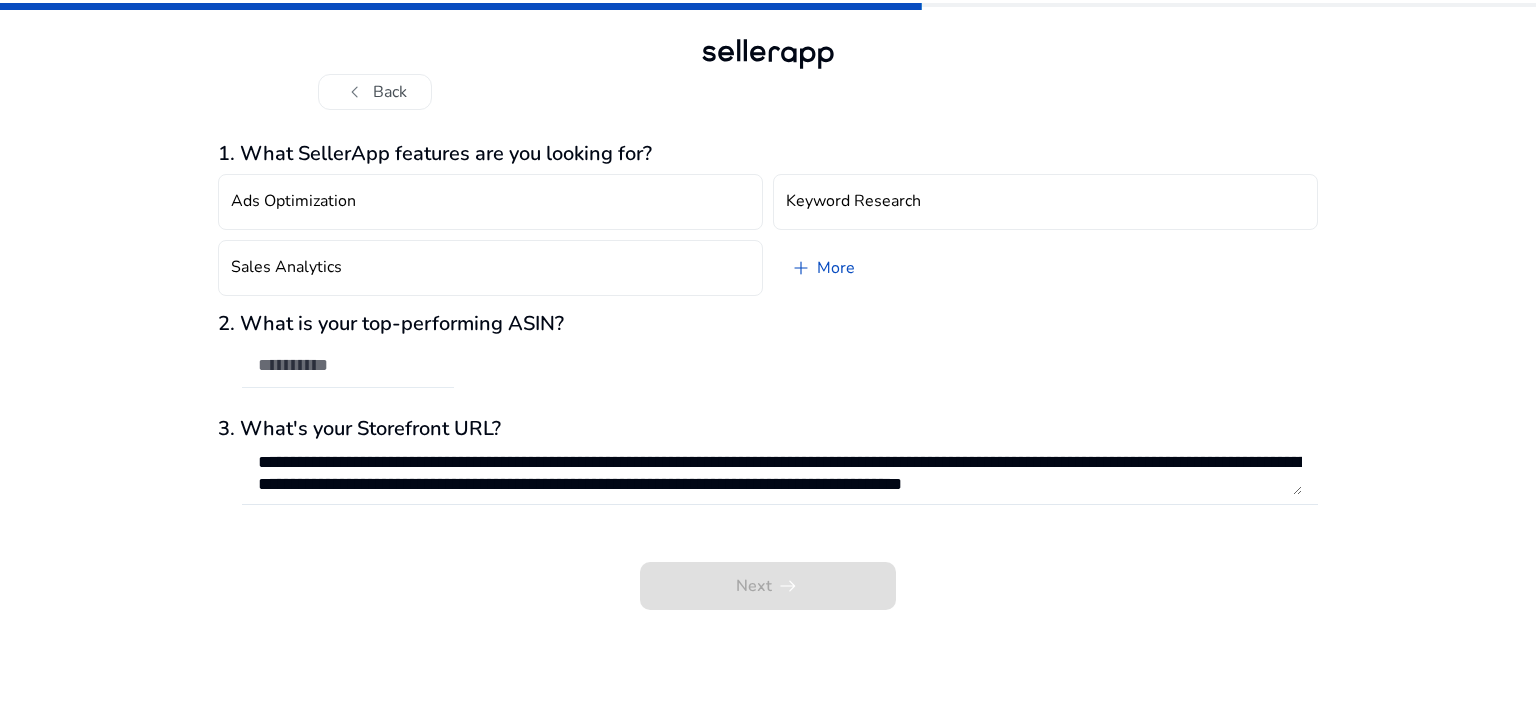 click at bounding box center [348, 365] 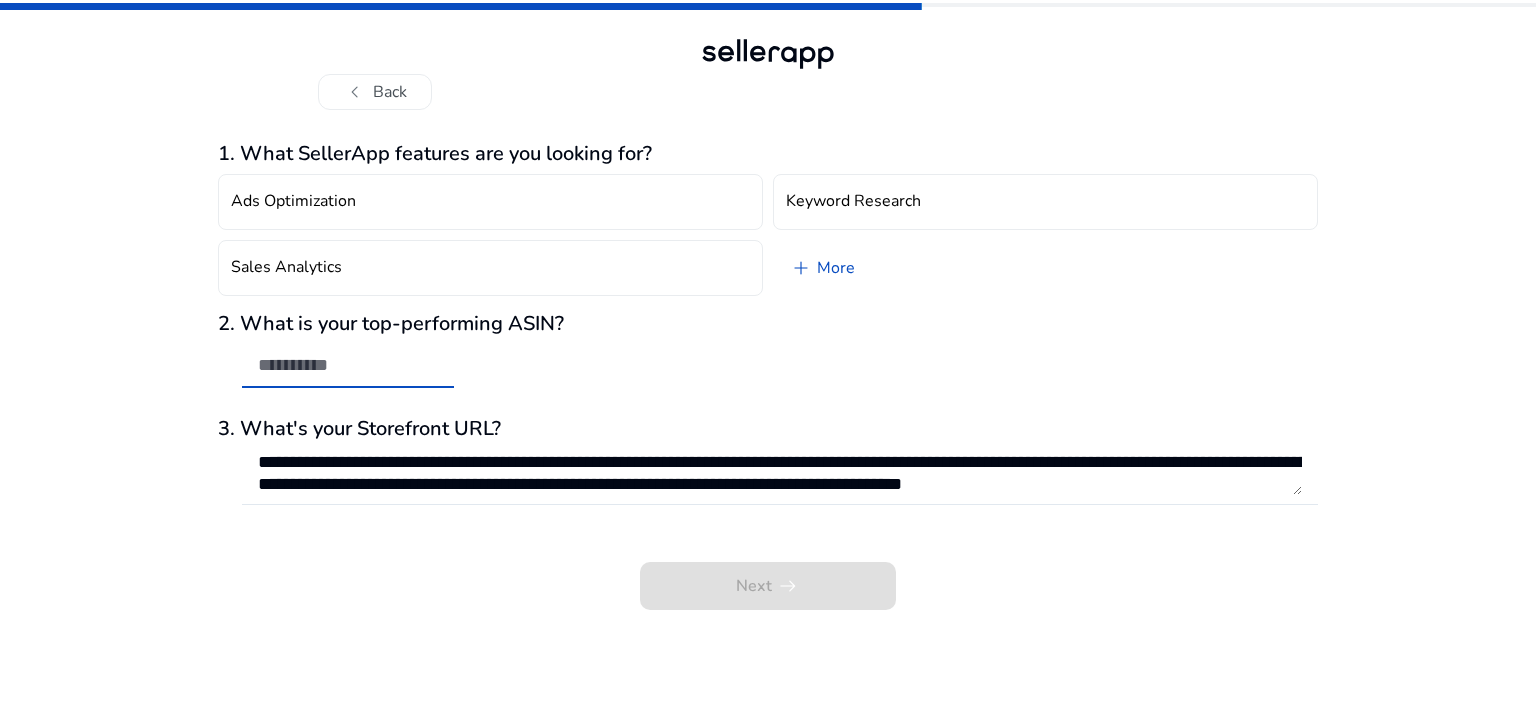 paste on "**********" 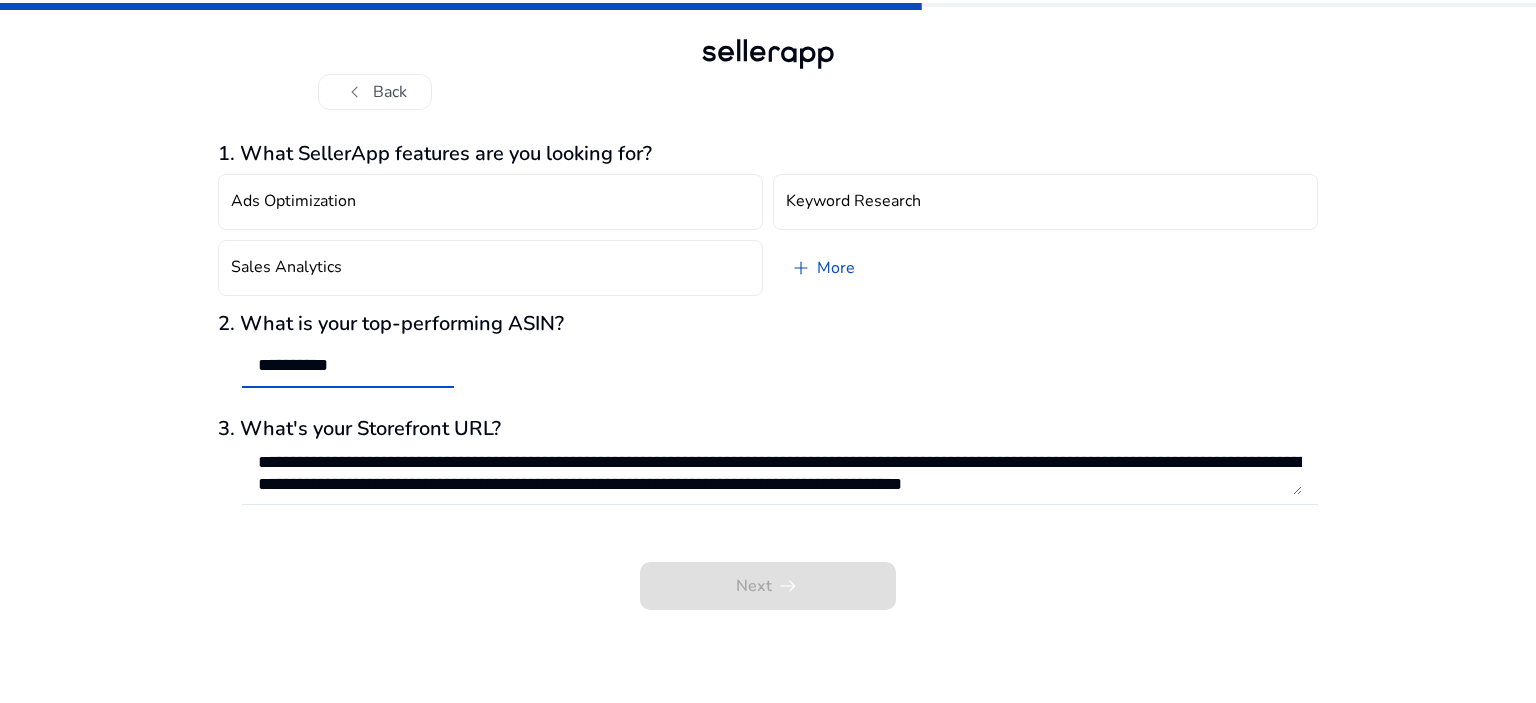 type on "**********" 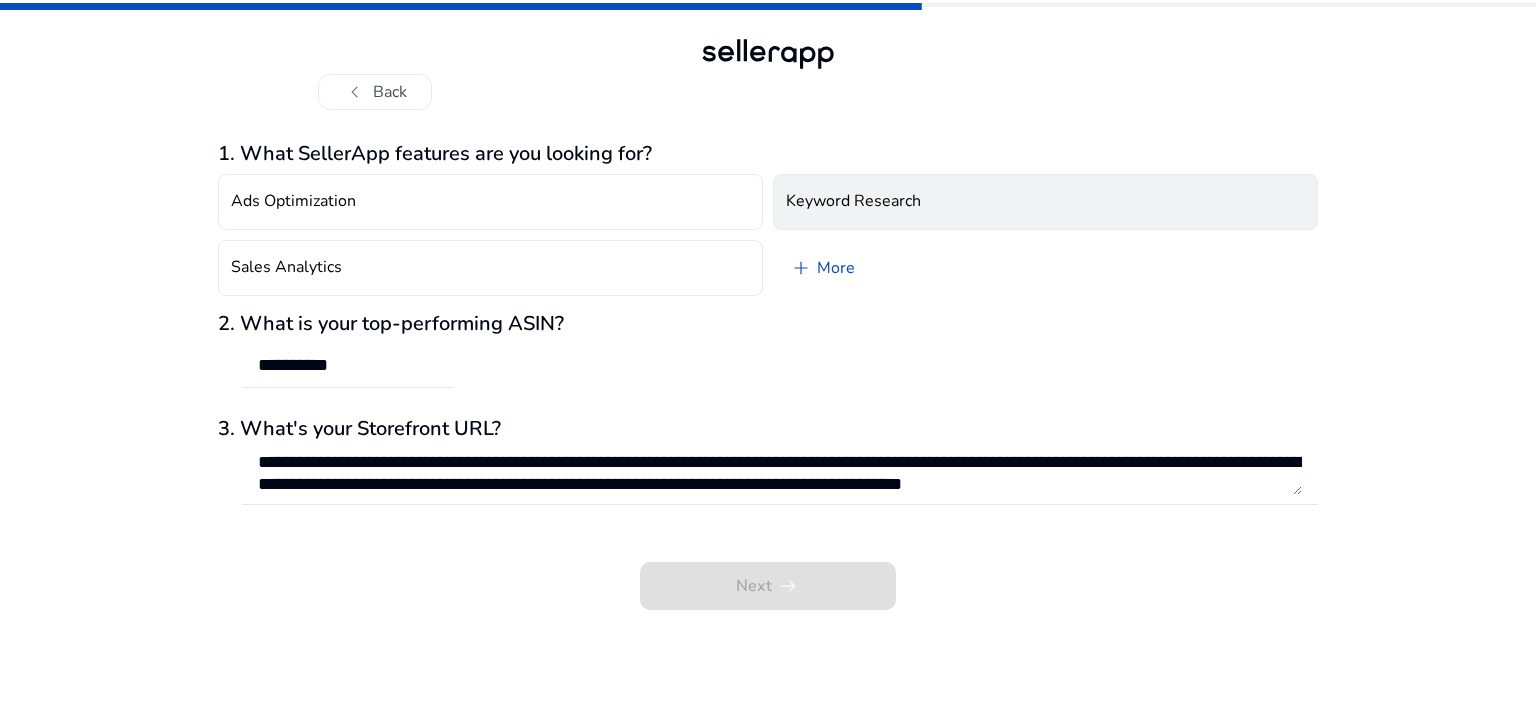 click on "Keyword Research" 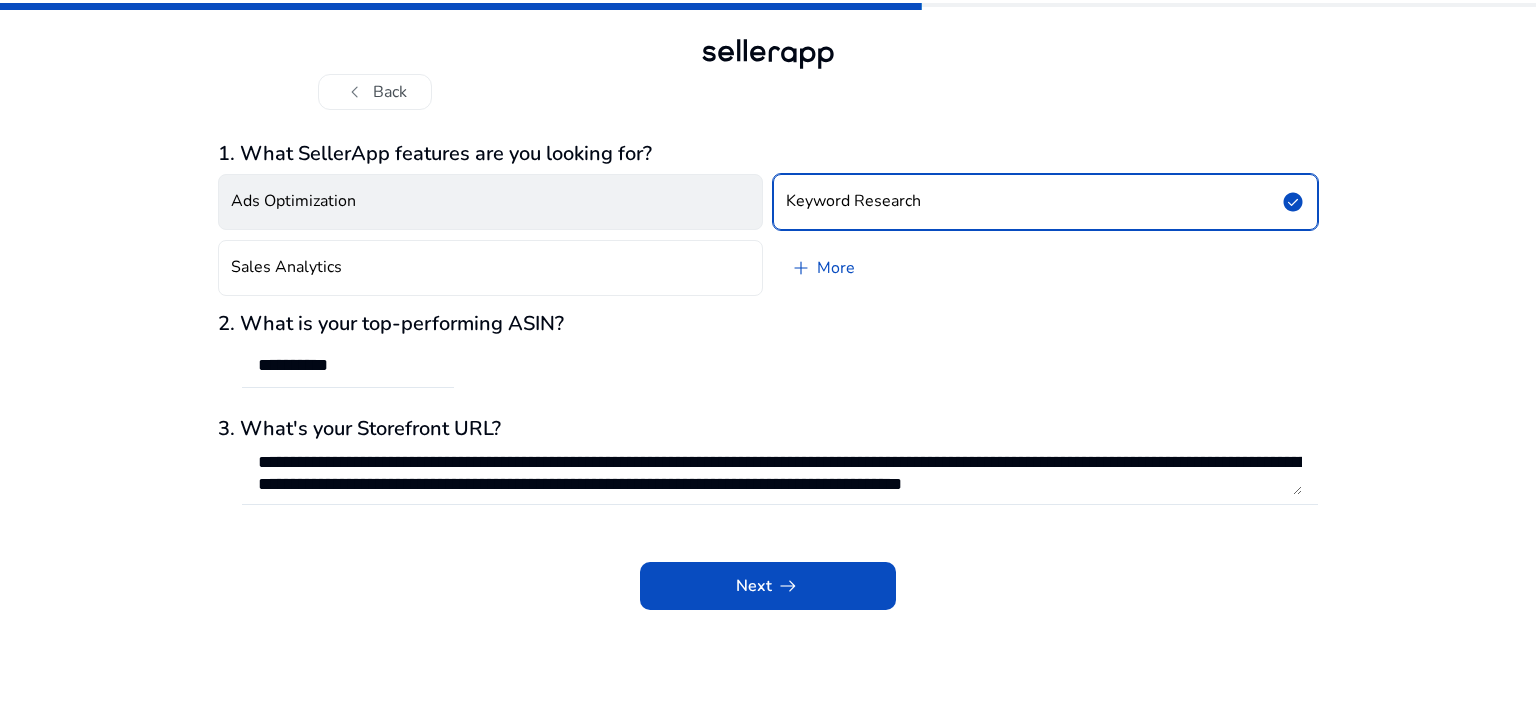 click on "Ads Optimization" 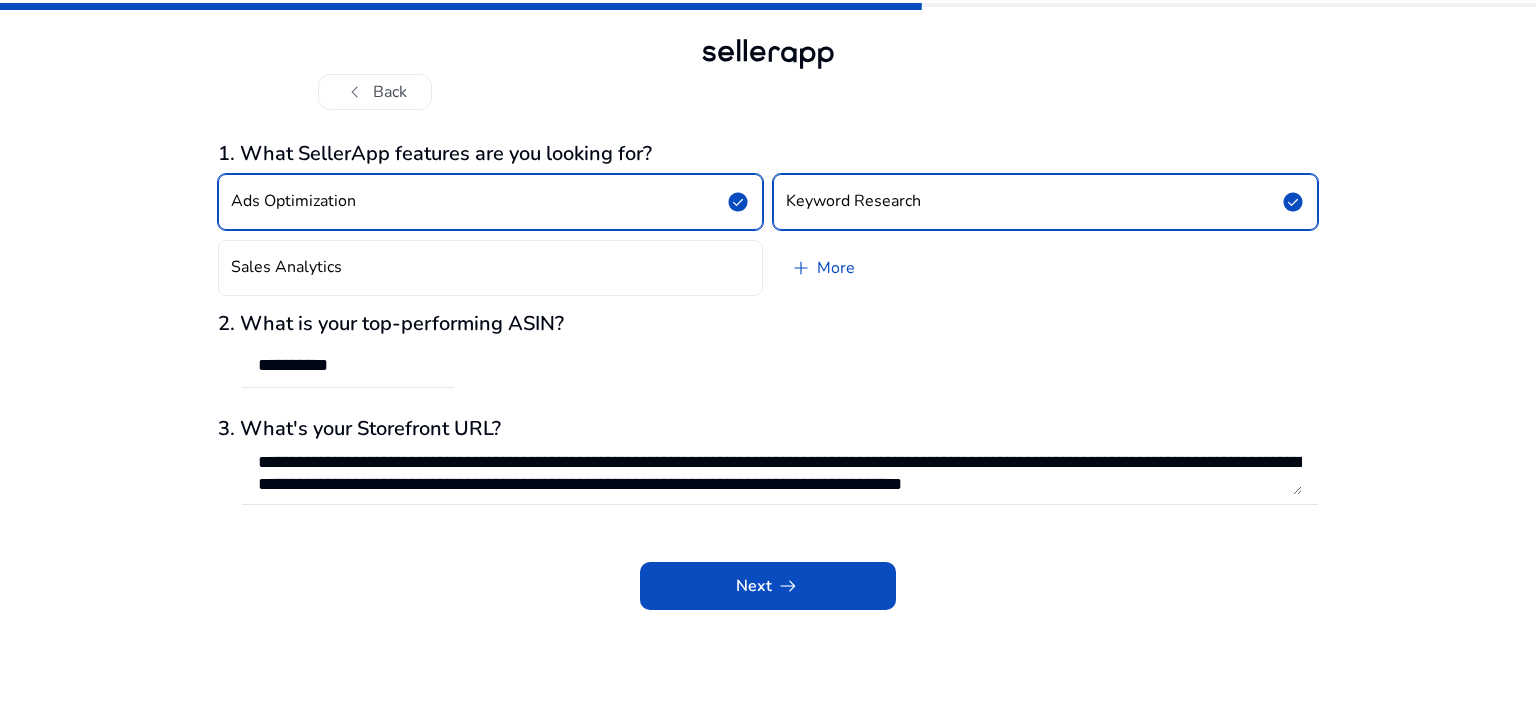 click on "Keyword Research" 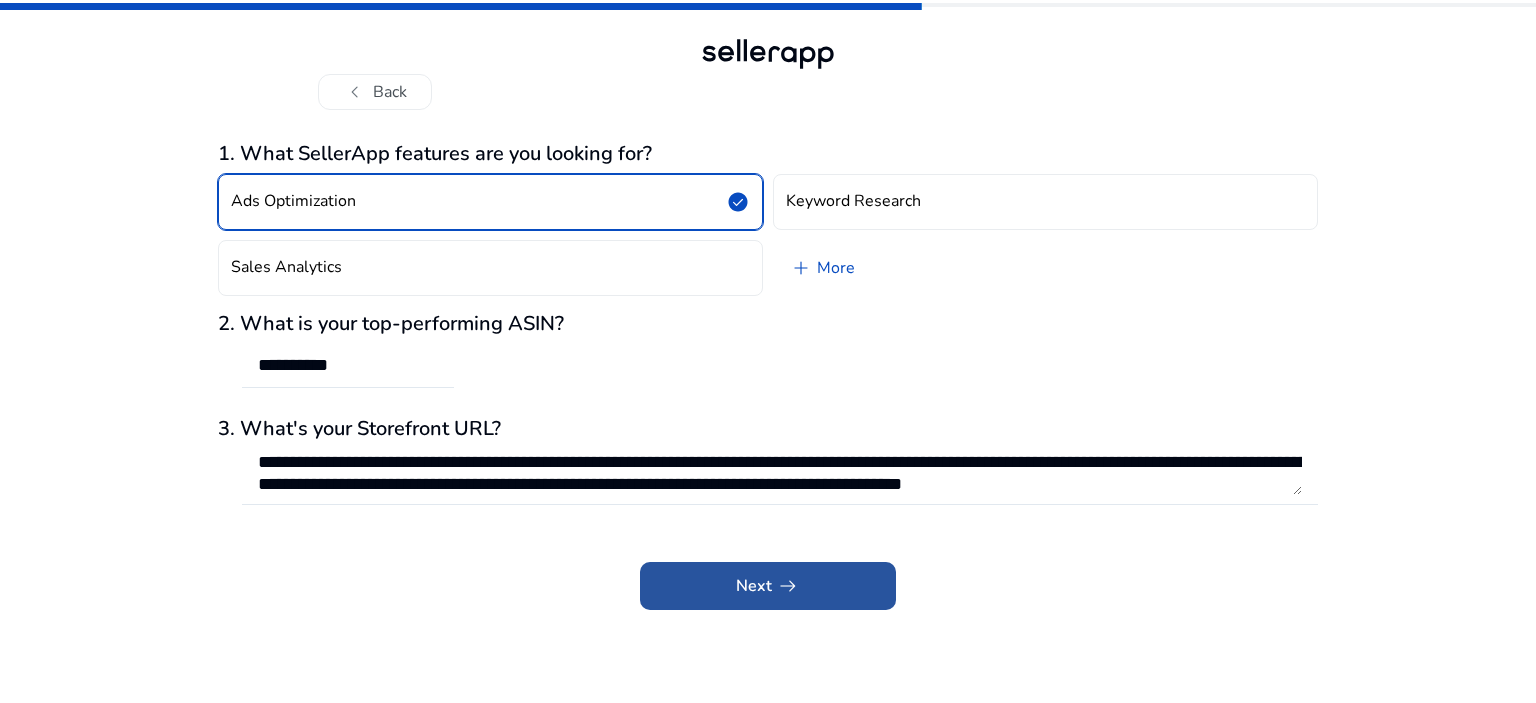 click on "Next   arrow_right_alt" 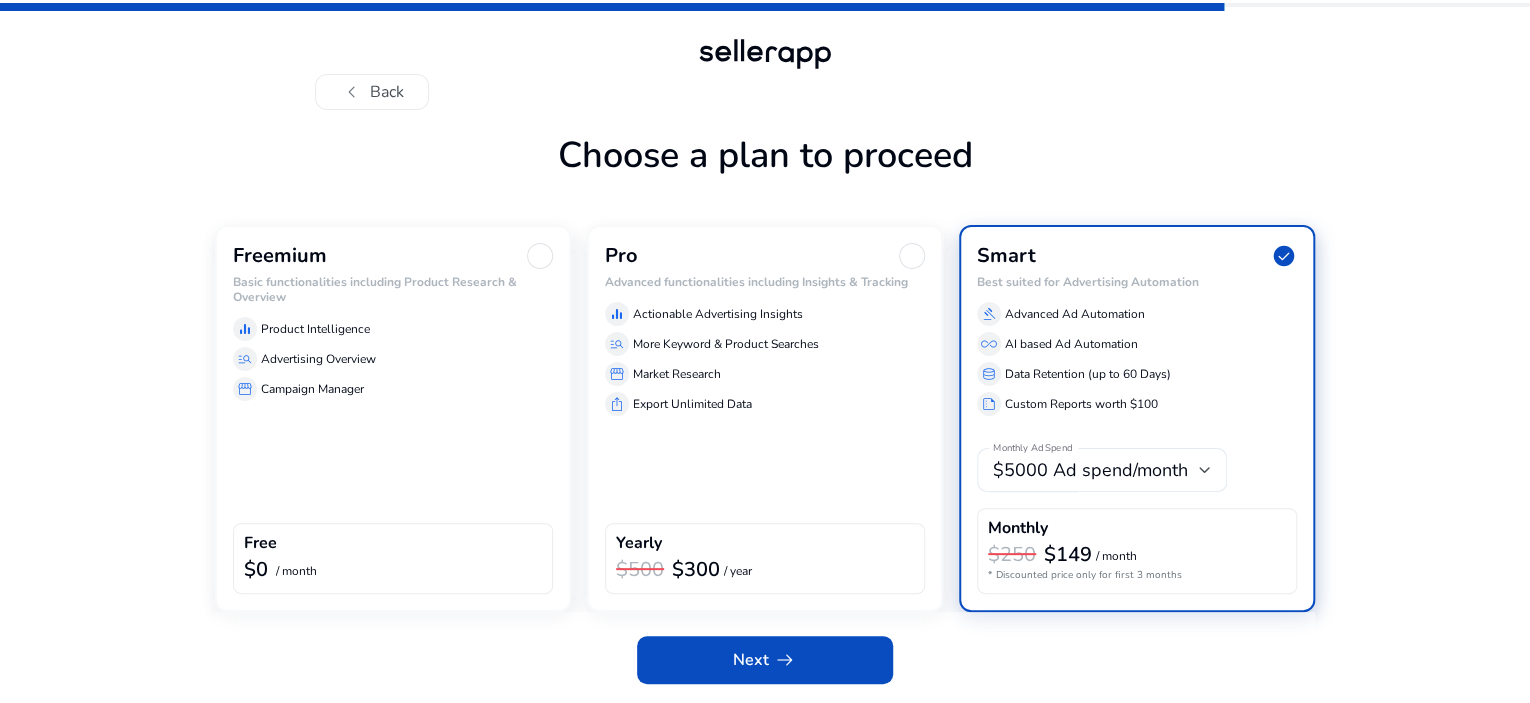 click on "Freemium Basic functionalities including Product Research & Overview  equalizer  Product Intelligence  manage_search  Advertising Overview  storefront  Campaign Manager  Free  $0  / month" 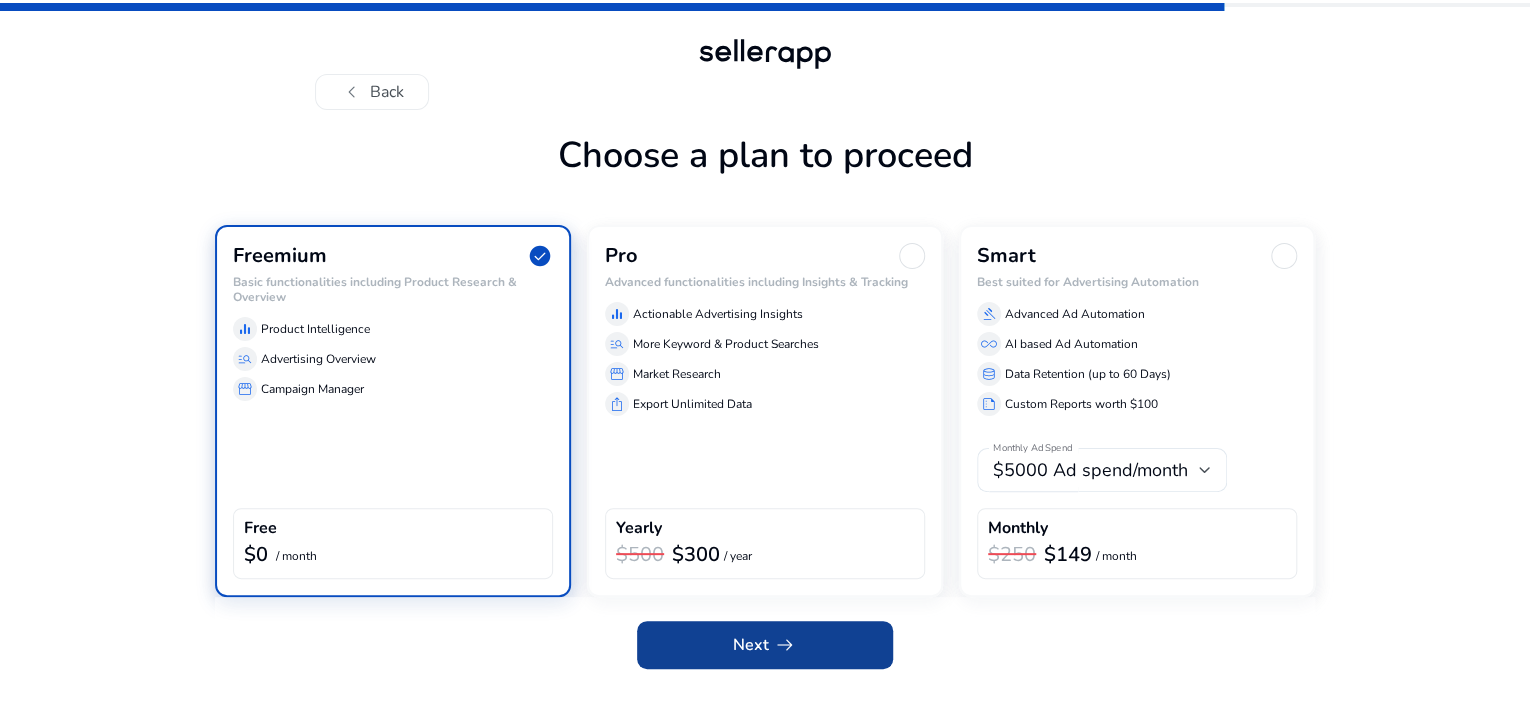 click on "Next   arrow_right_alt" 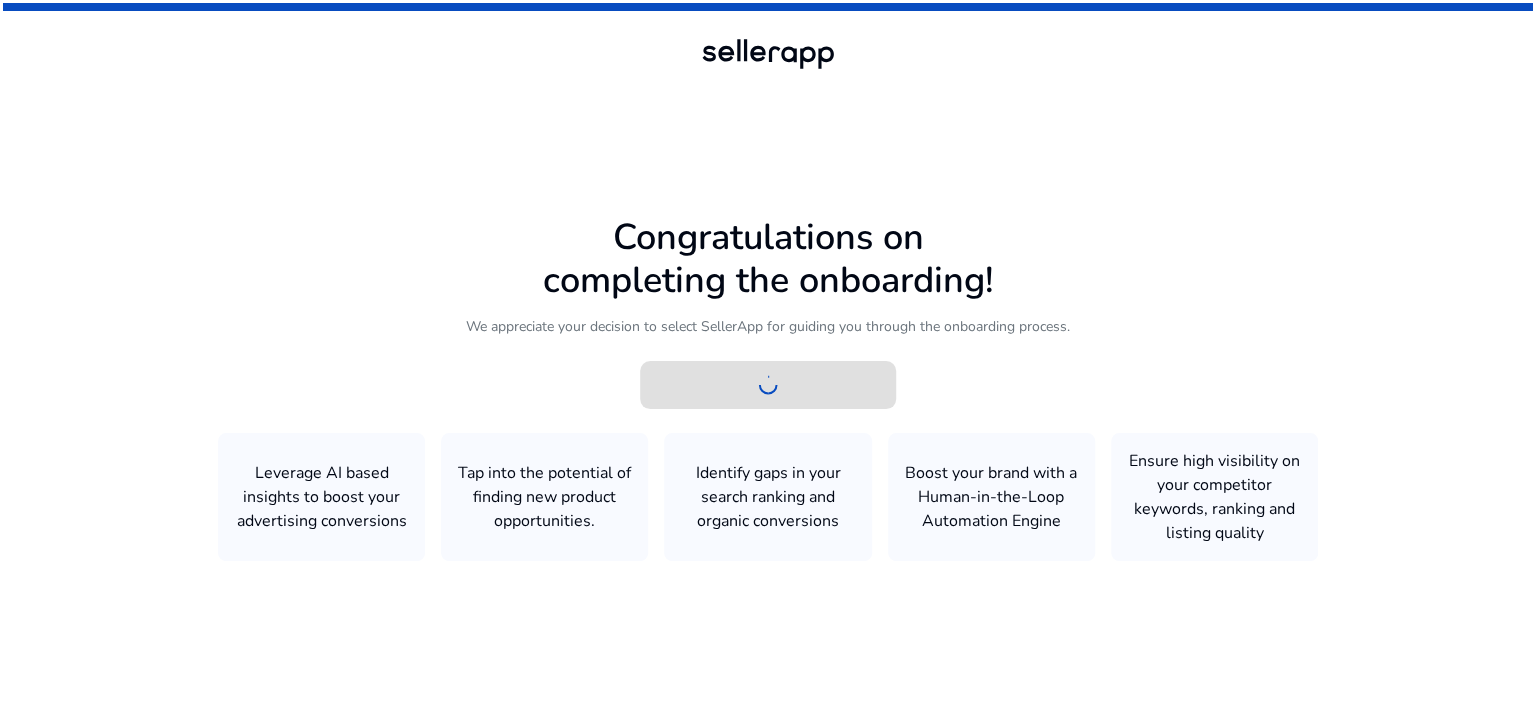 scroll, scrollTop: 0, scrollLeft: 0, axis: both 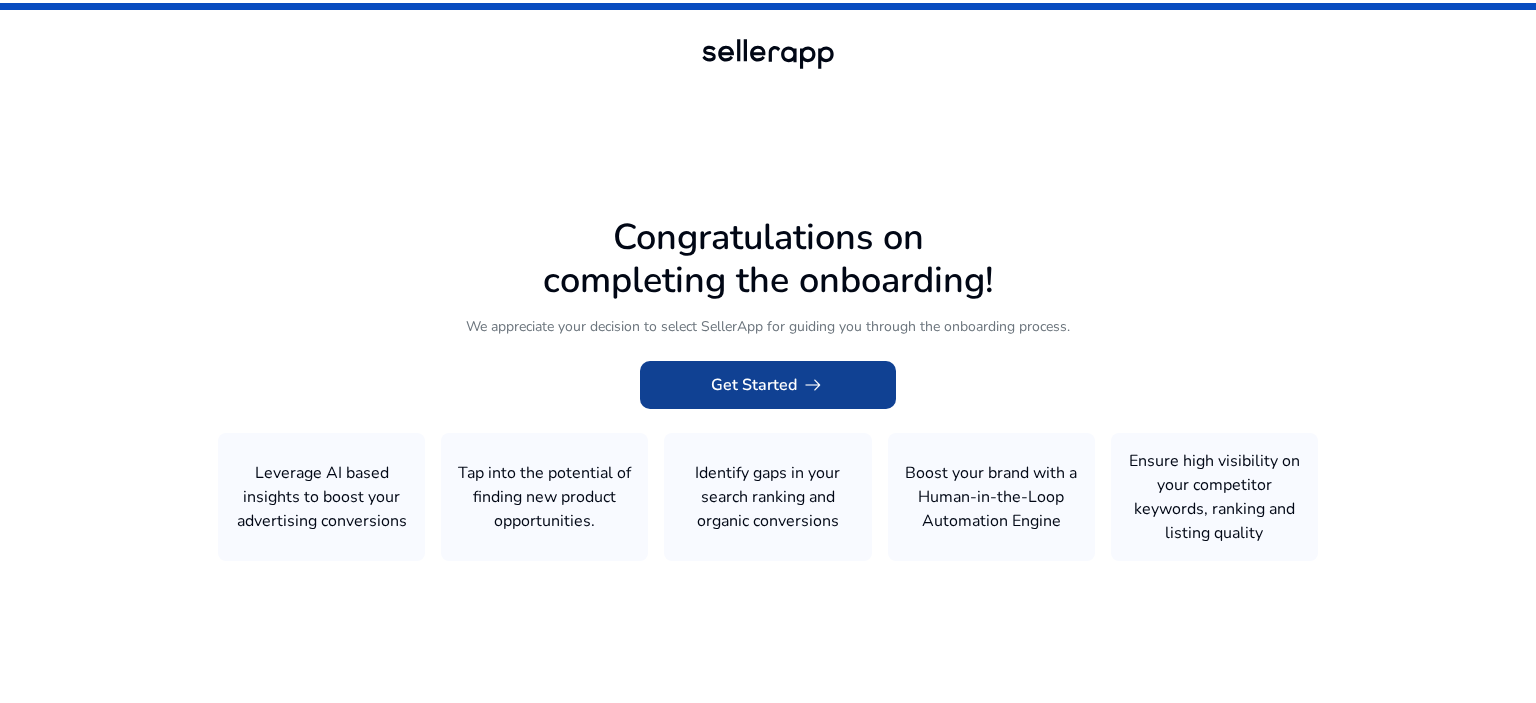 click on "Get Started   arrow_right_alt" 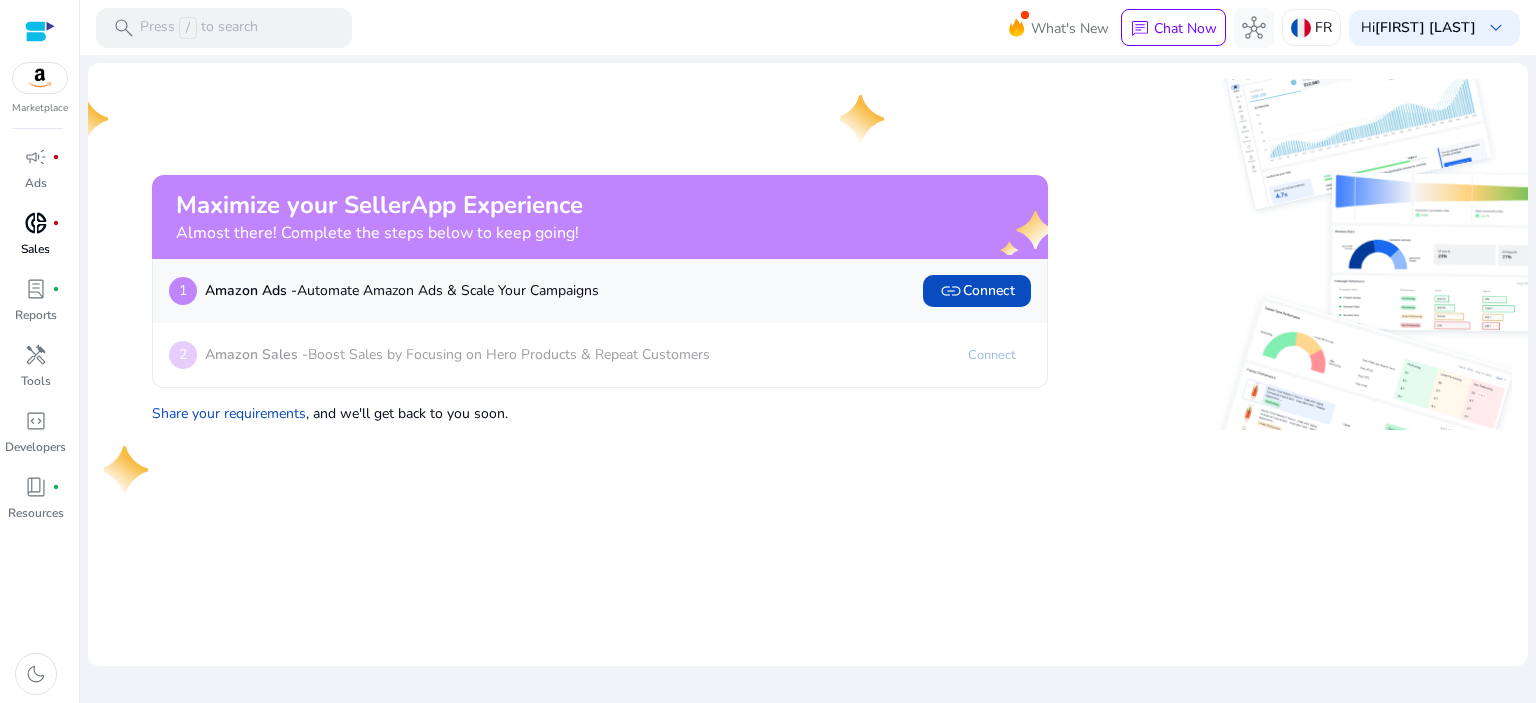 click on "donut_small" at bounding box center [36, 223] 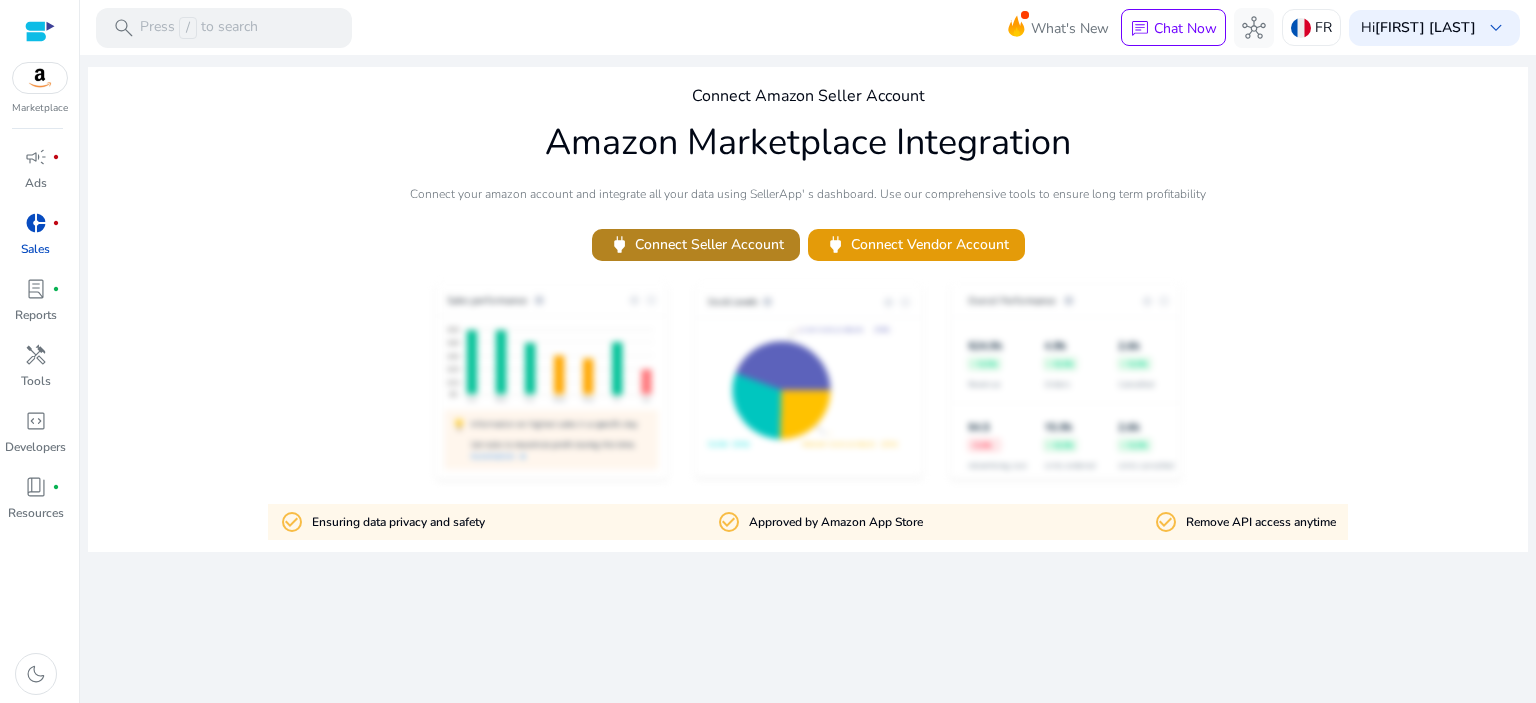 click on "power   Connect Seller Account" 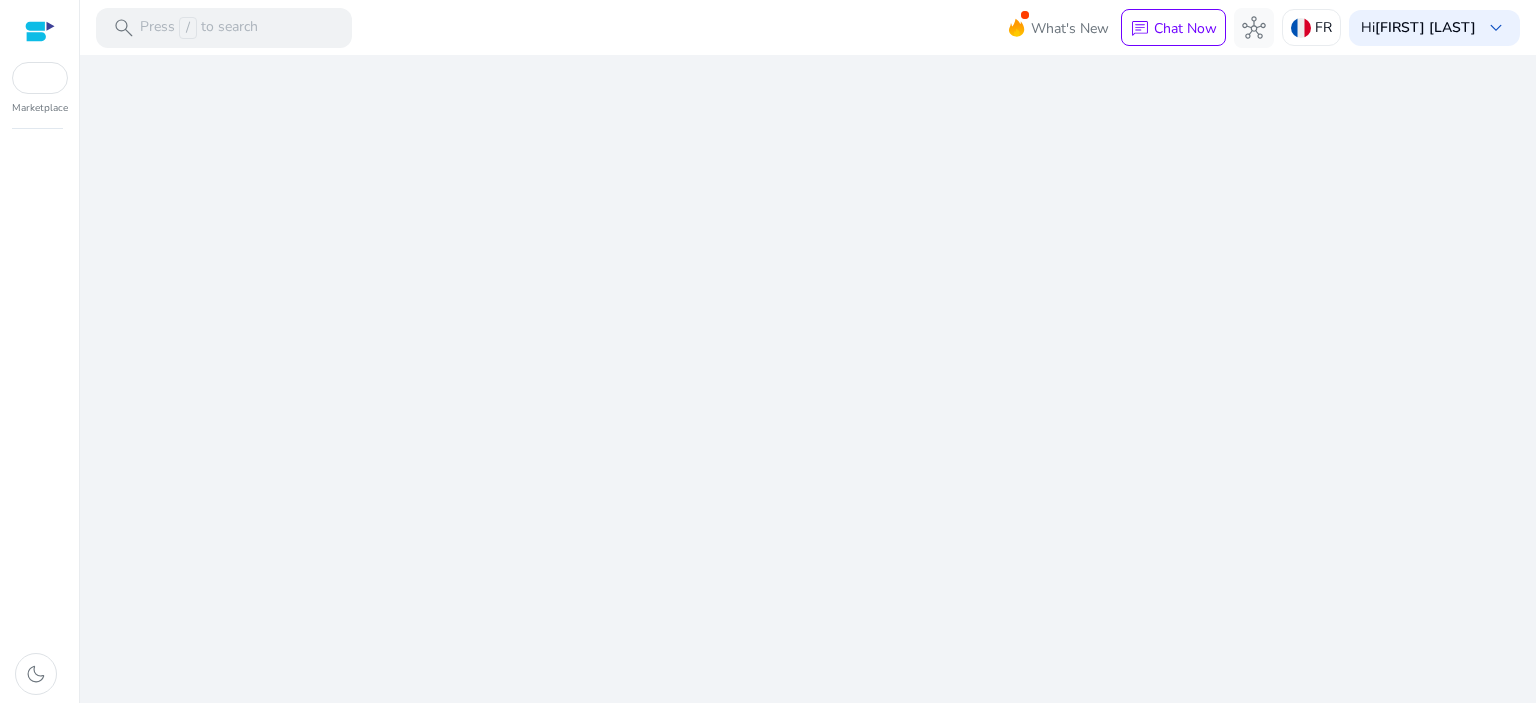 scroll, scrollTop: 0, scrollLeft: 0, axis: both 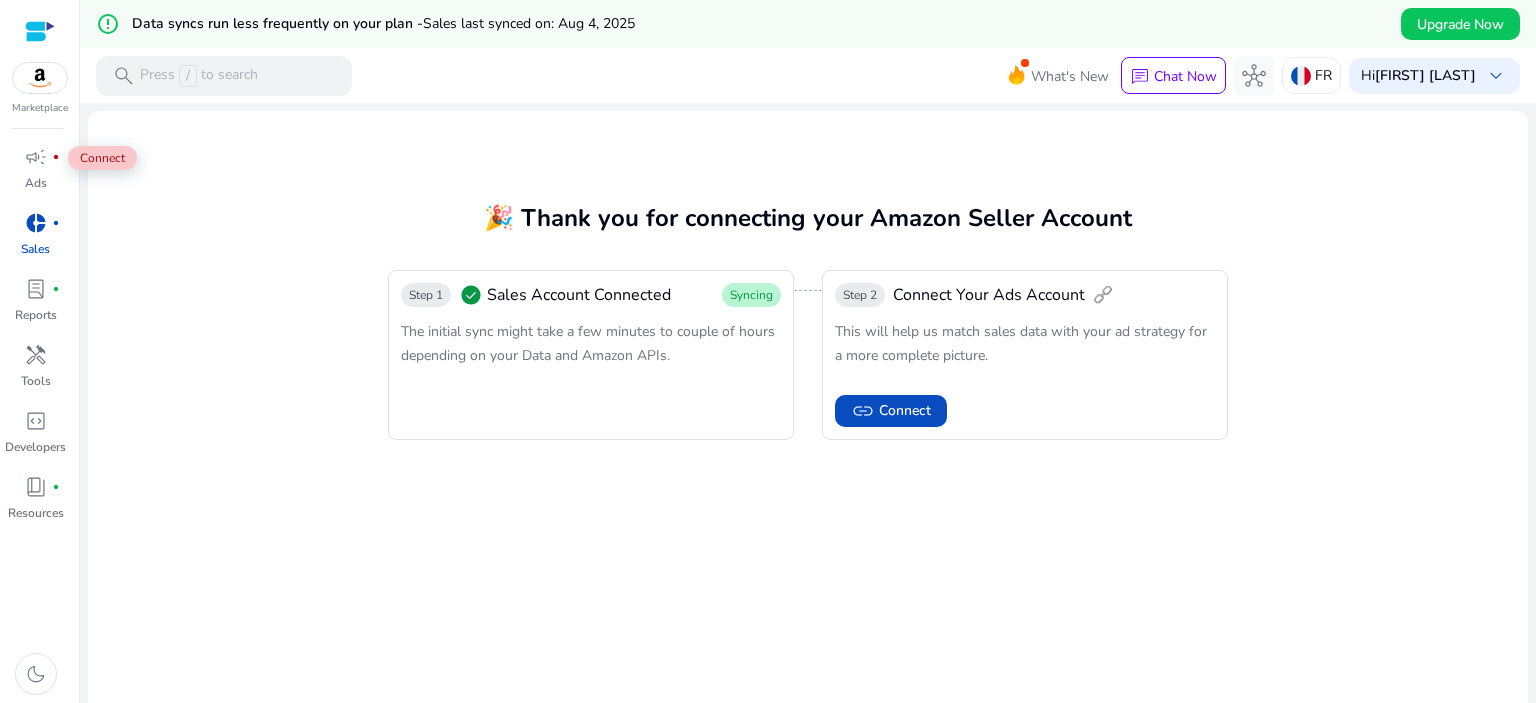 click on "donut_small" at bounding box center [36, 223] 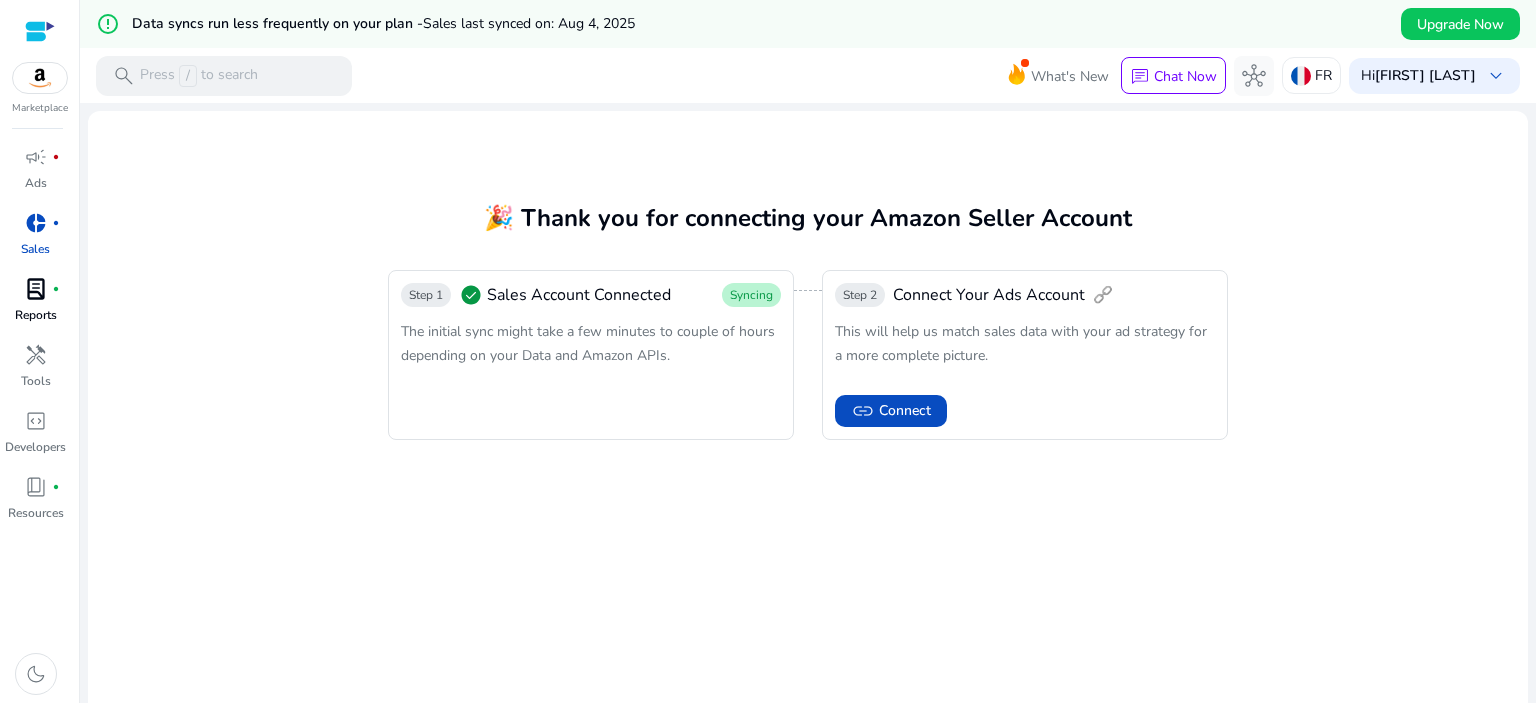 click on "lab_profile" at bounding box center (36, 289) 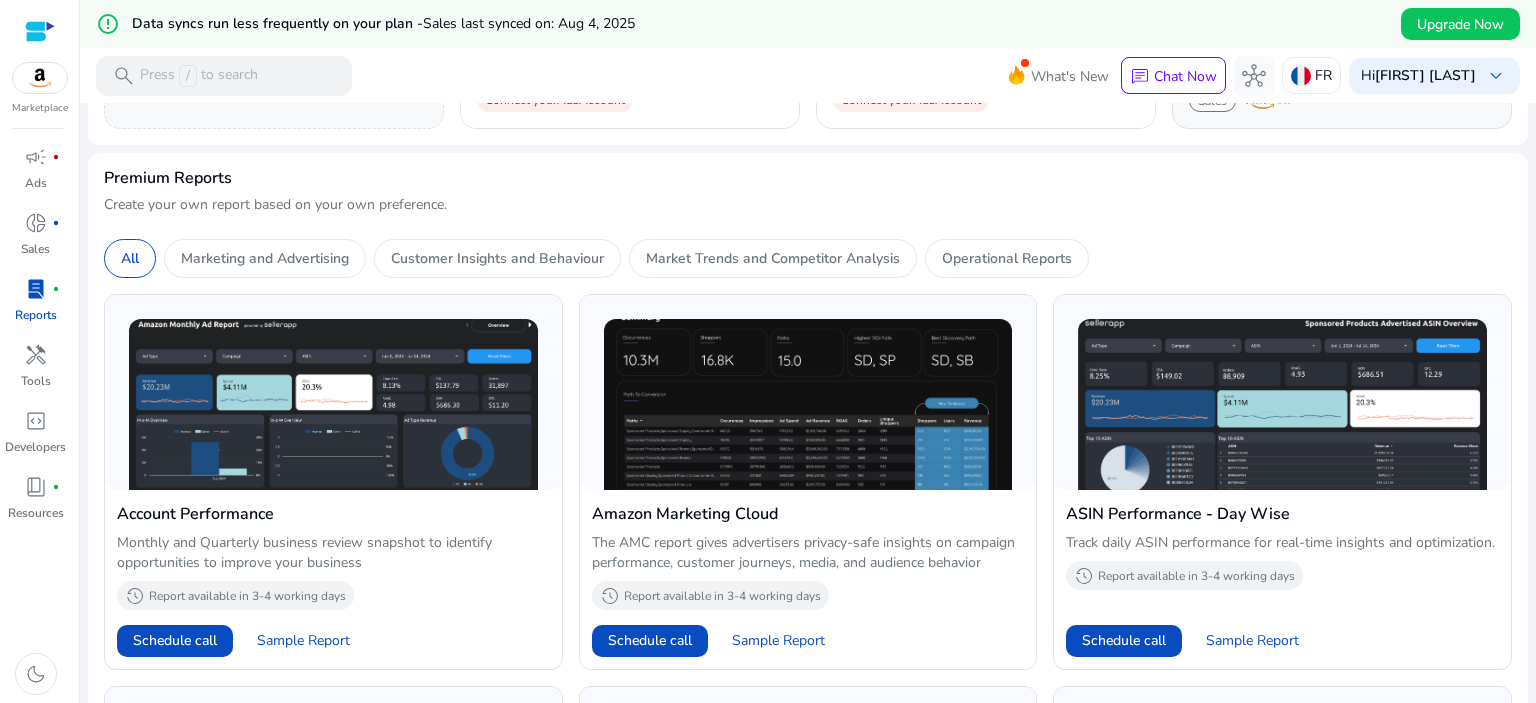 scroll, scrollTop: 100, scrollLeft: 0, axis: vertical 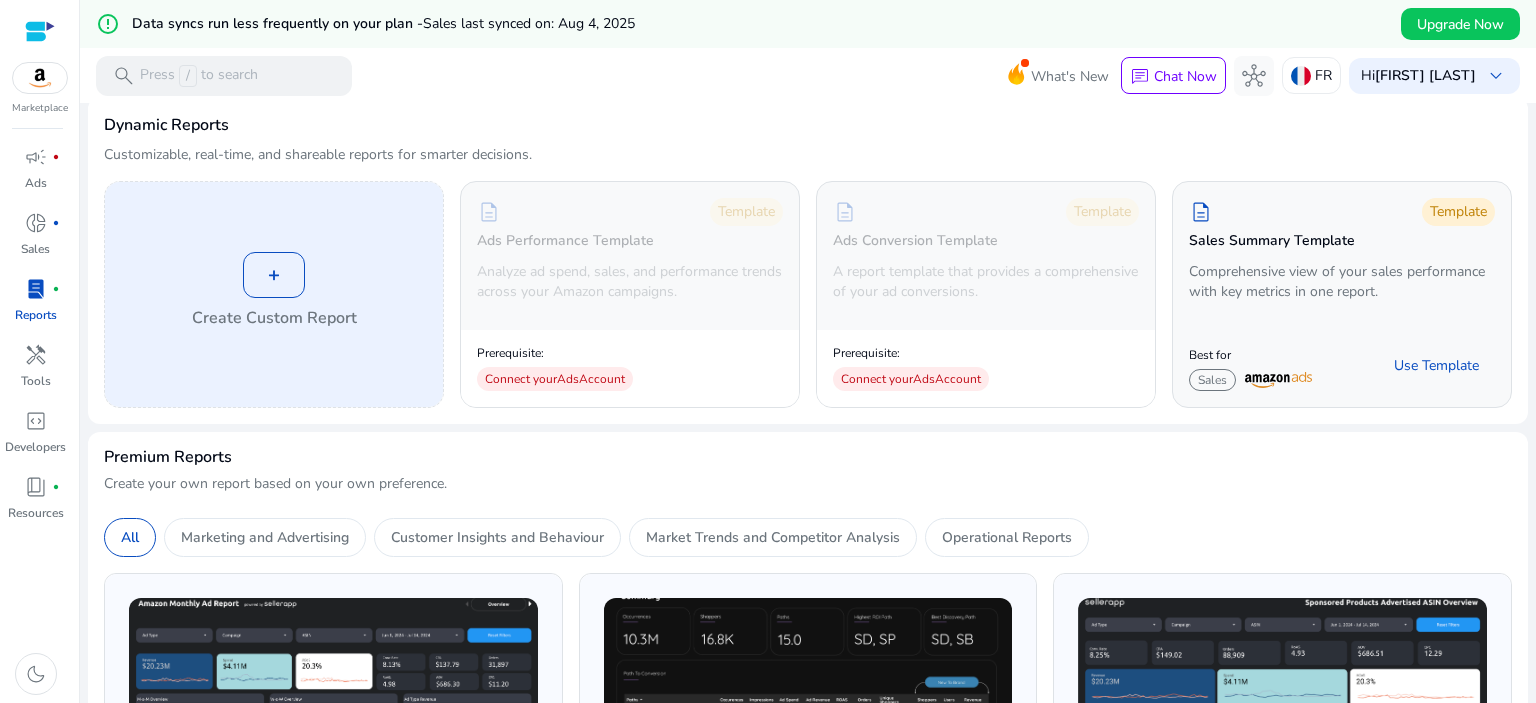 click on "+" 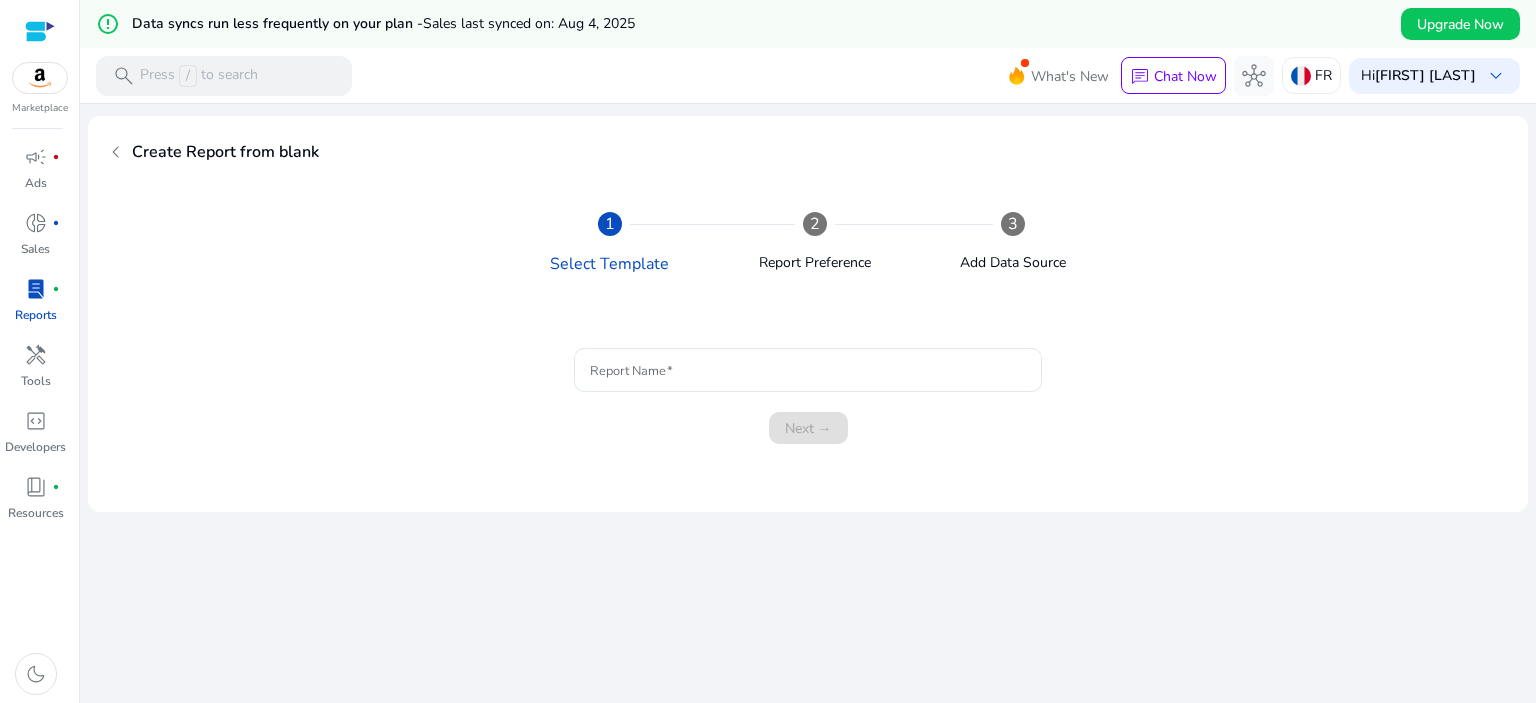 scroll, scrollTop: 0, scrollLeft: 0, axis: both 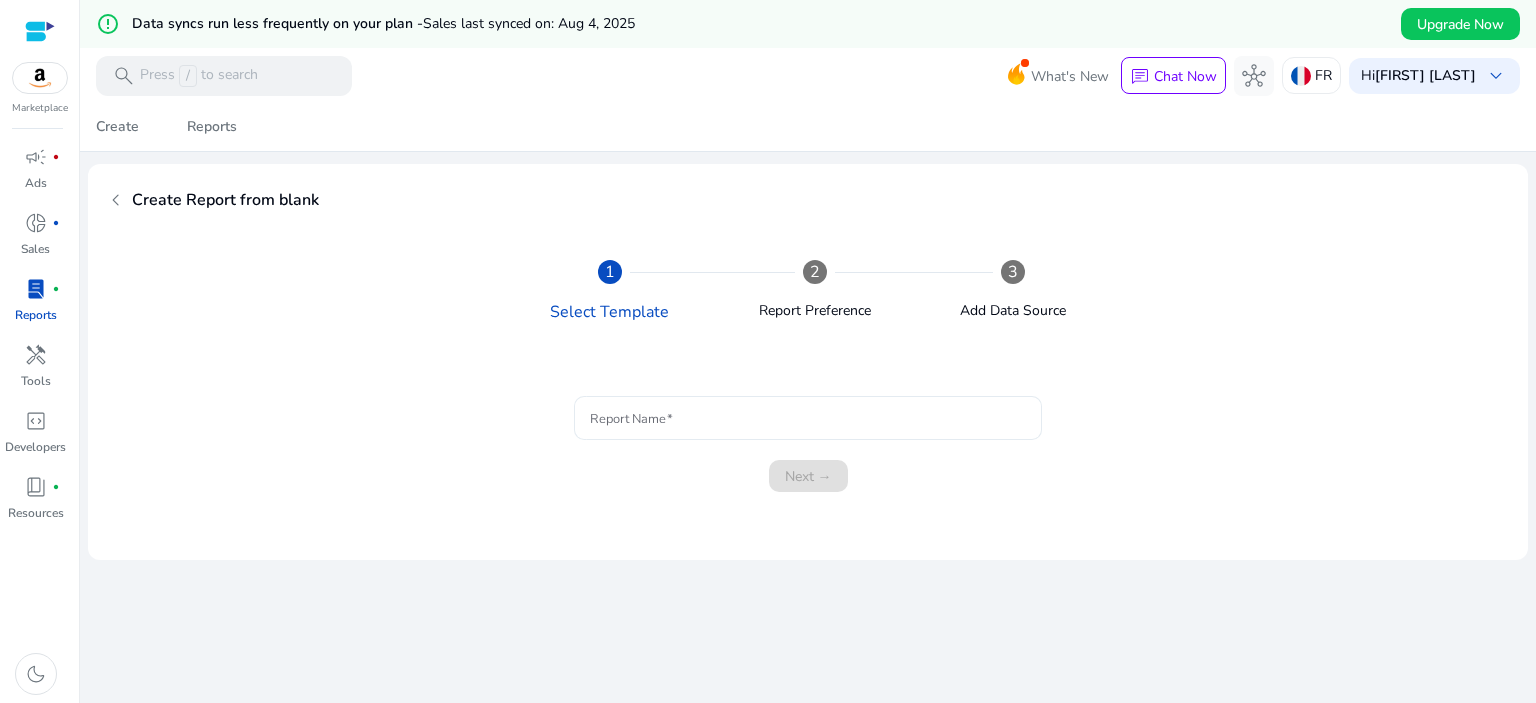 click on "Report Name" at bounding box center (808, 418) 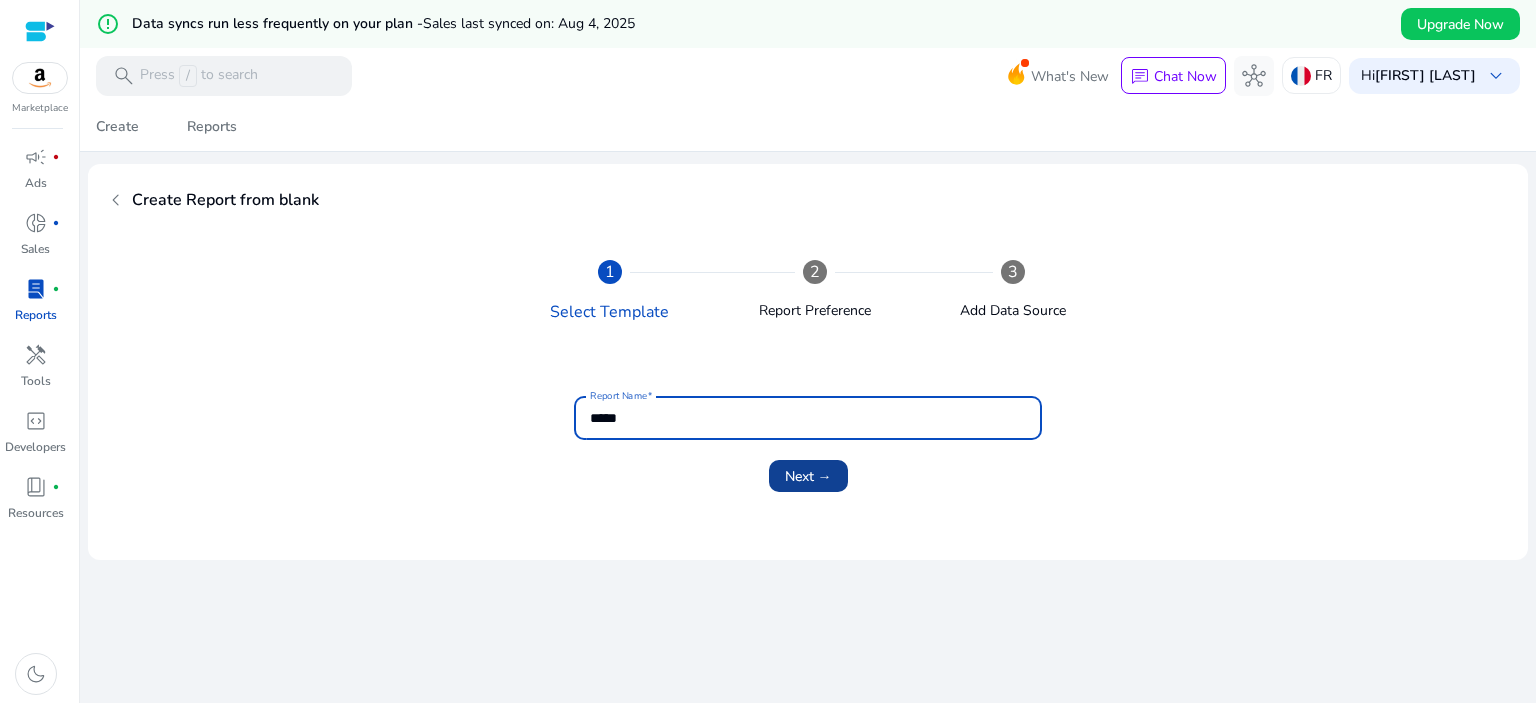 type on "*****" 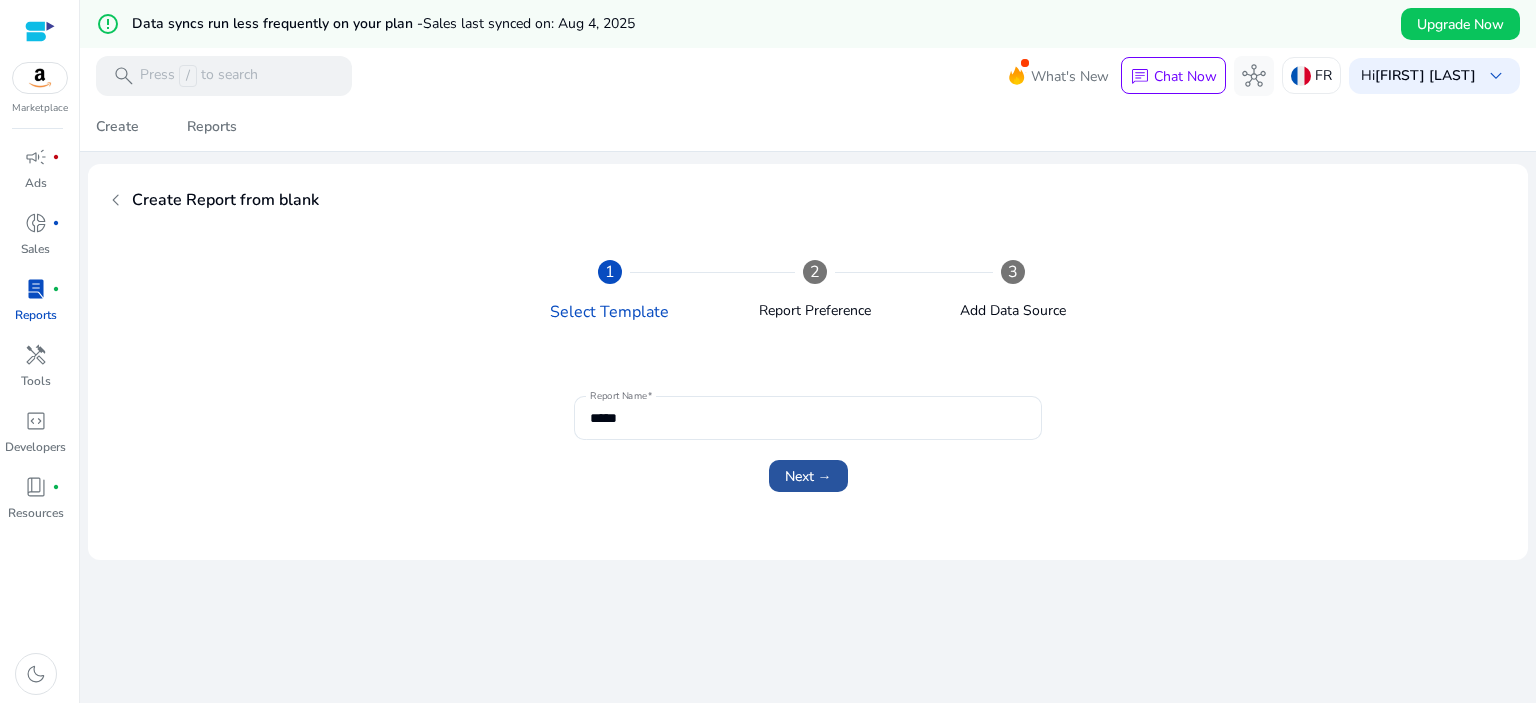 click at bounding box center (808, 476) 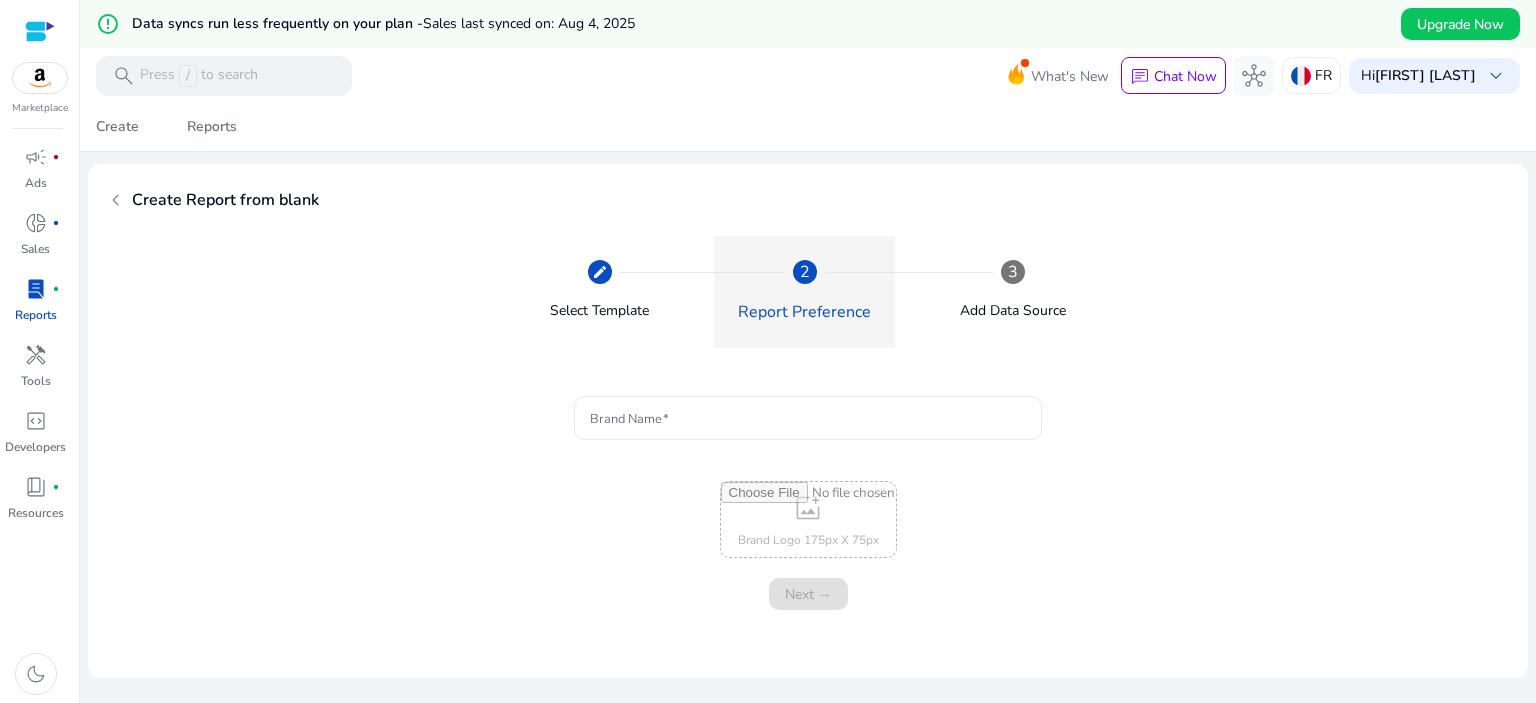click on "Brand Name" at bounding box center [808, 418] 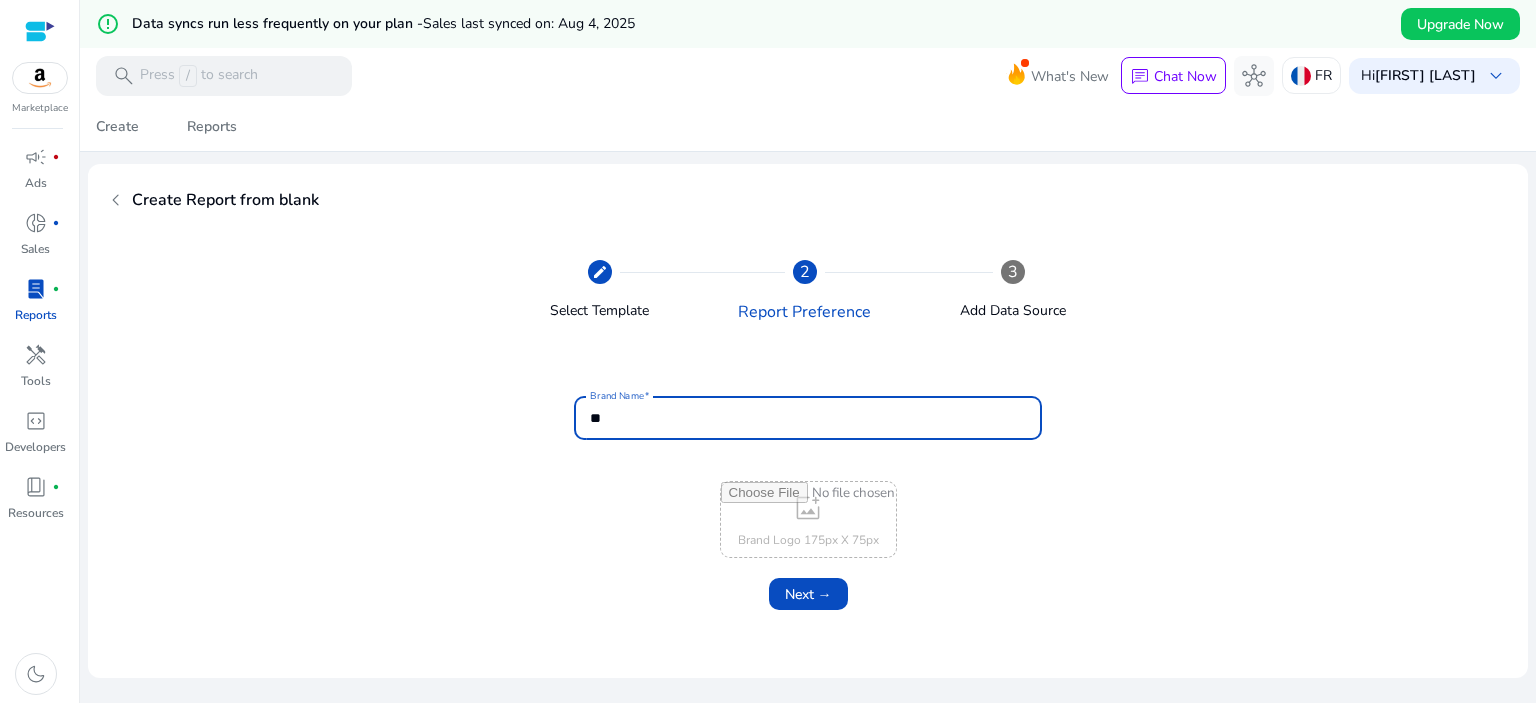 scroll, scrollTop: 0, scrollLeft: 0, axis: both 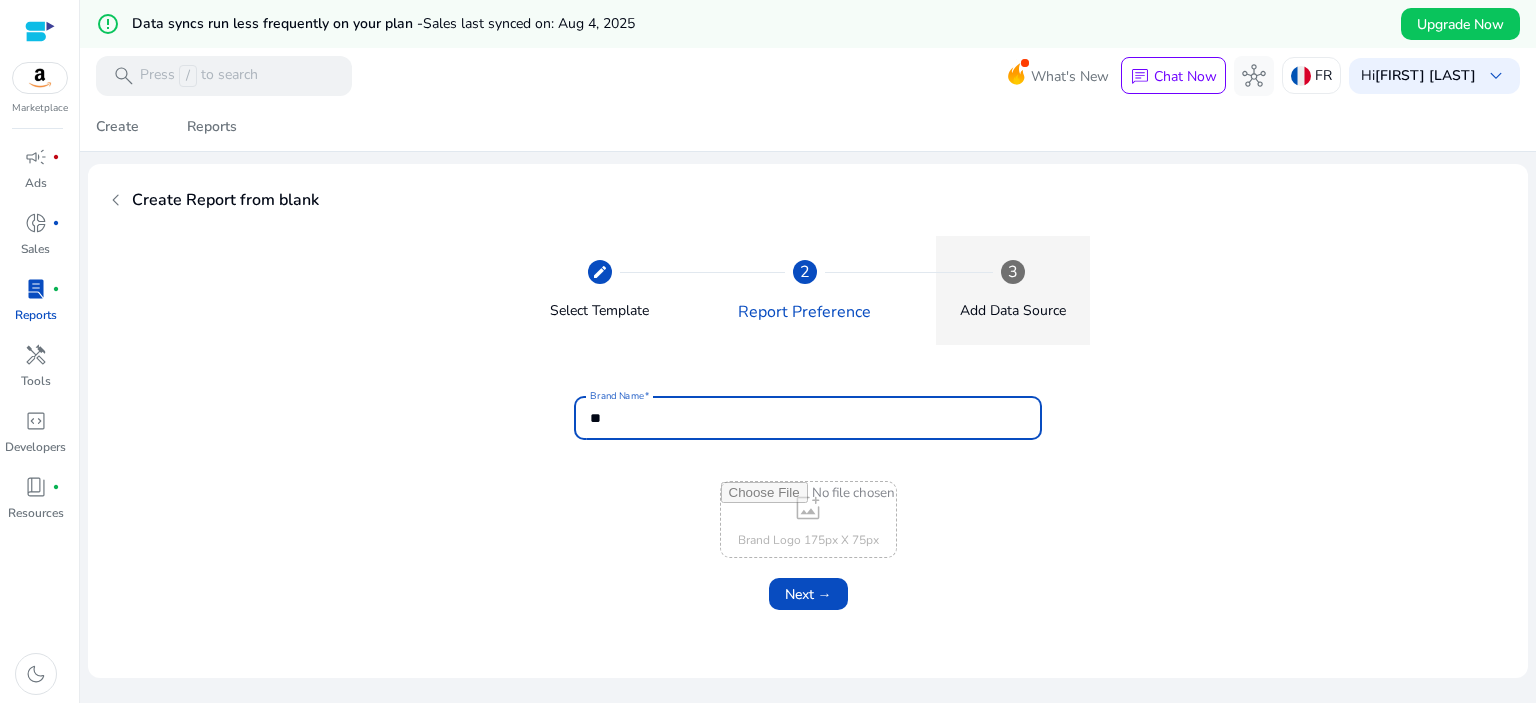 type on "**" 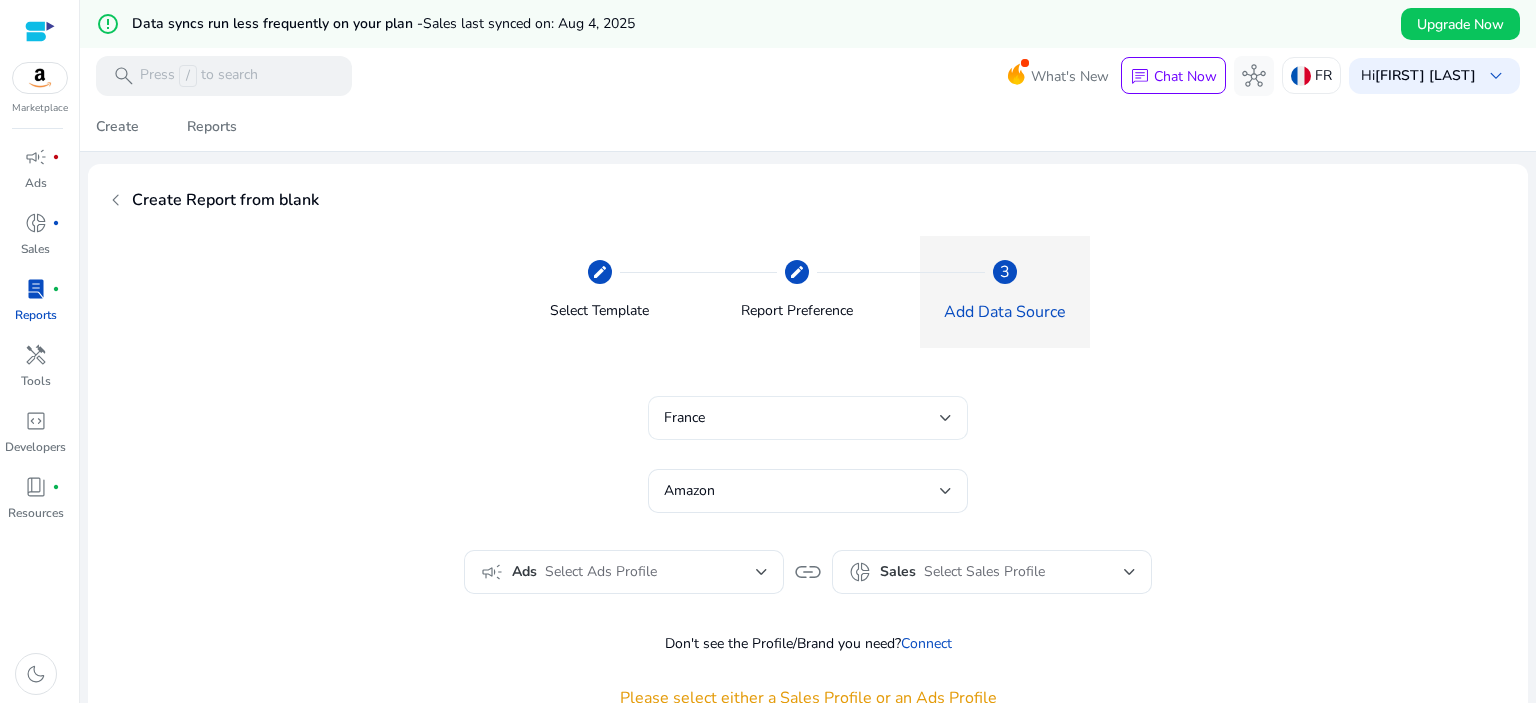 click on "France" at bounding box center (802, 418) 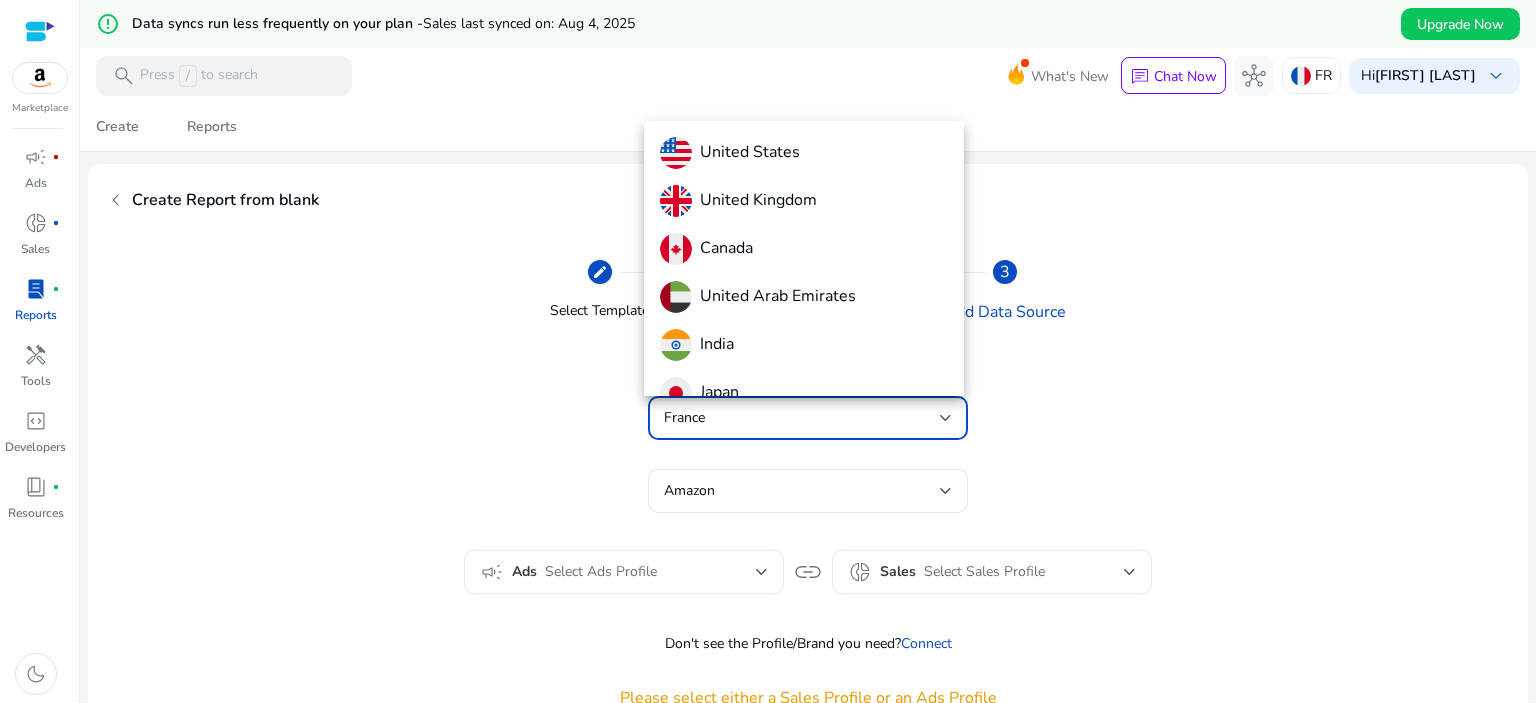 scroll, scrollTop: 260, scrollLeft: 0, axis: vertical 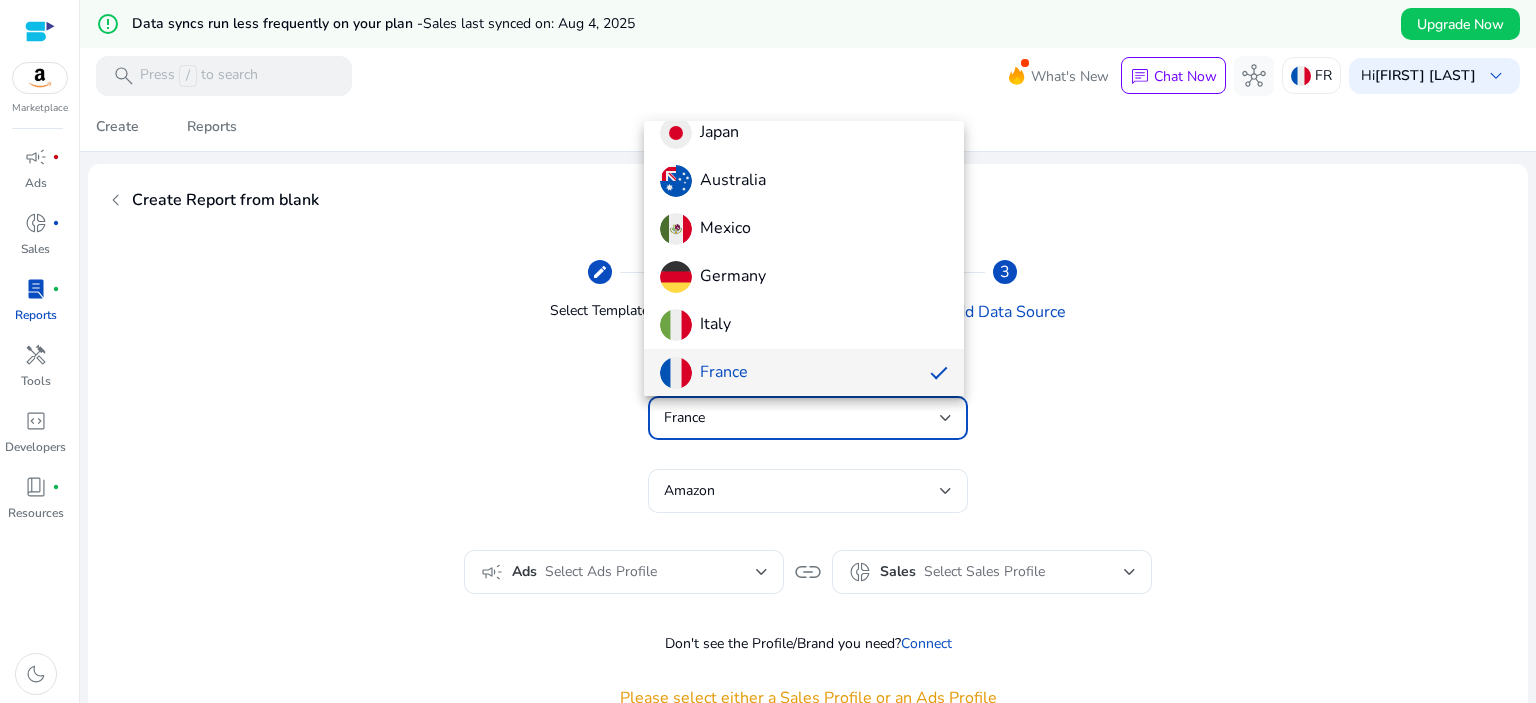 click at bounding box center (768, 351) 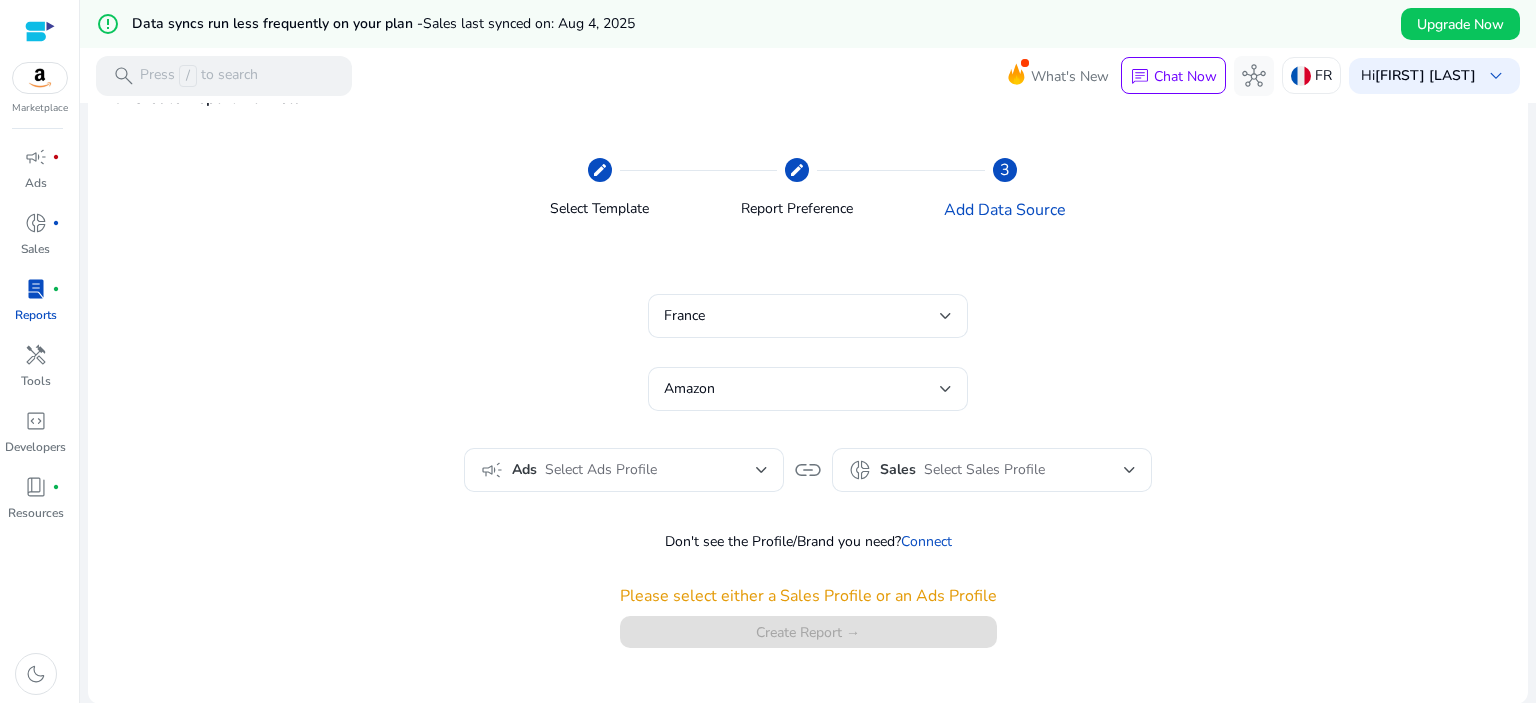 scroll, scrollTop: 103, scrollLeft: 0, axis: vertical 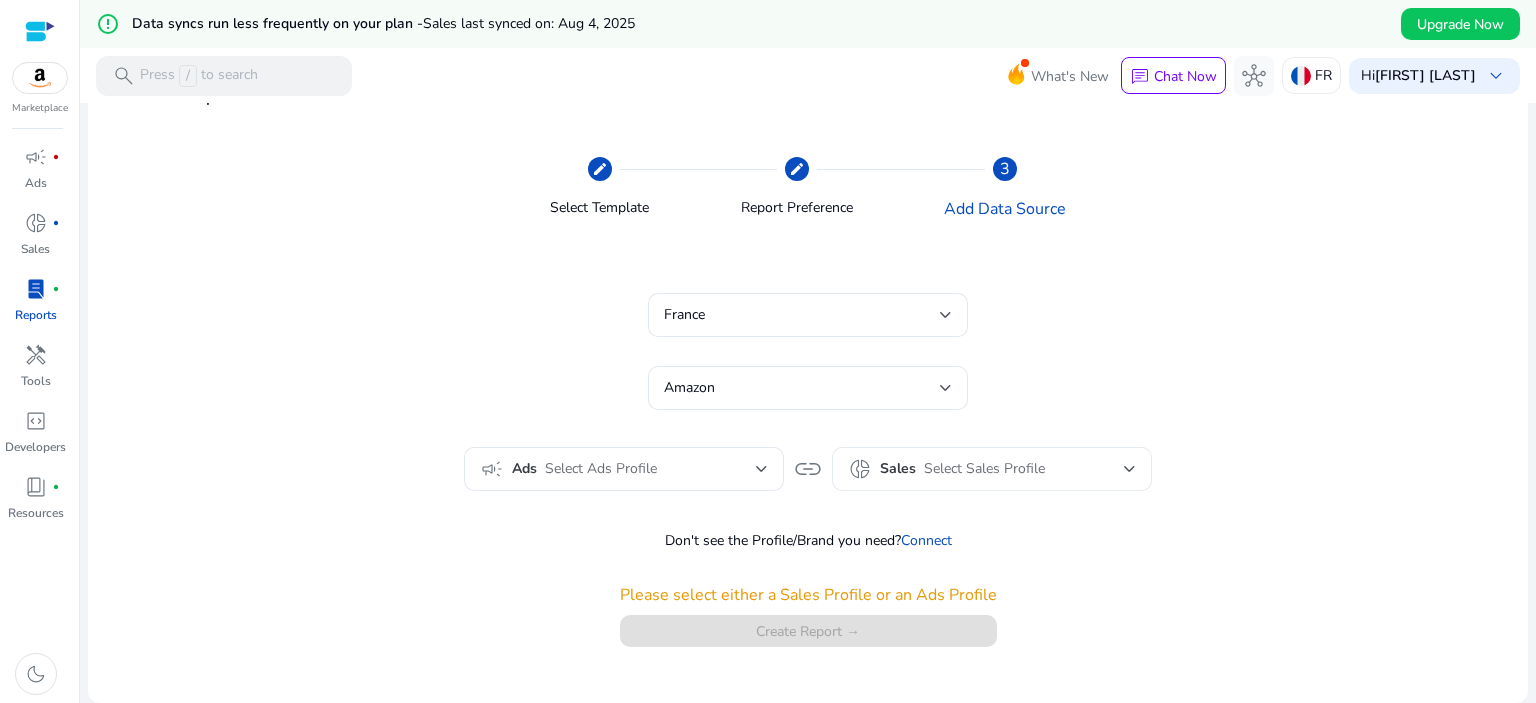 click on "donut_small   Sales  Select Sales Profile" 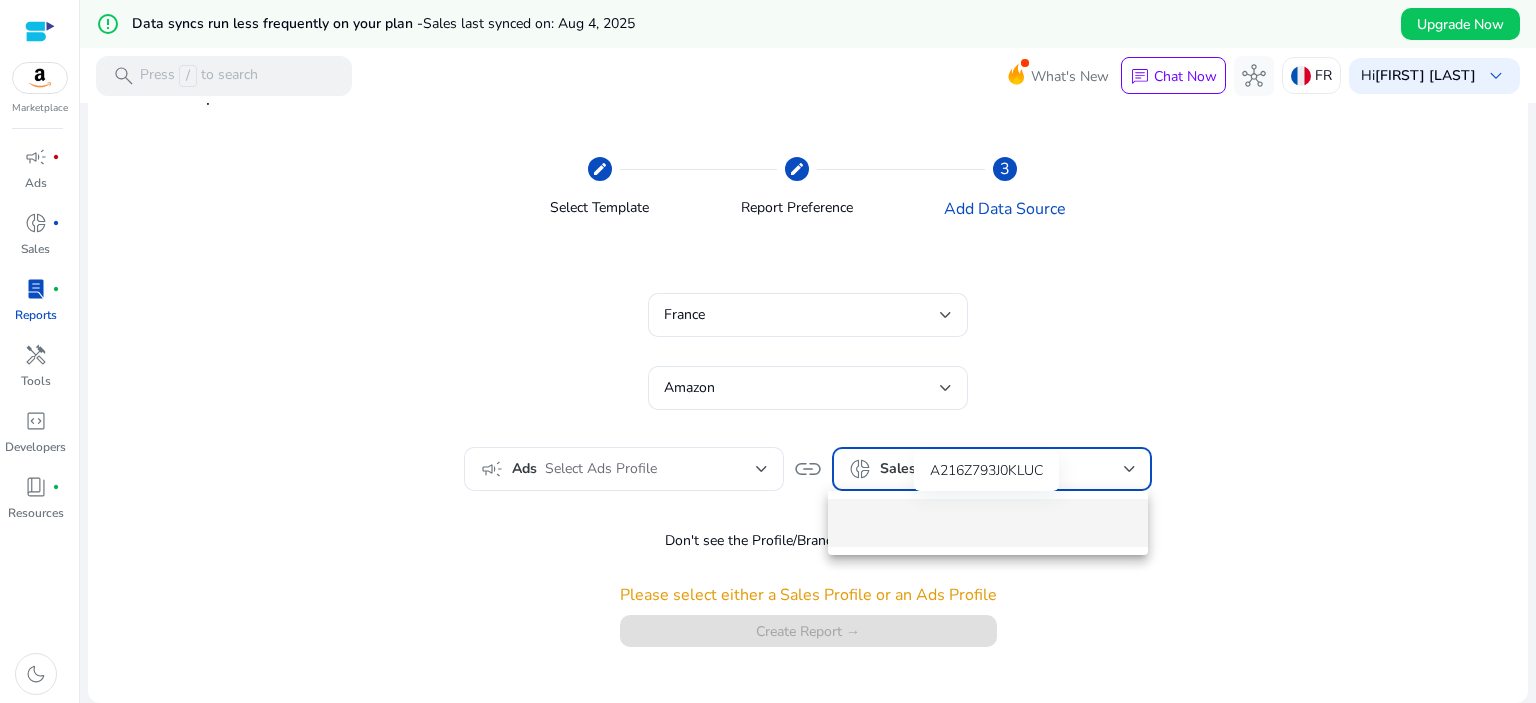 click at bounding box center [988, 523] 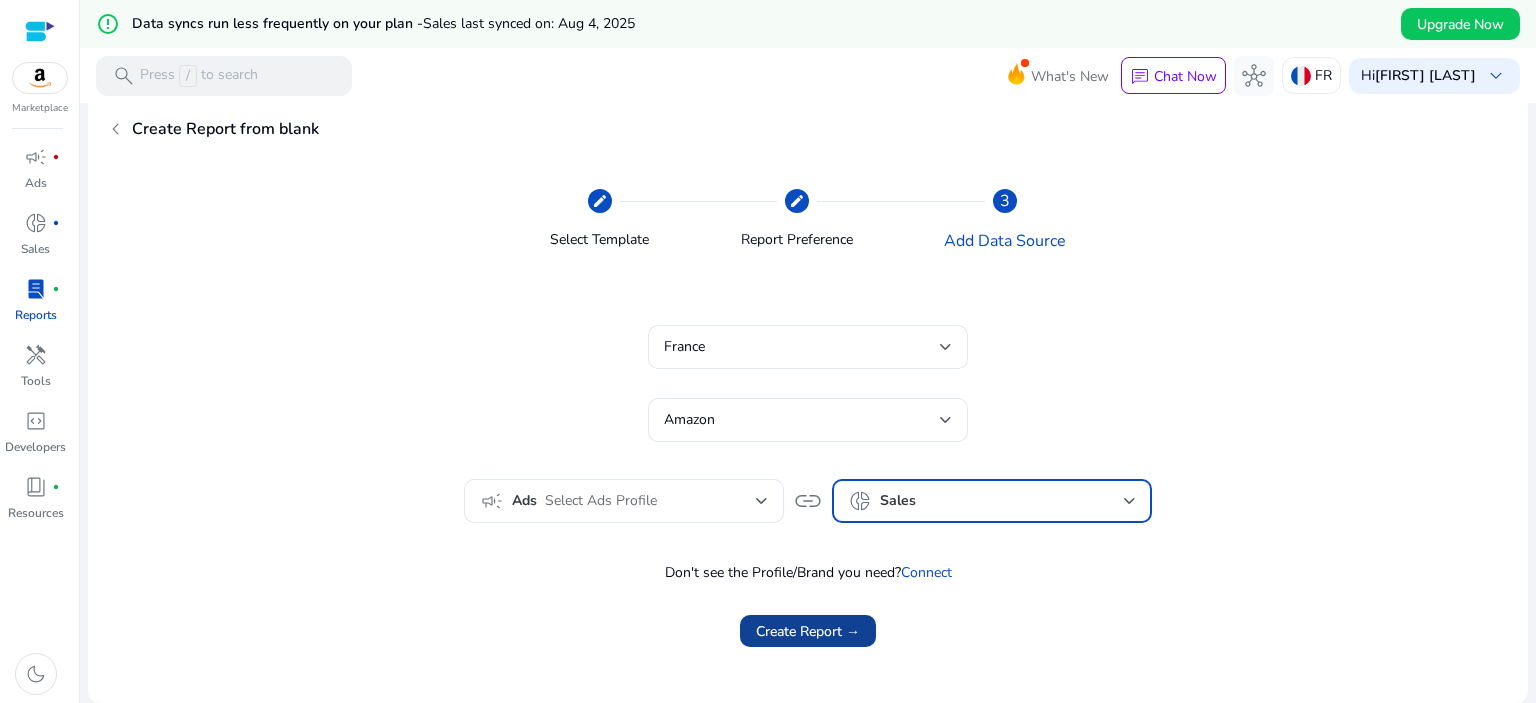 click on "Create Report →" at bounding box center (808, 631) 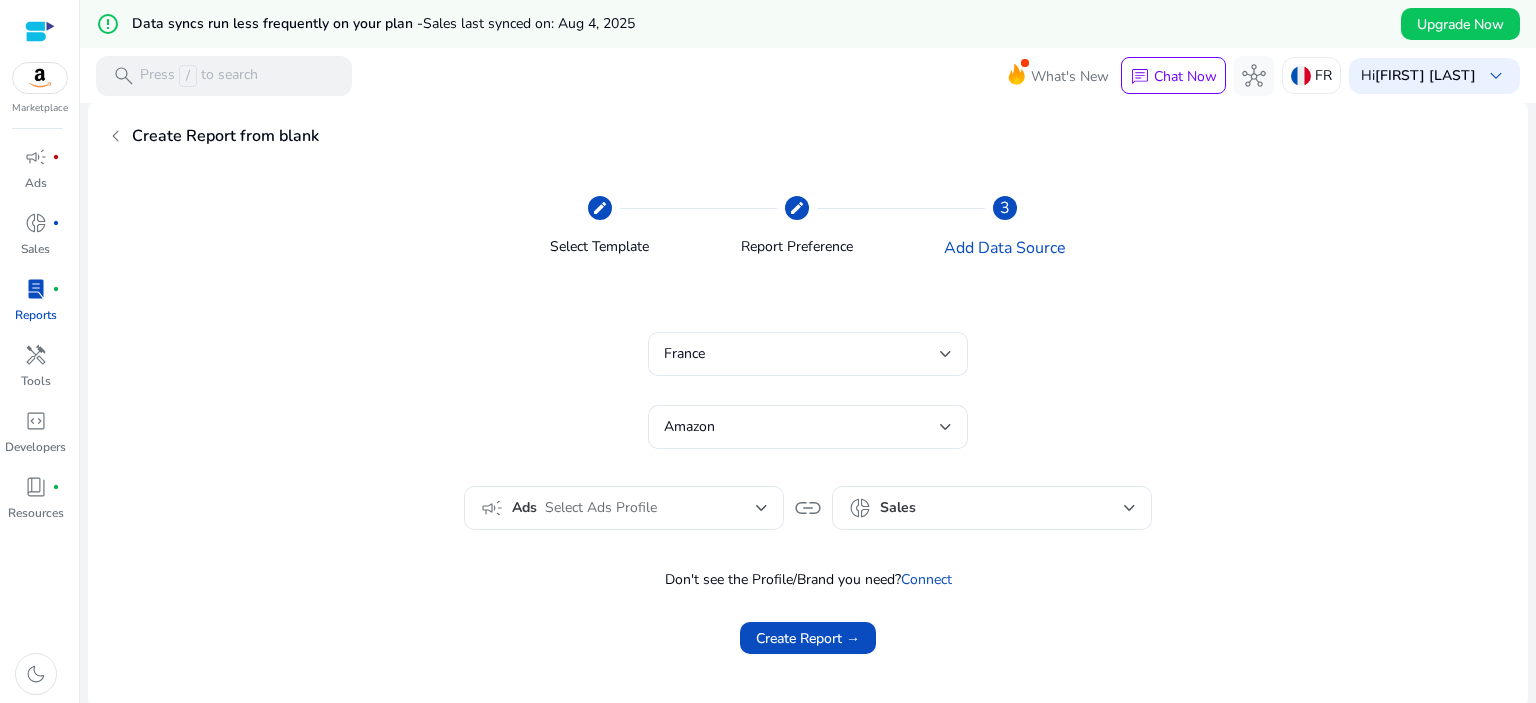 scroll, scrollTop: 71, scrollLeft: 0, axis: vertical 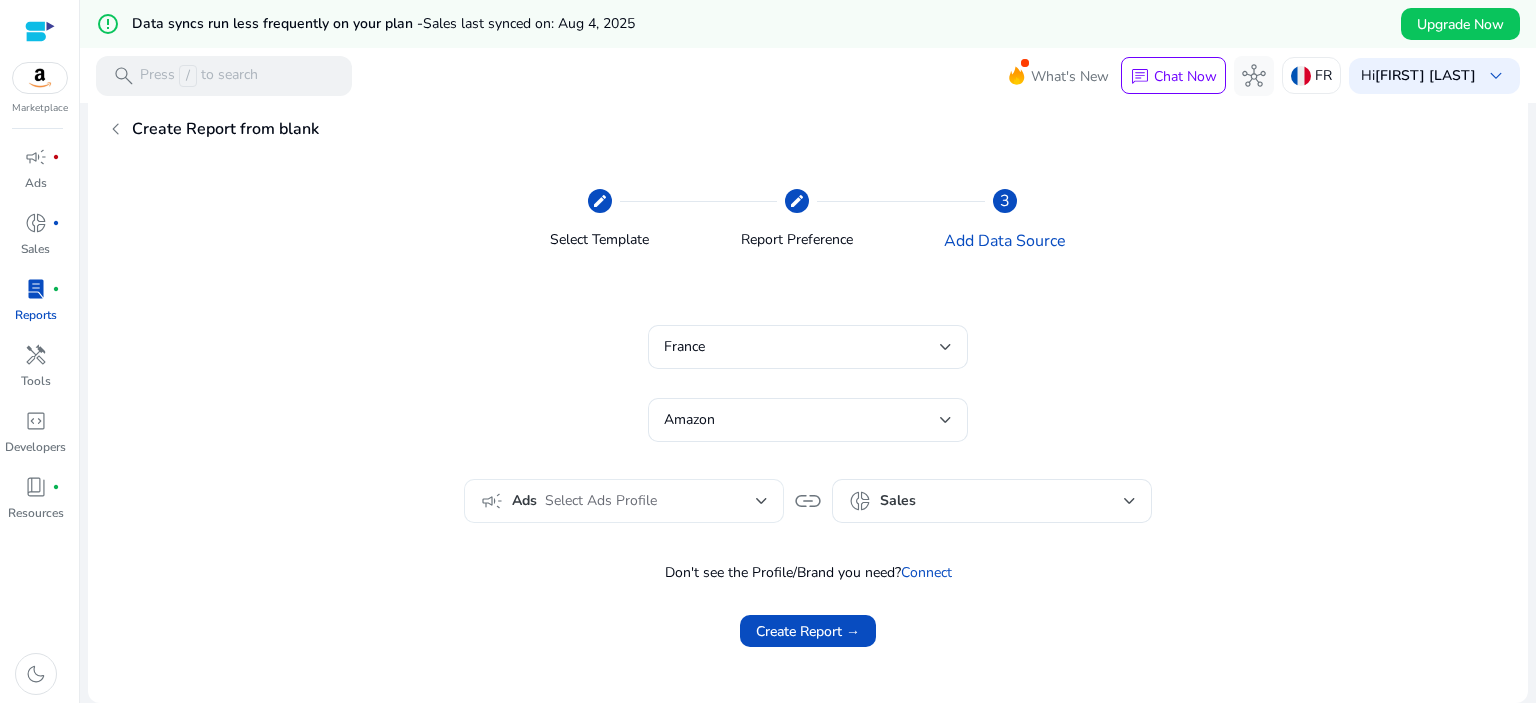 click on "Select Ads Profile" at bounding box center (650, 501) 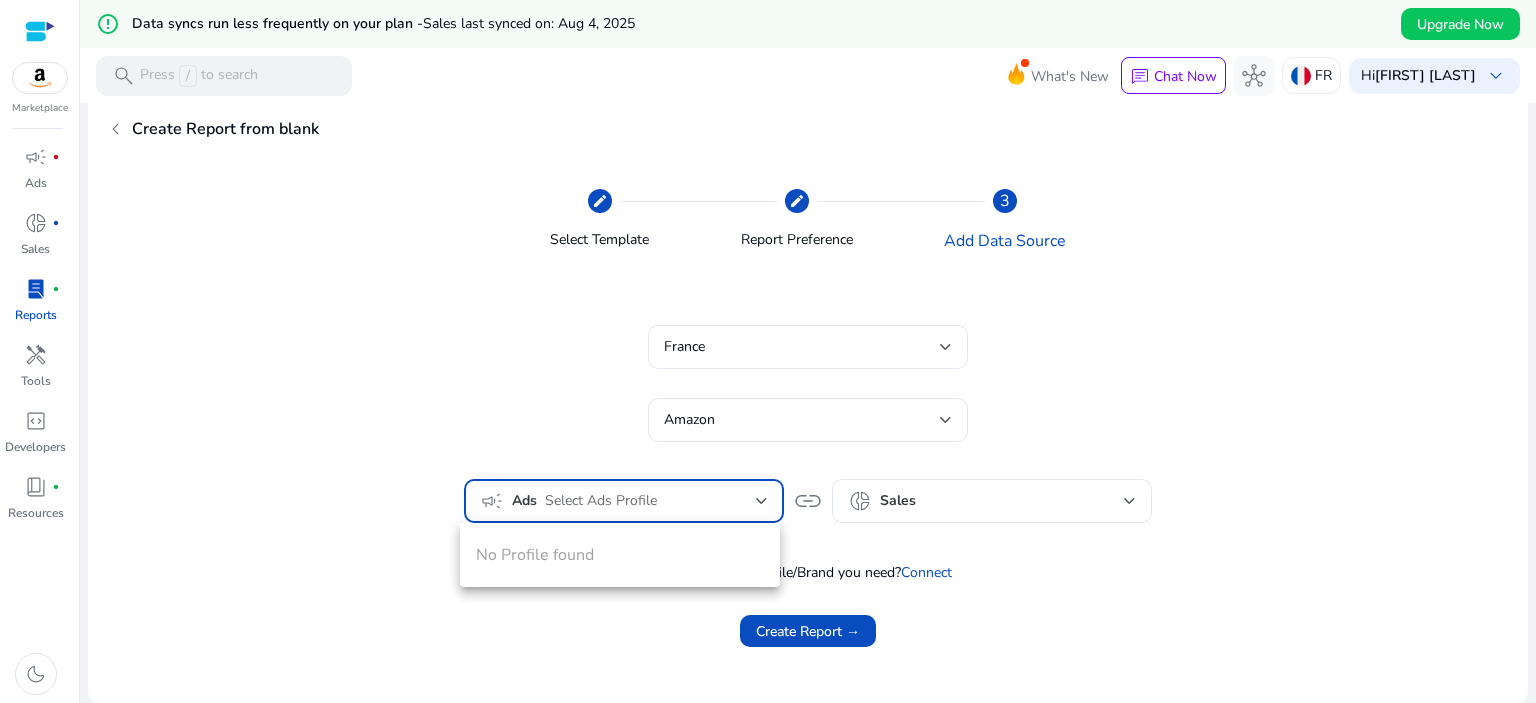 click at bounding box center (768, 351) 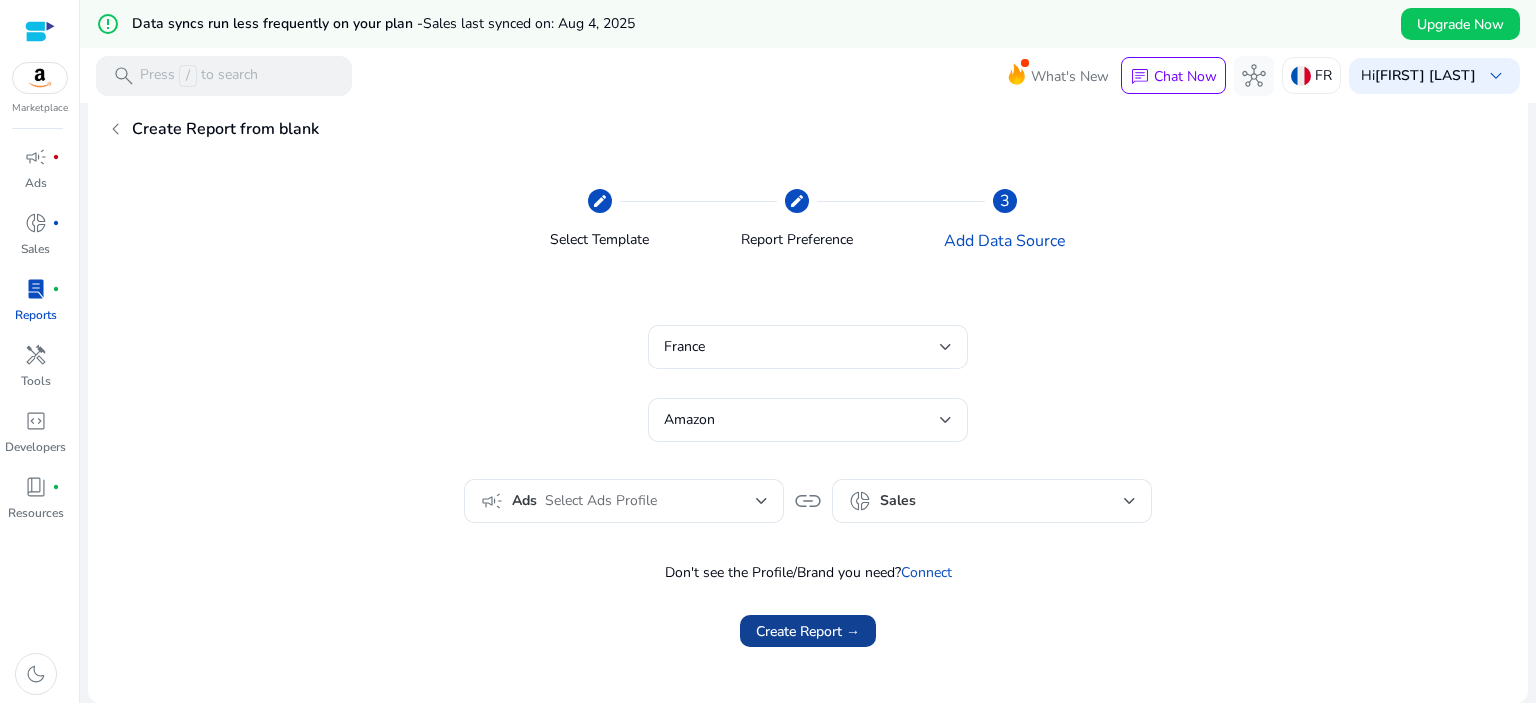 click on "Create Report →" at bounding box center (808, 631) 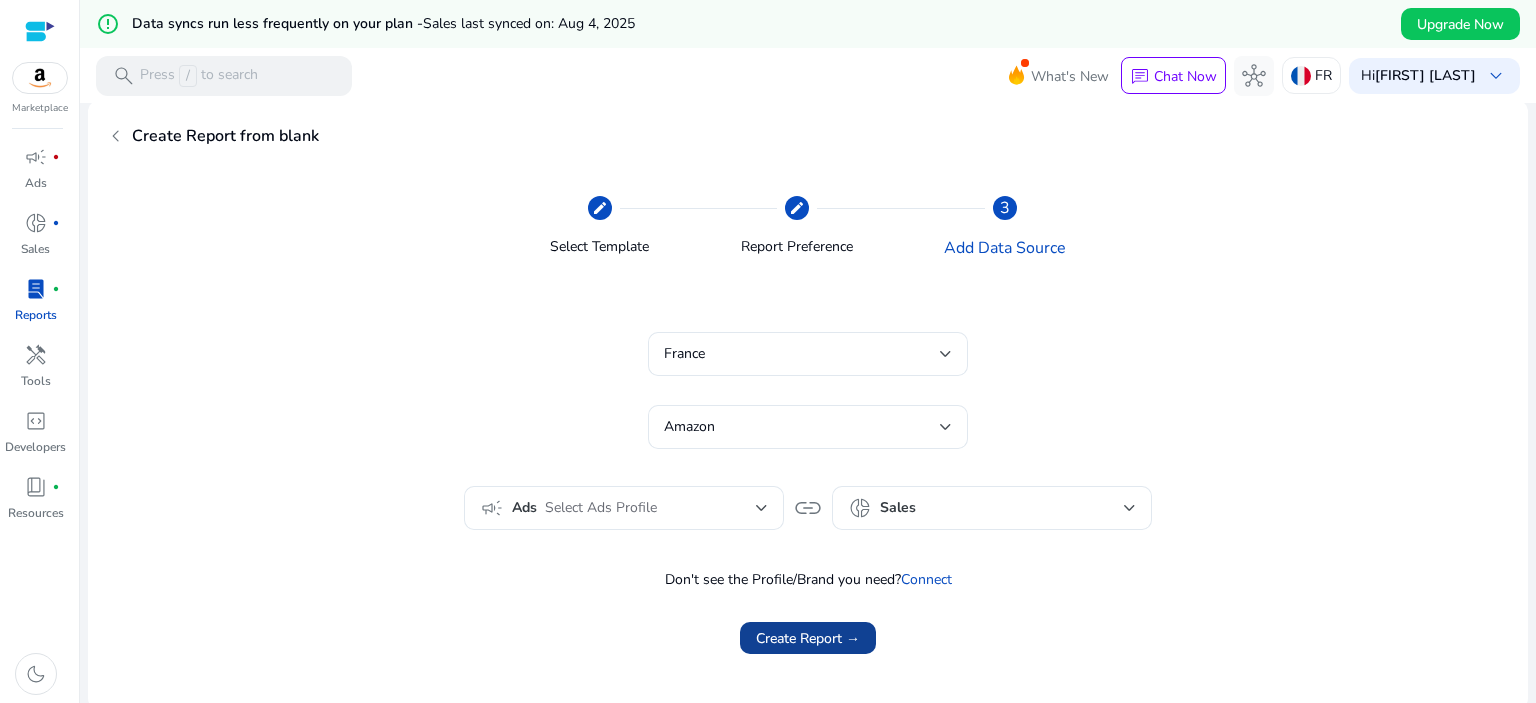 scroll, scrollTop: 71, scrollLeft: 0, axis: vertical 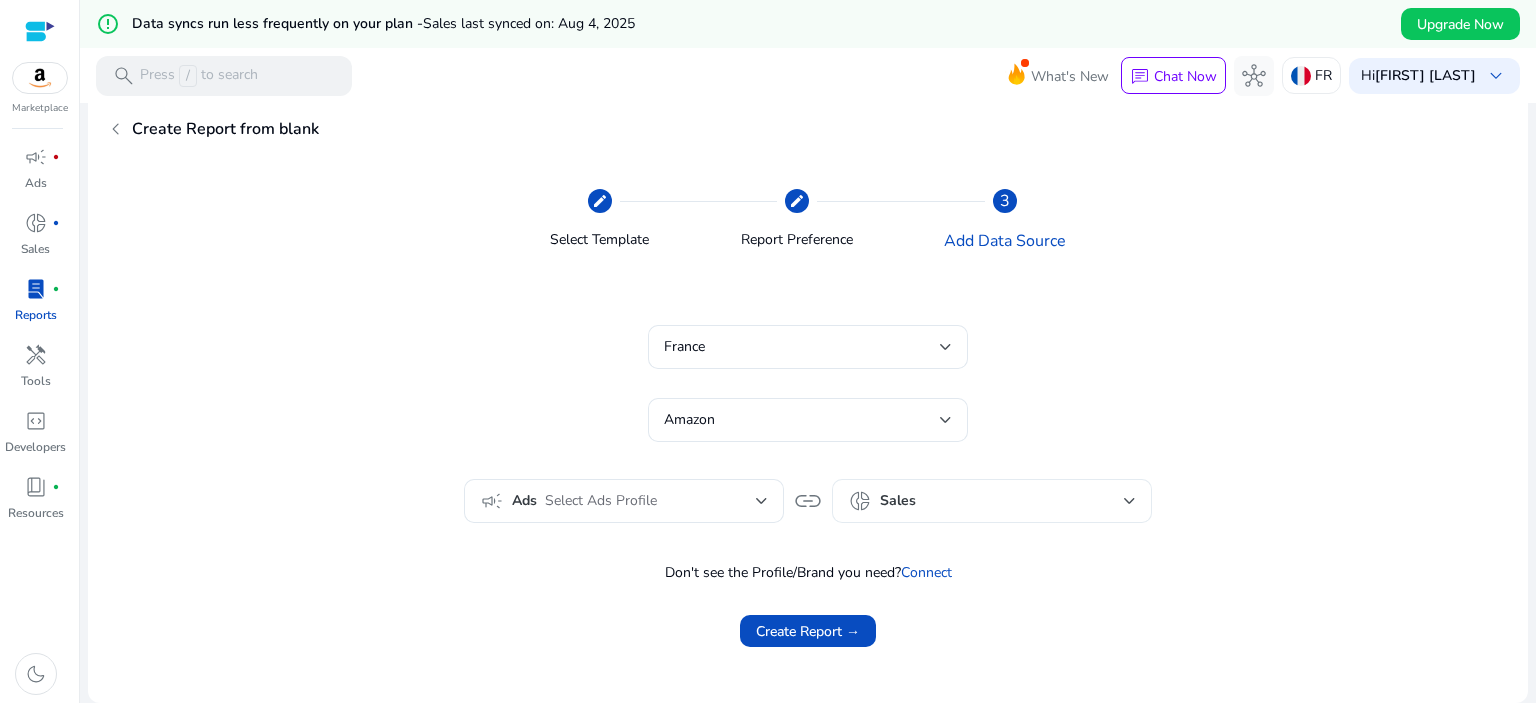 click at bounding box center [1024, 501] 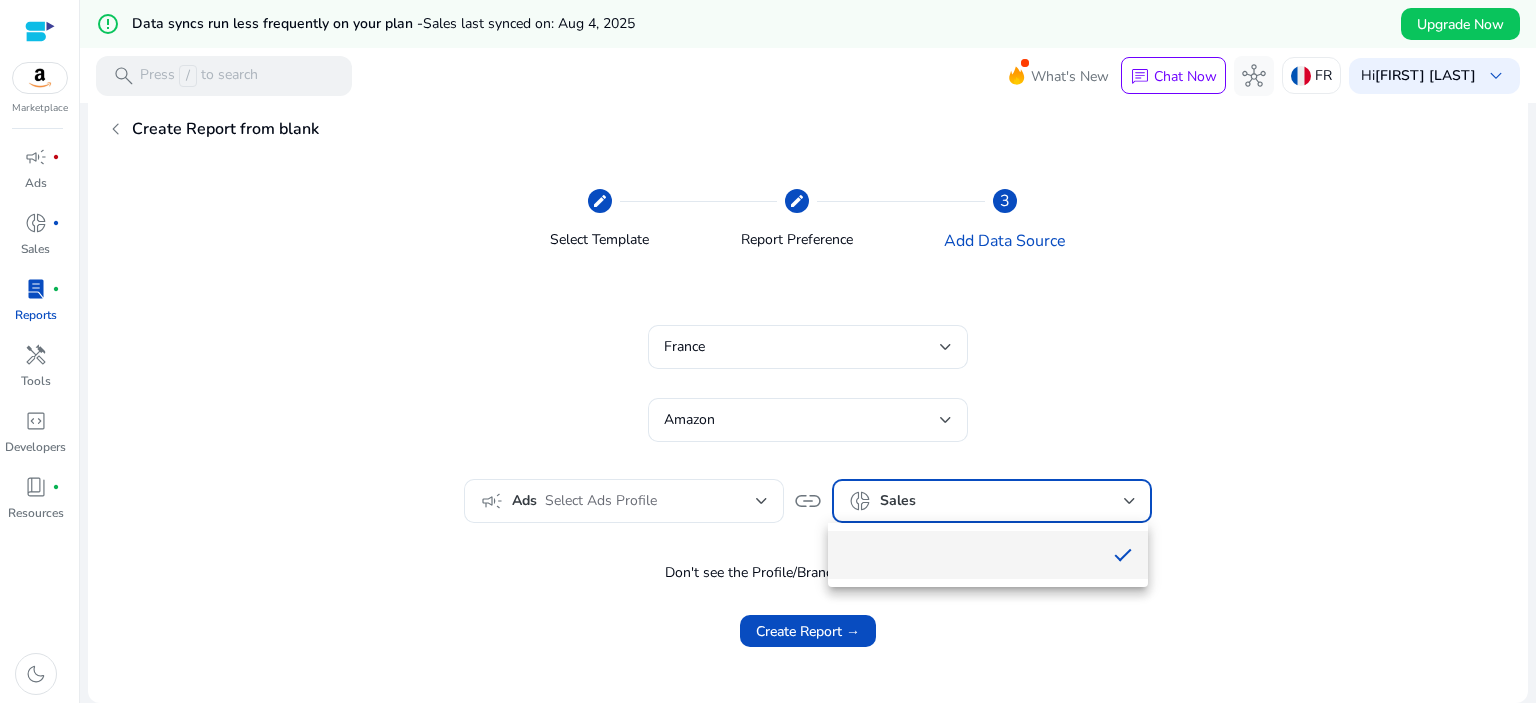 click at bounding box center (768, 351) 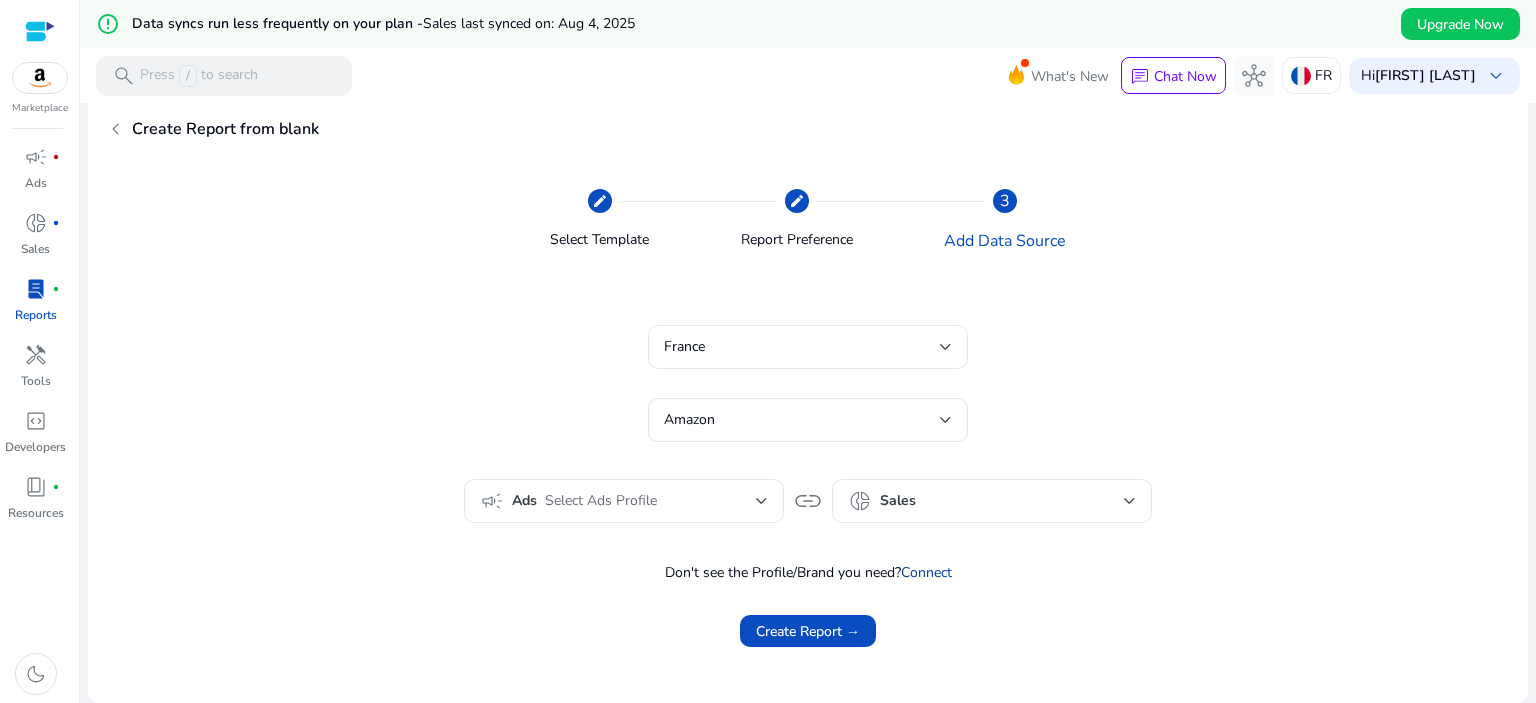 click on "Connect" at bounding box center [926, 572] 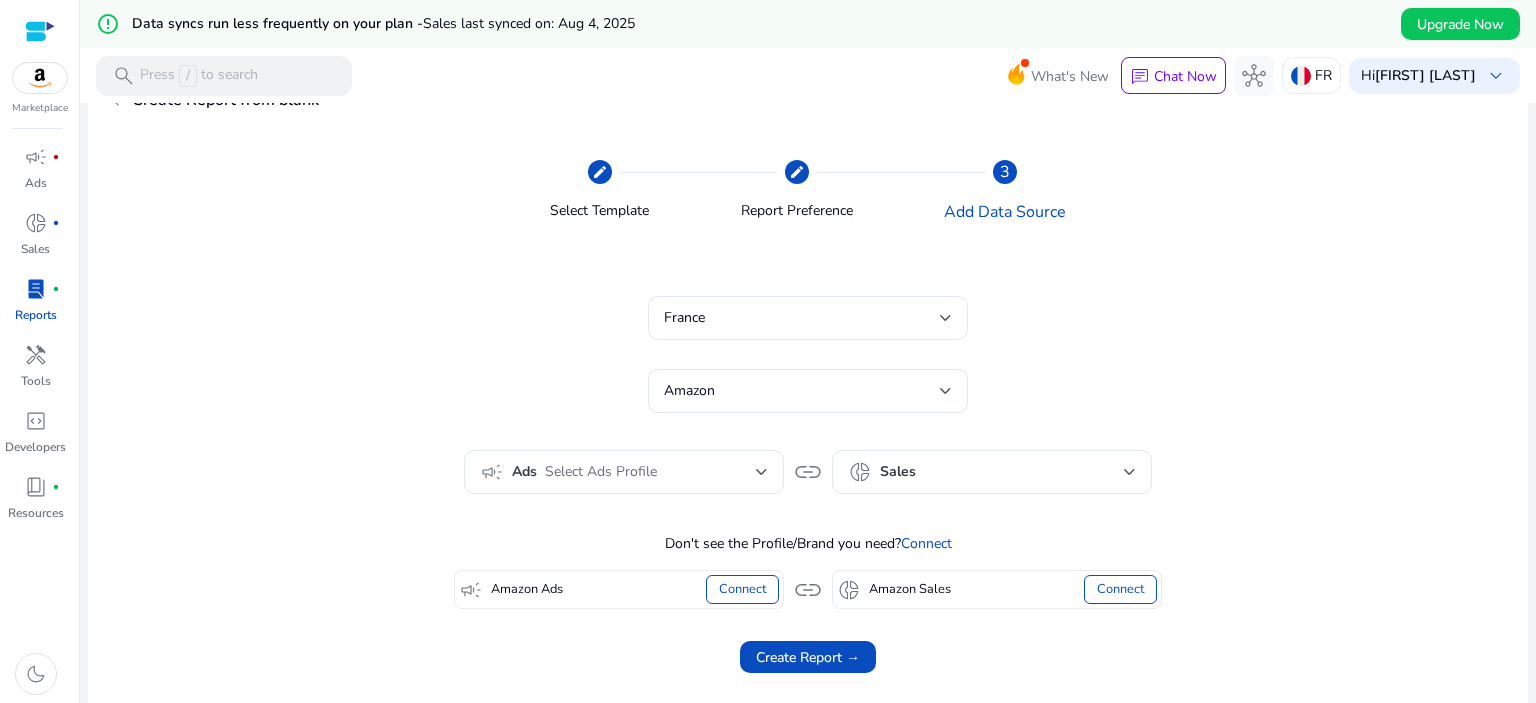 scroll, scrollTop: 125, scrollLeft: 0, axis: vertical 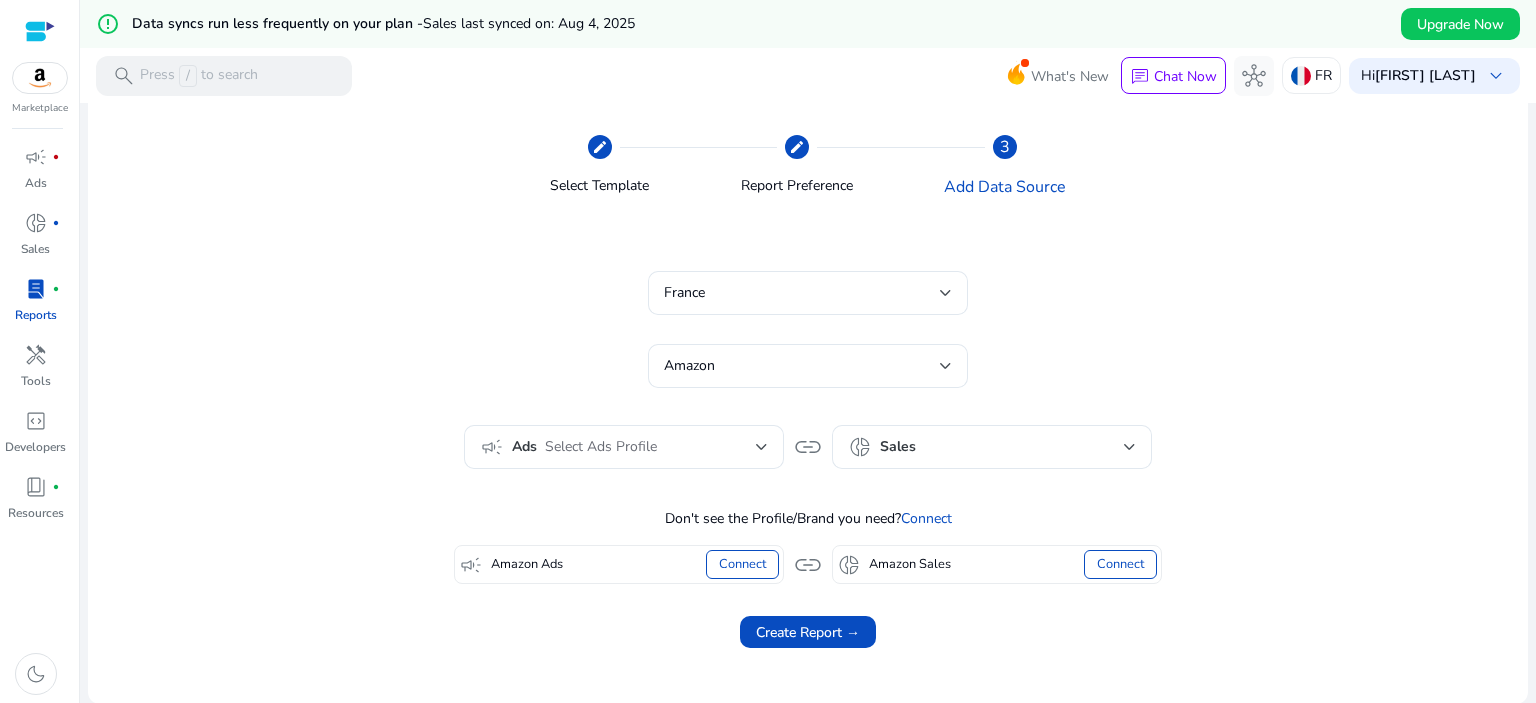 click on "Connect" at bounding box center [1120, 564] 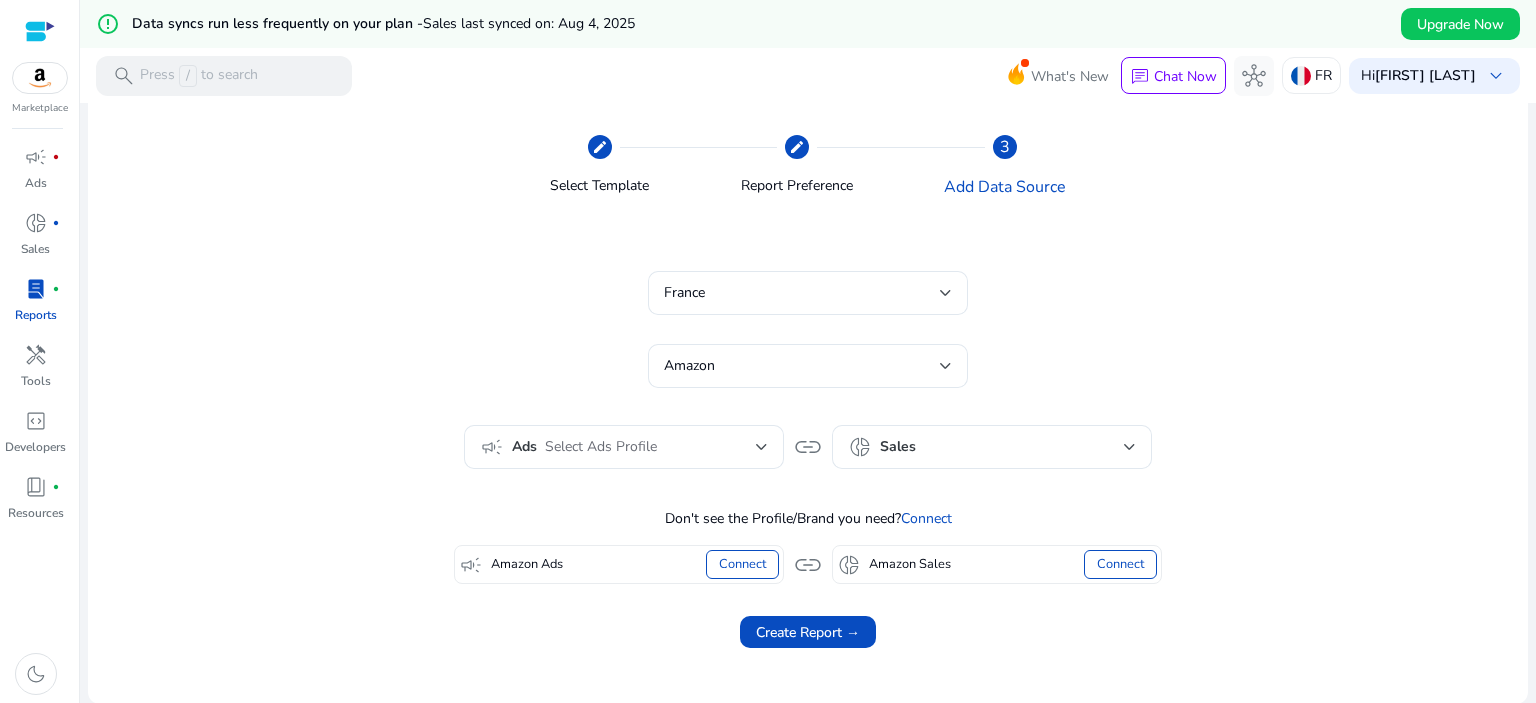 scroll, scrollTop: 0, scrollLeft: 0, axis: both 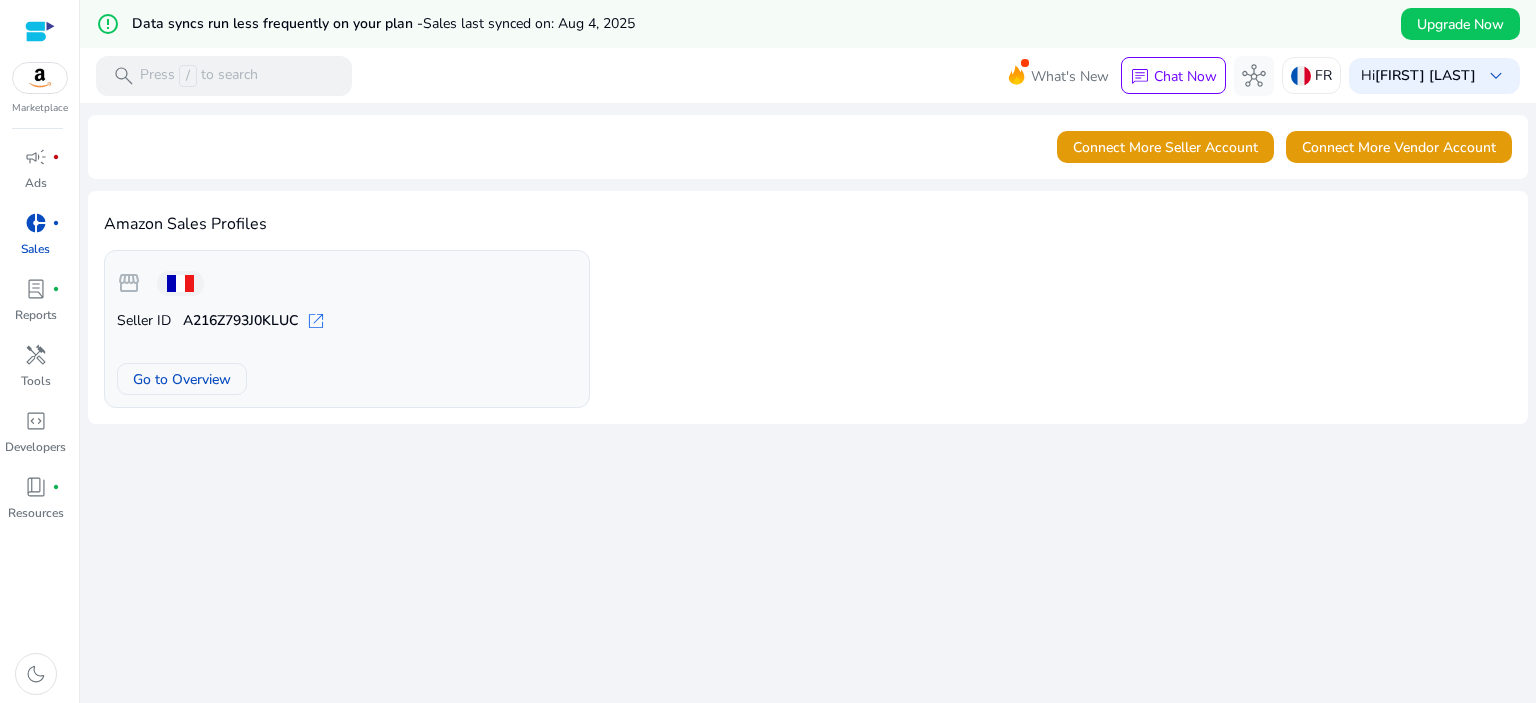 click on "storefront   Seller ID  A216Z793J0KLUC  open_in_new   Go to Overview" 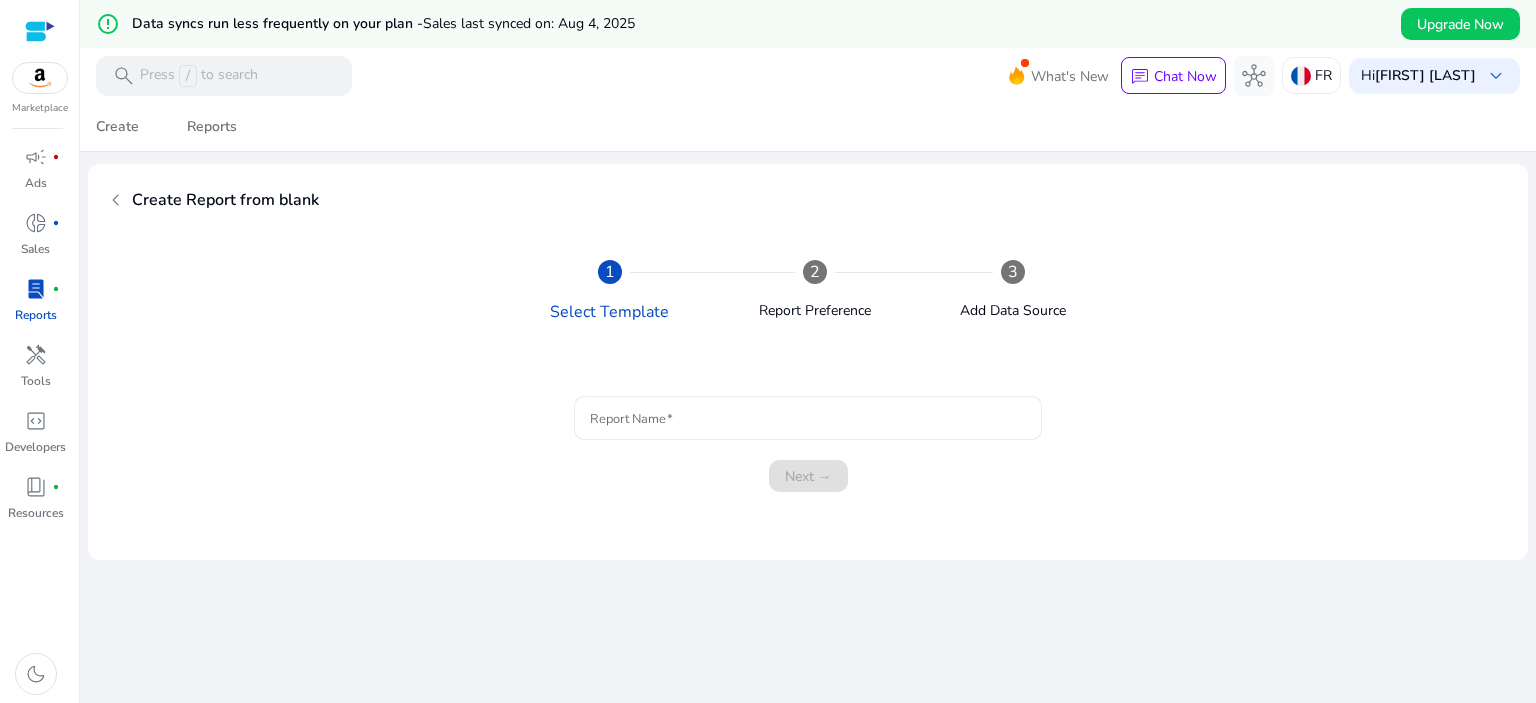click on "Report Name" at bounding box center [808, 418] 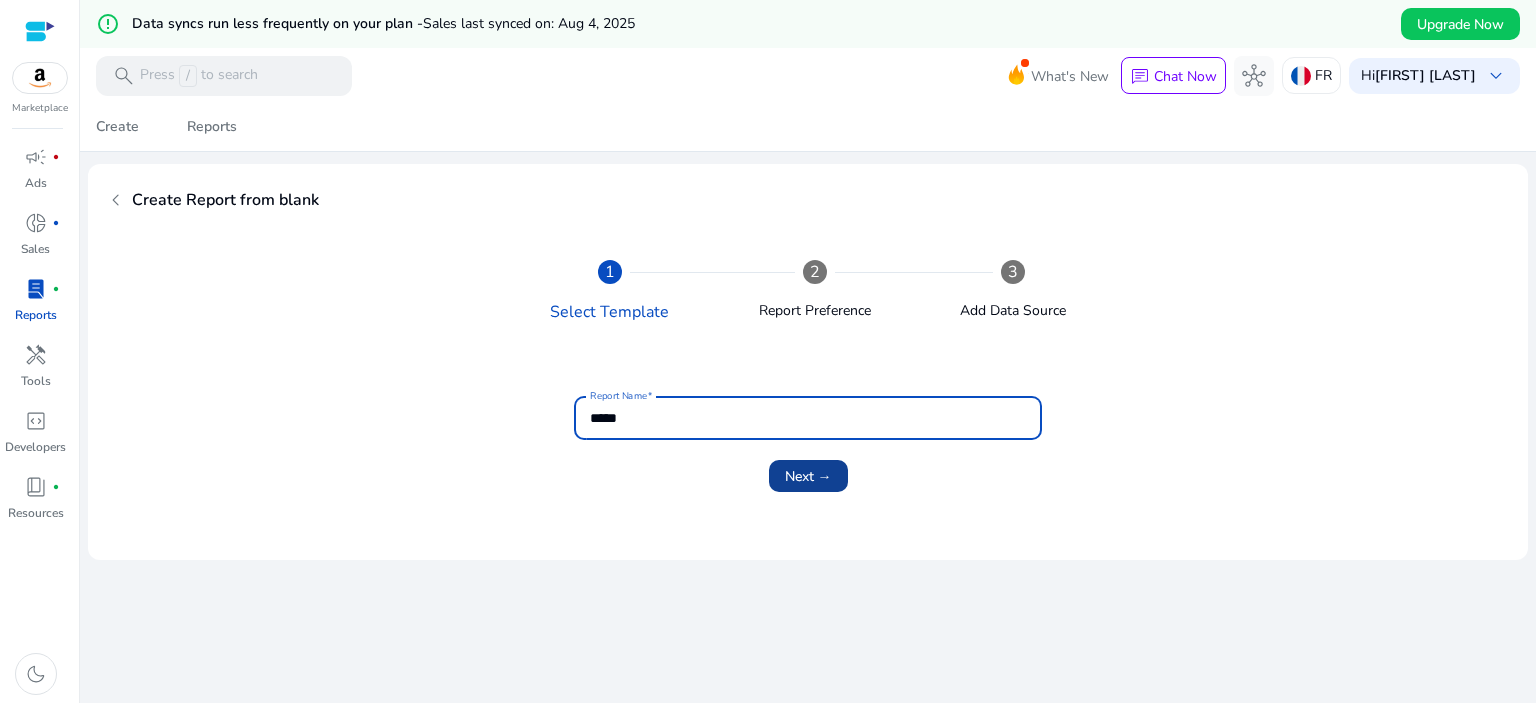 type on "*****" 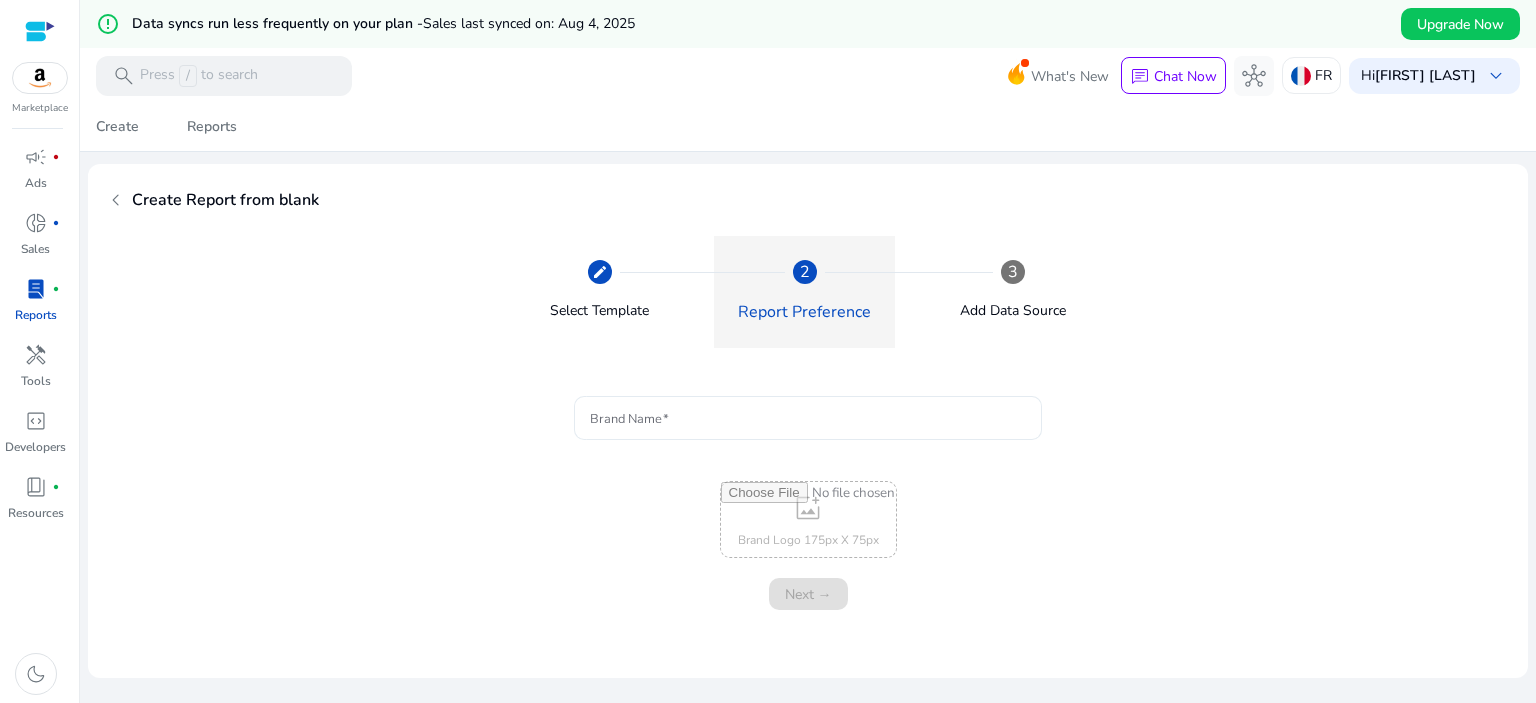 click on "Brand Name" at bounding box center (808, 418) 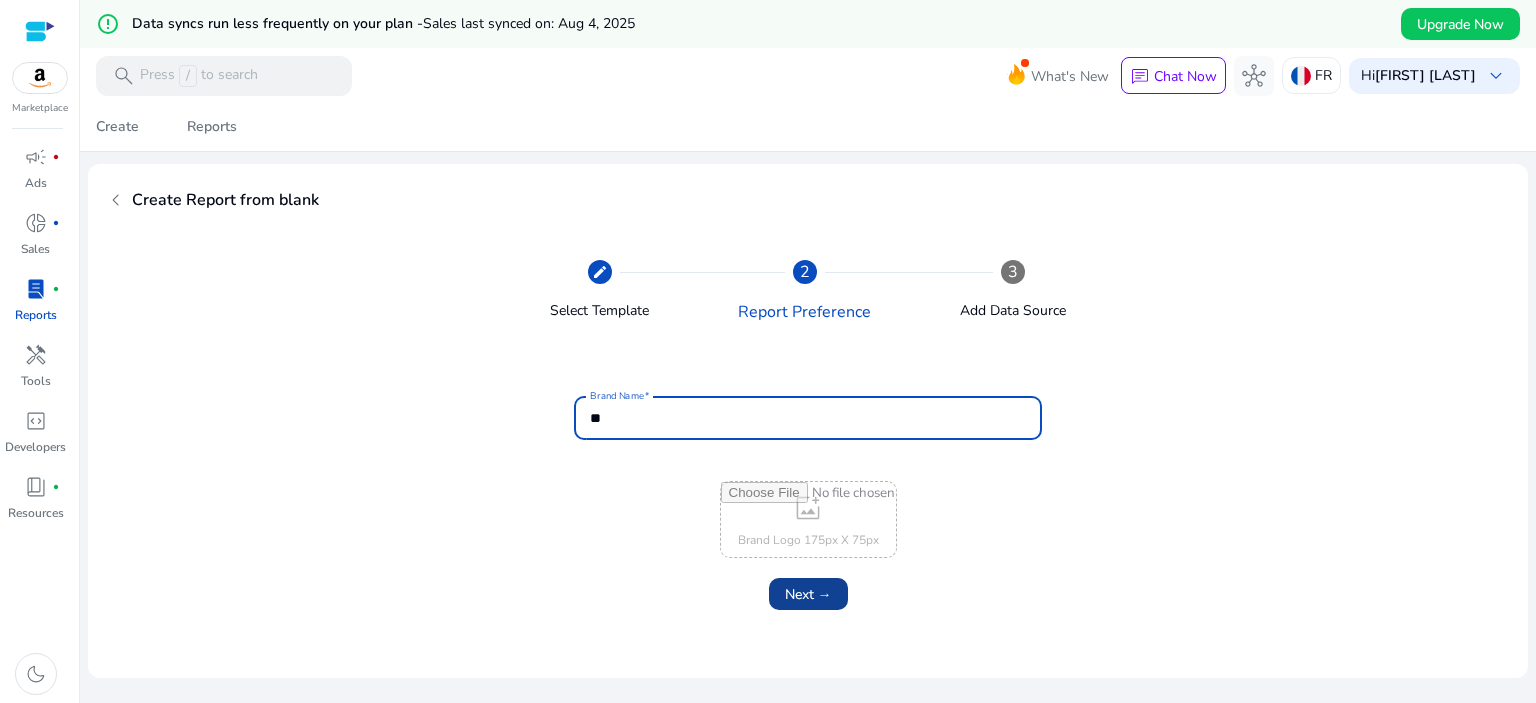 type on "**" 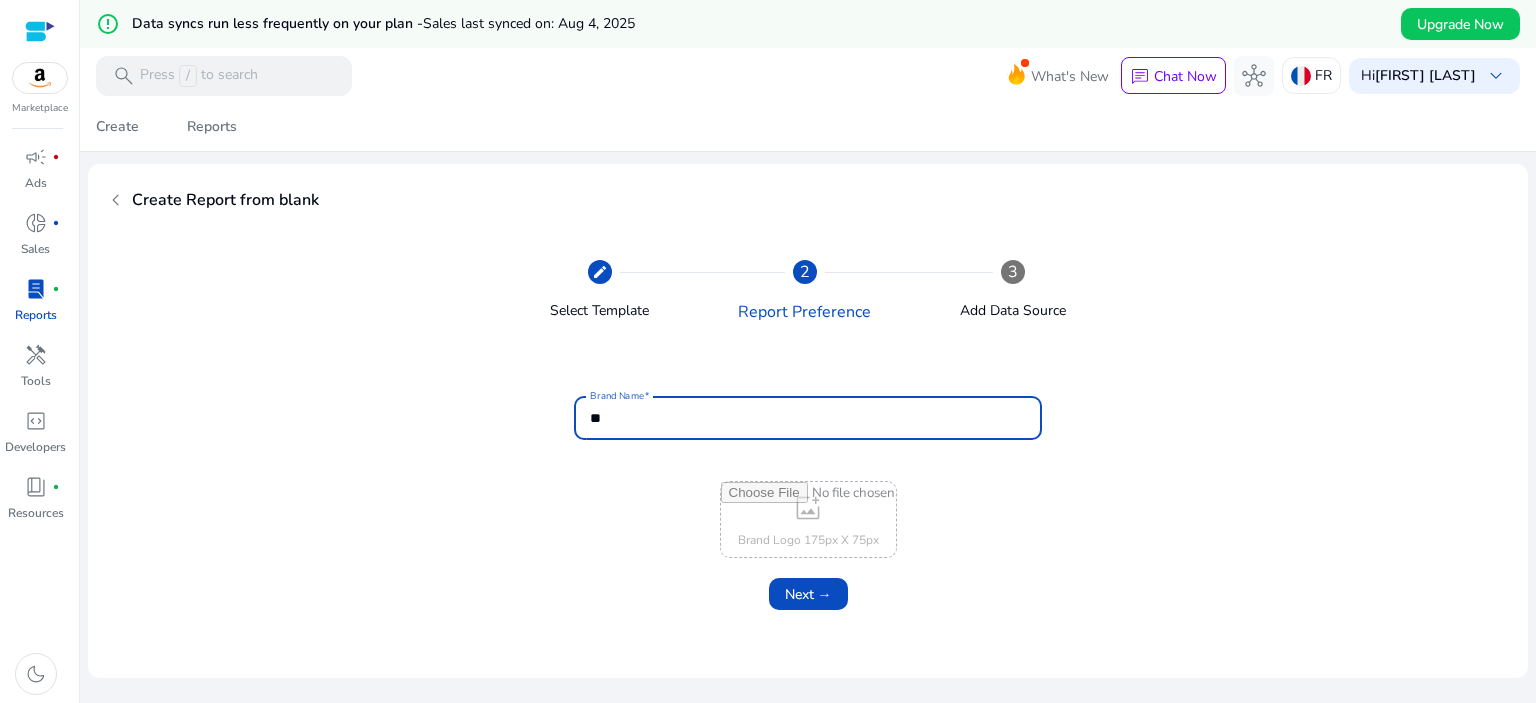 click on "Next →" at bounding box center [808, 594] 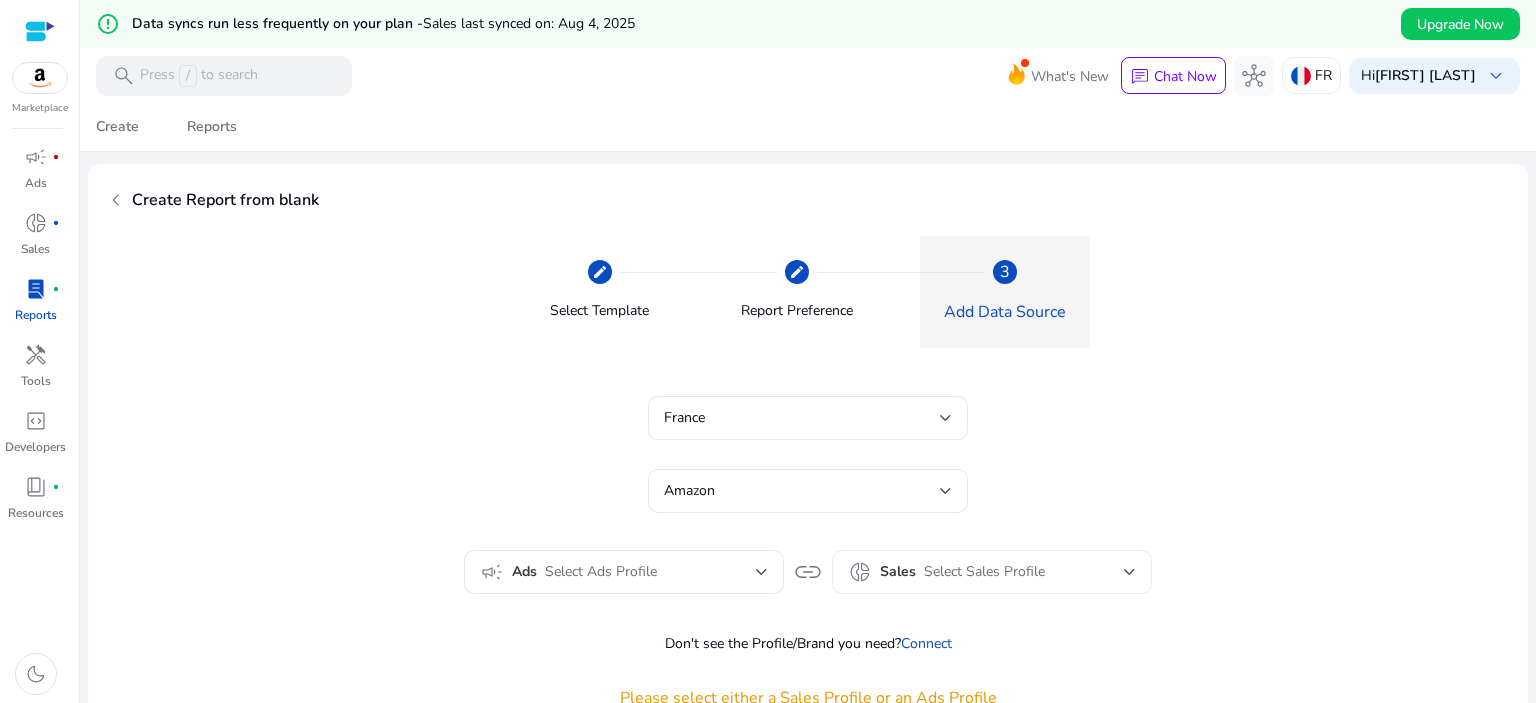 click on "Select Sales Profile" at bounding box center (1024, 572) 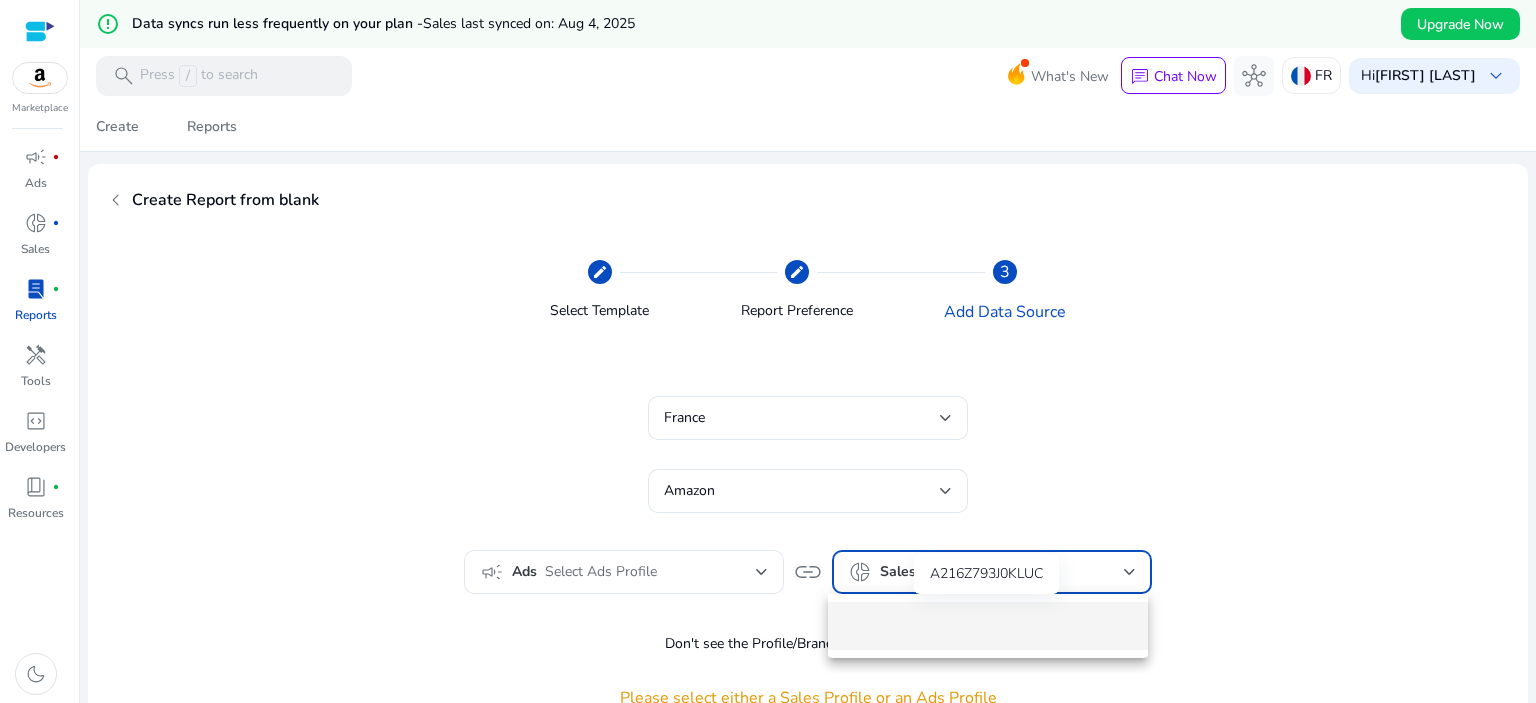 click at bounding box center (988, 626) 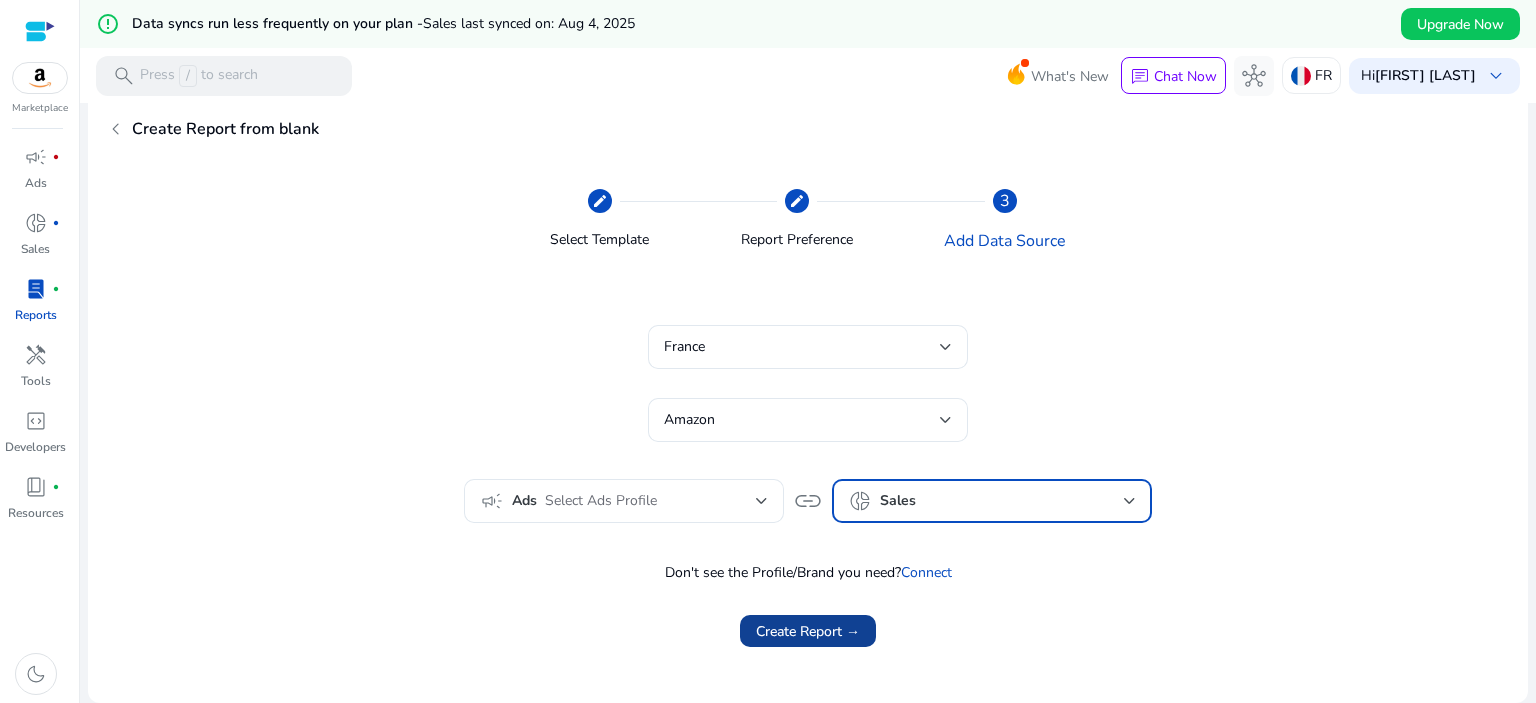 click on "Create Report →" at bounding box center [808, 631] 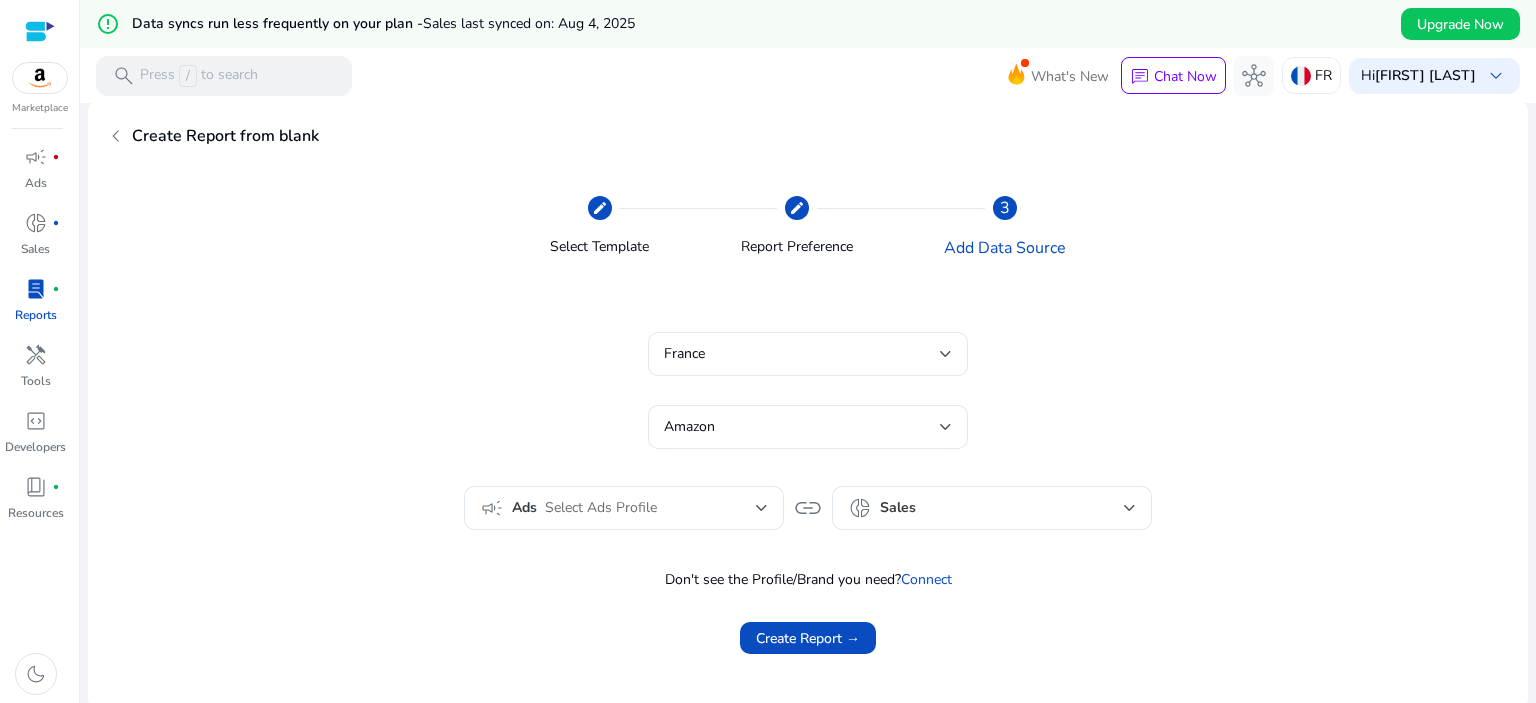 scroll, scrollTop: 71, scrollLeft: 0, axis: vertical 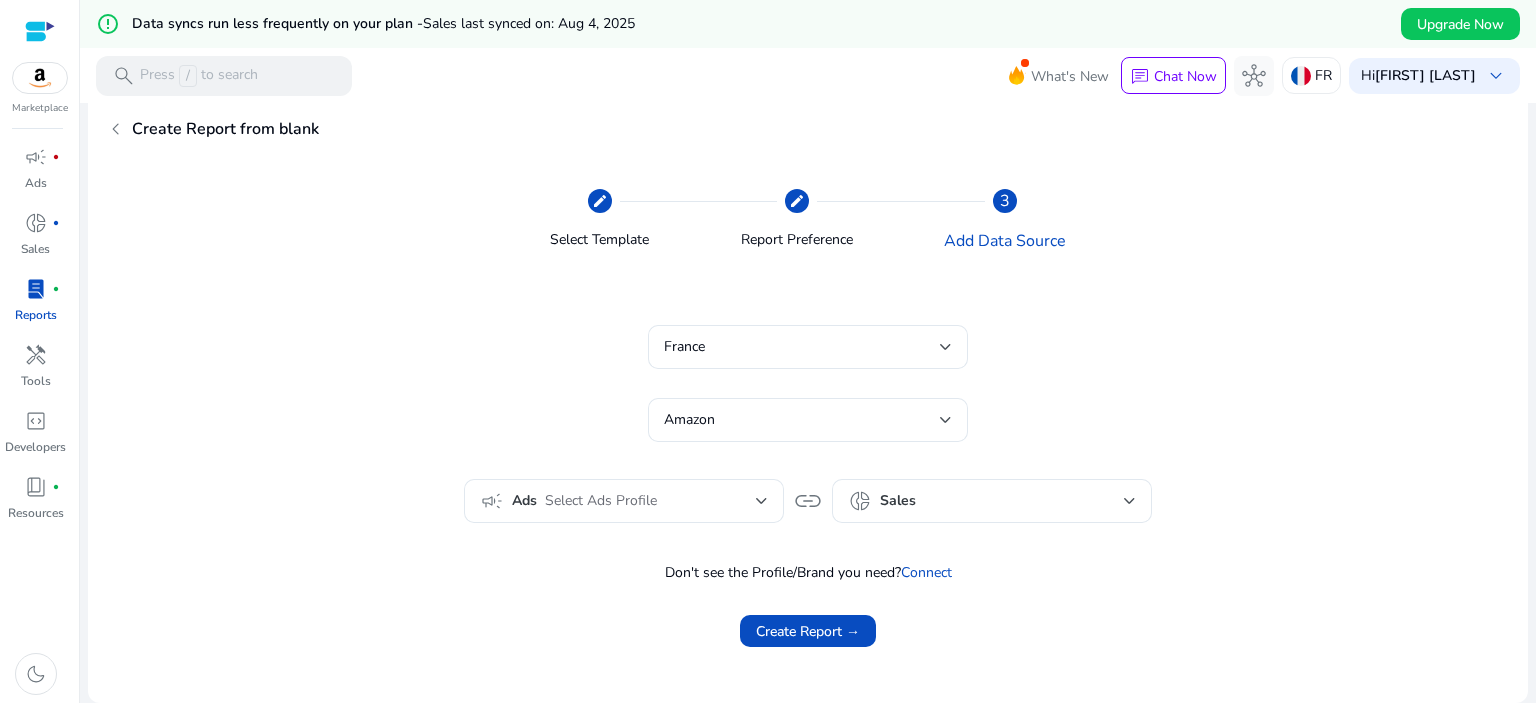 click on "lab_profile" at bounding box center [36, 289] 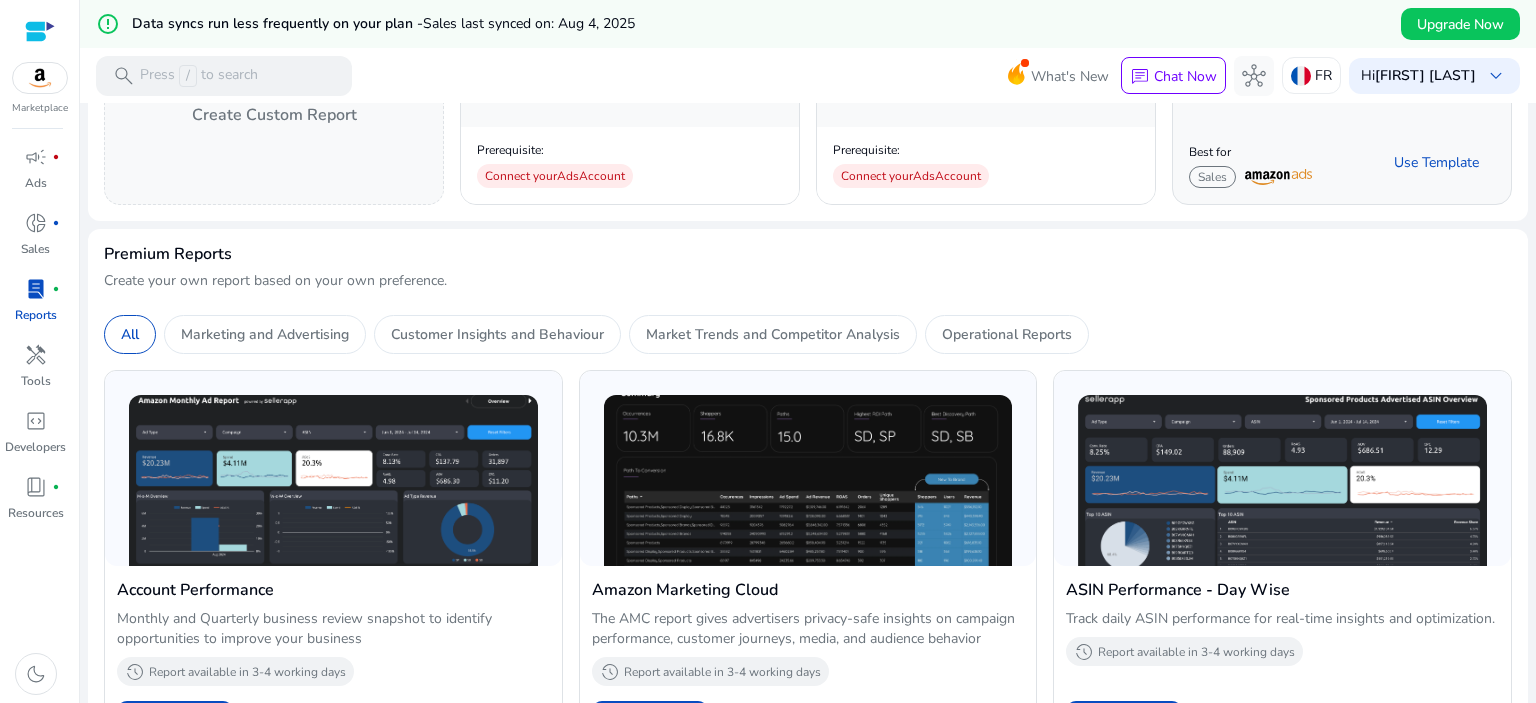 scroll, scrollTop: 0, scrollLeft: 0, axis: both 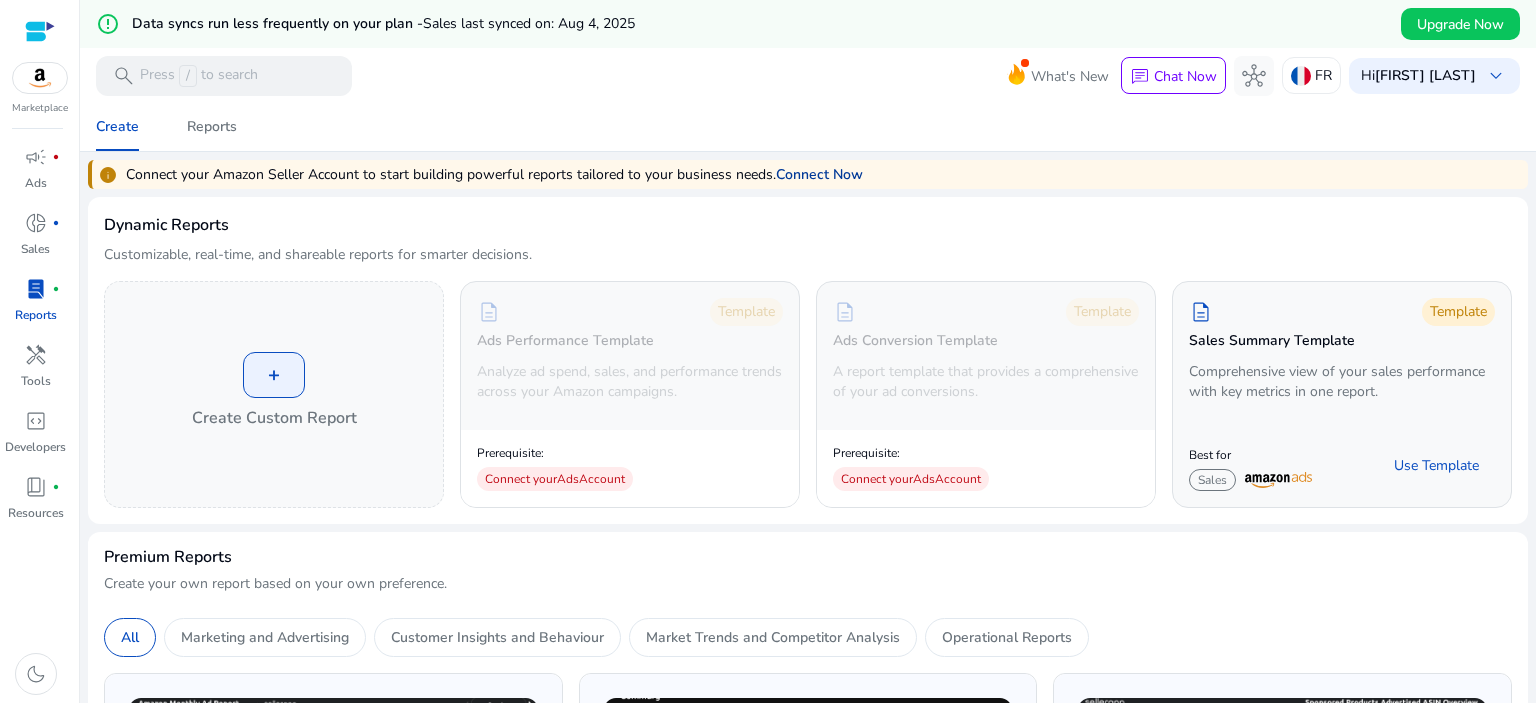 click on "Connect Now" 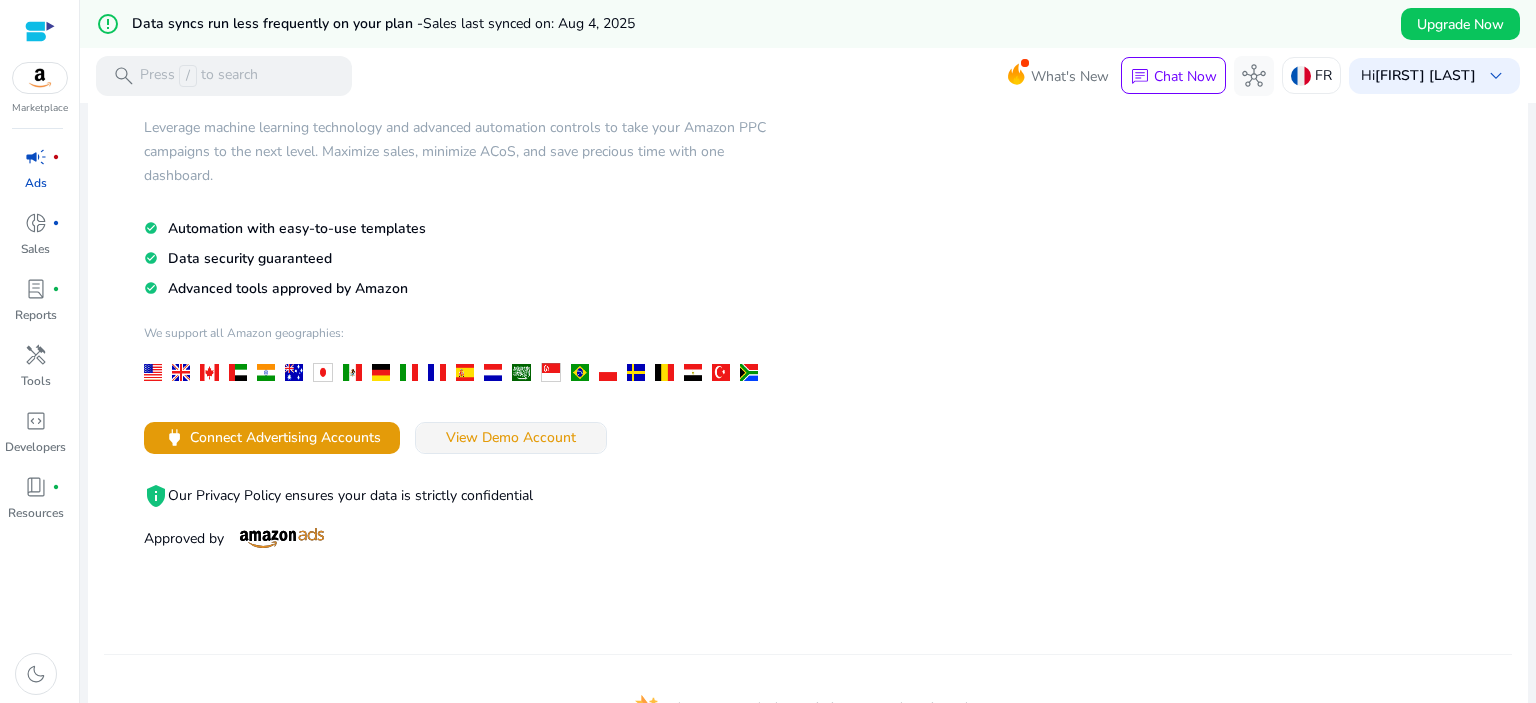 scroll, scrollTop: 200, scrollLeft: 0, axis: vertical 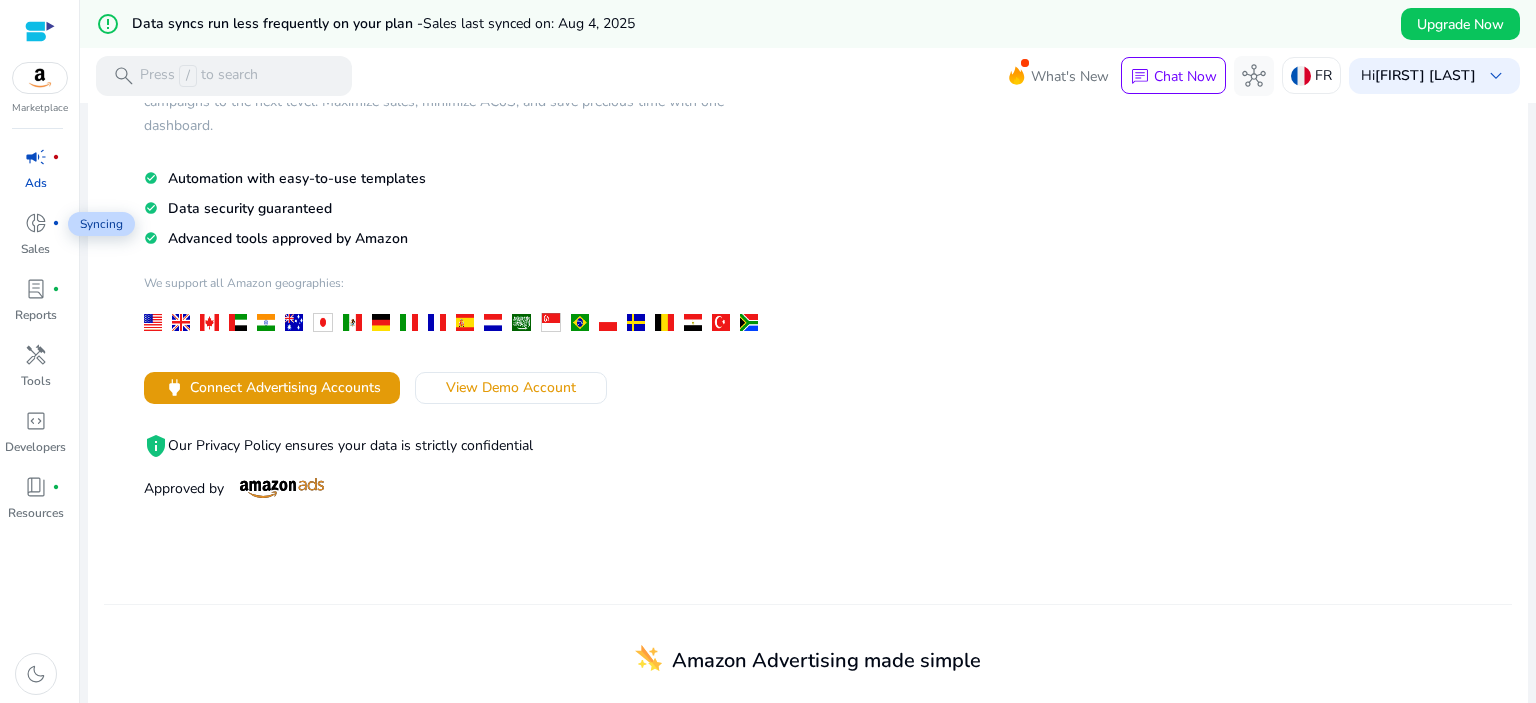 click on "campaign   fiber_manual_record   Ads" at bounding box center [35, 174] 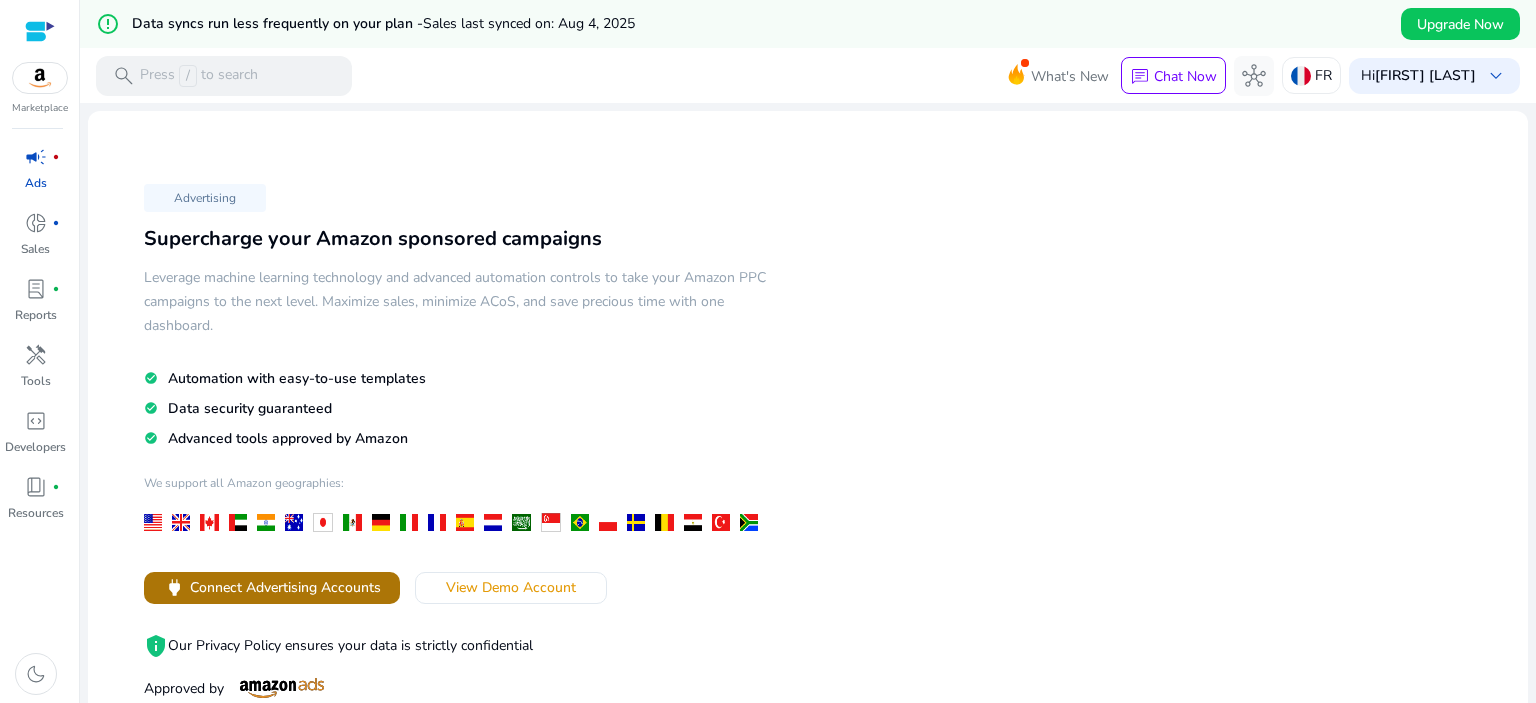 click on "Connect Advertising Accounts" 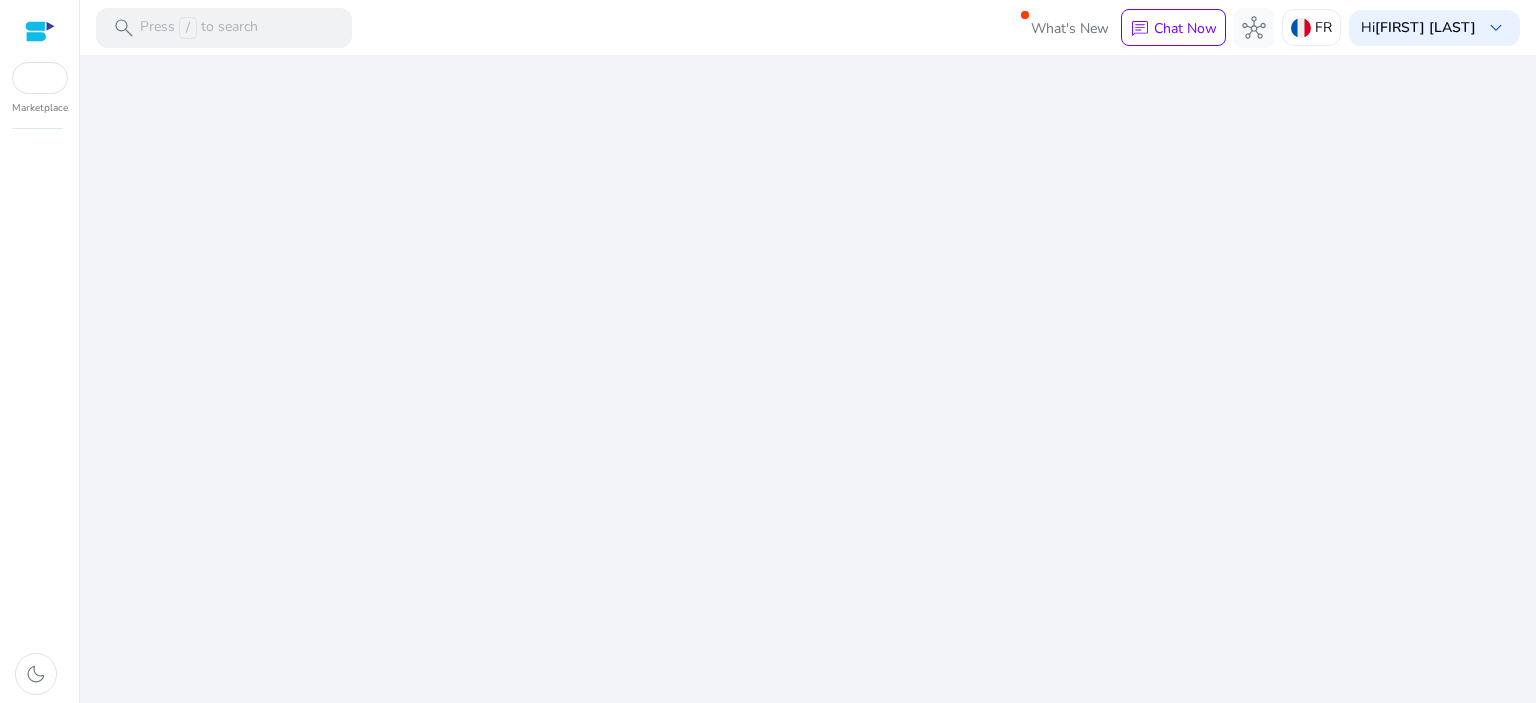 scroll, scrollTop: 0, scrollLeft: 0, axis: both 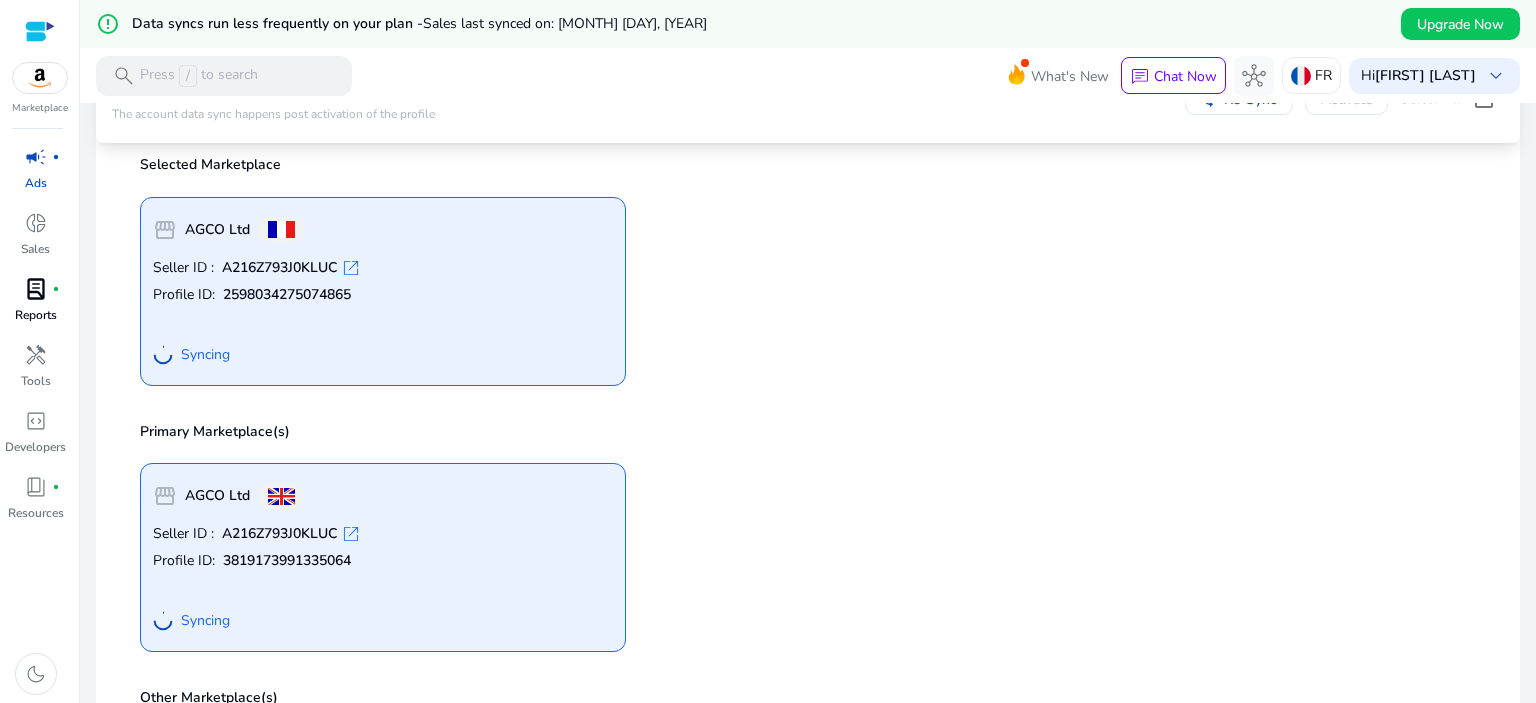 click on "lab_profile" at bounding box center (36, 289) 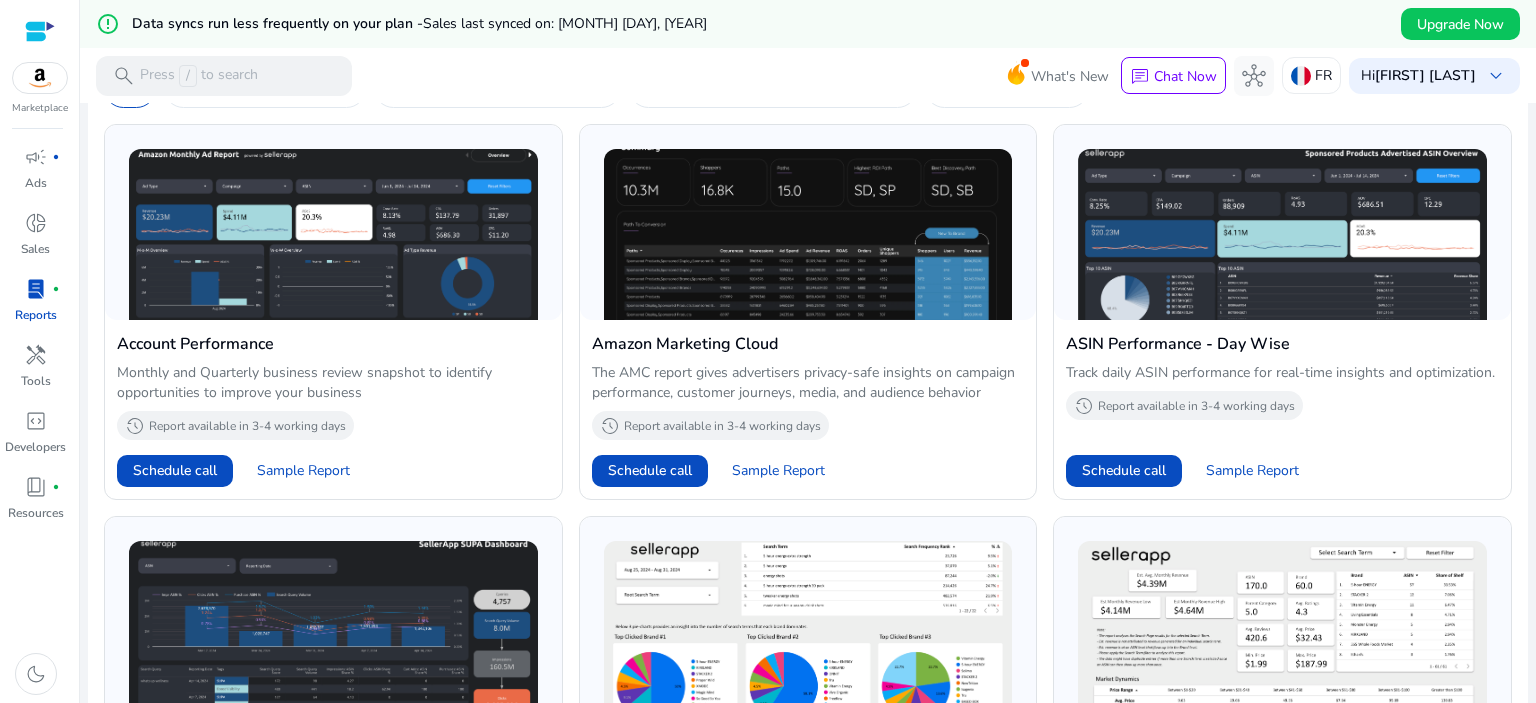 scroll, scrollTop: 0, scrollLeft: 0, axis: both 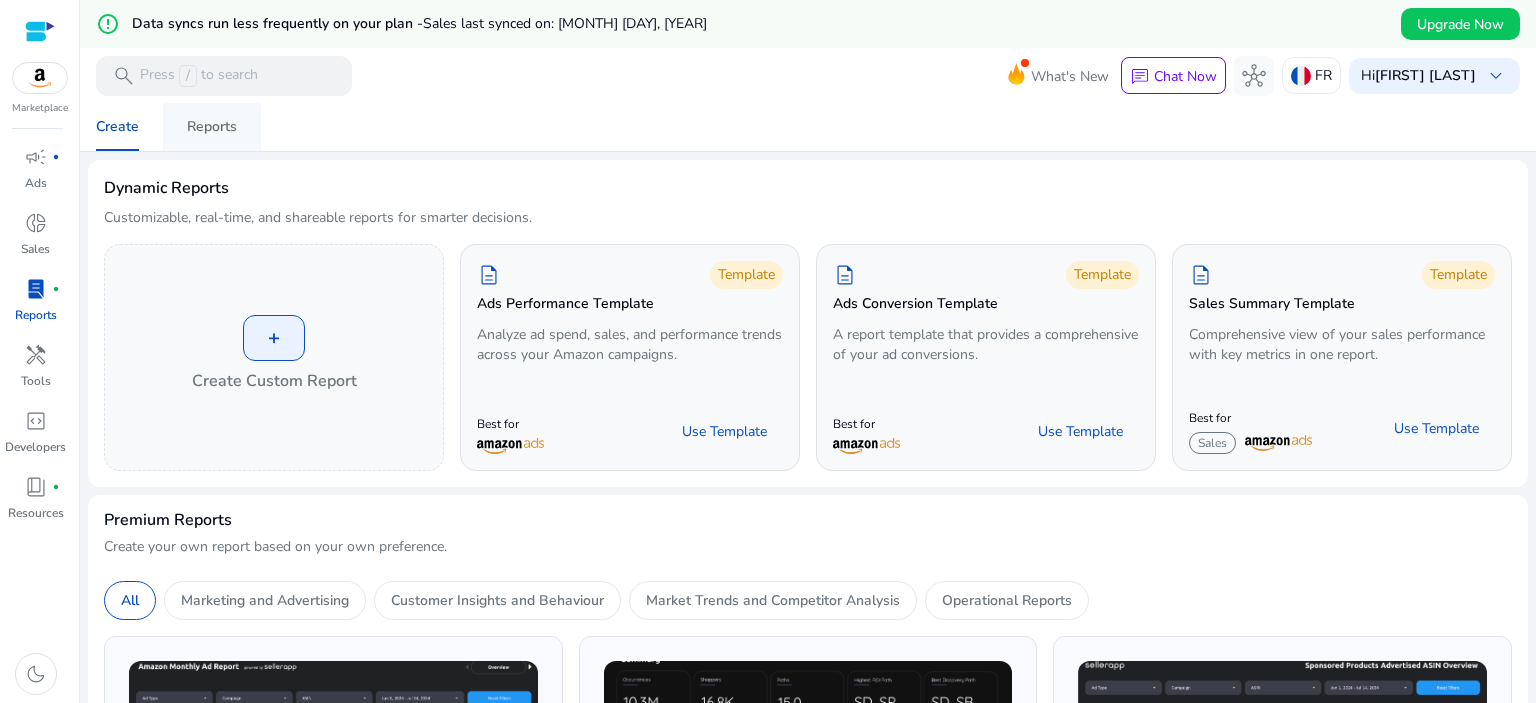 click on "Reports" at bounding box center [212, 127] 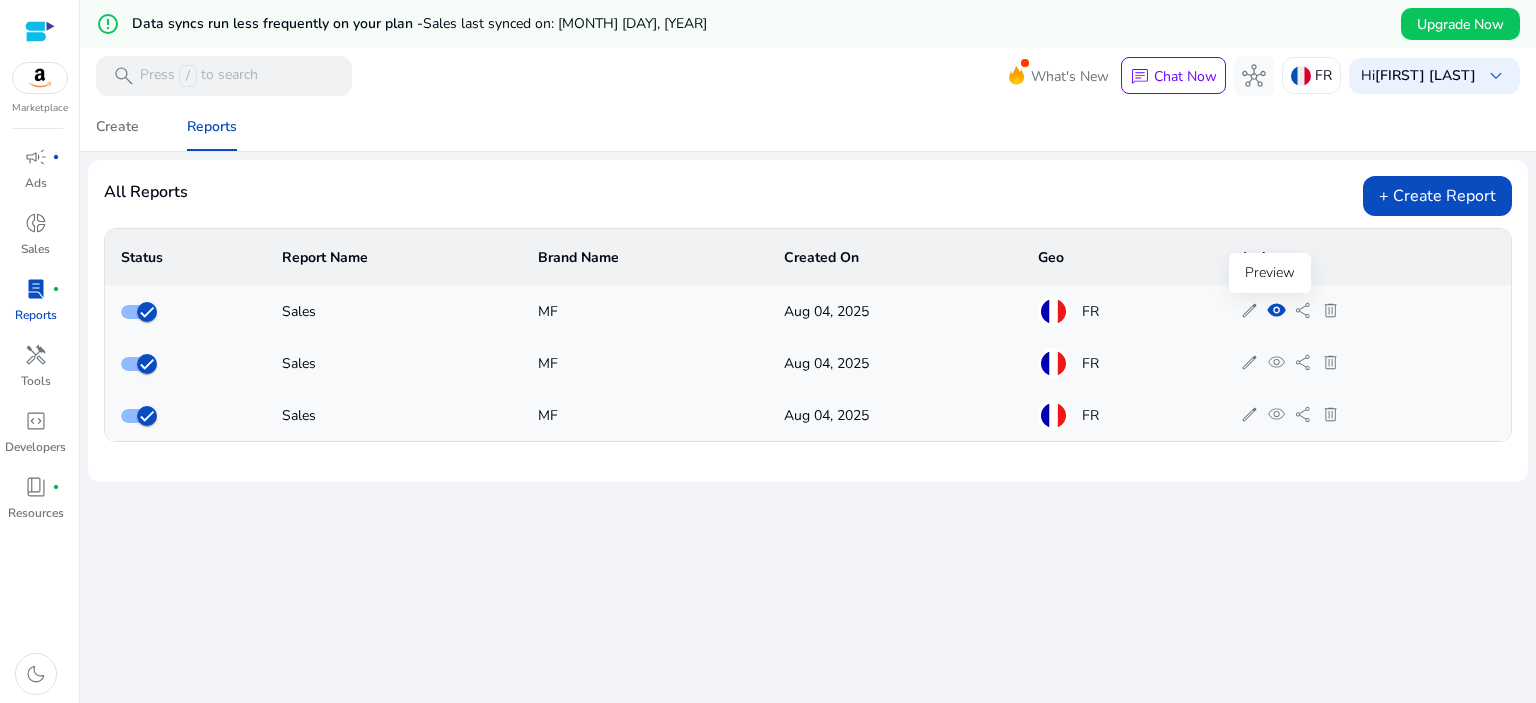 click on "visibility" 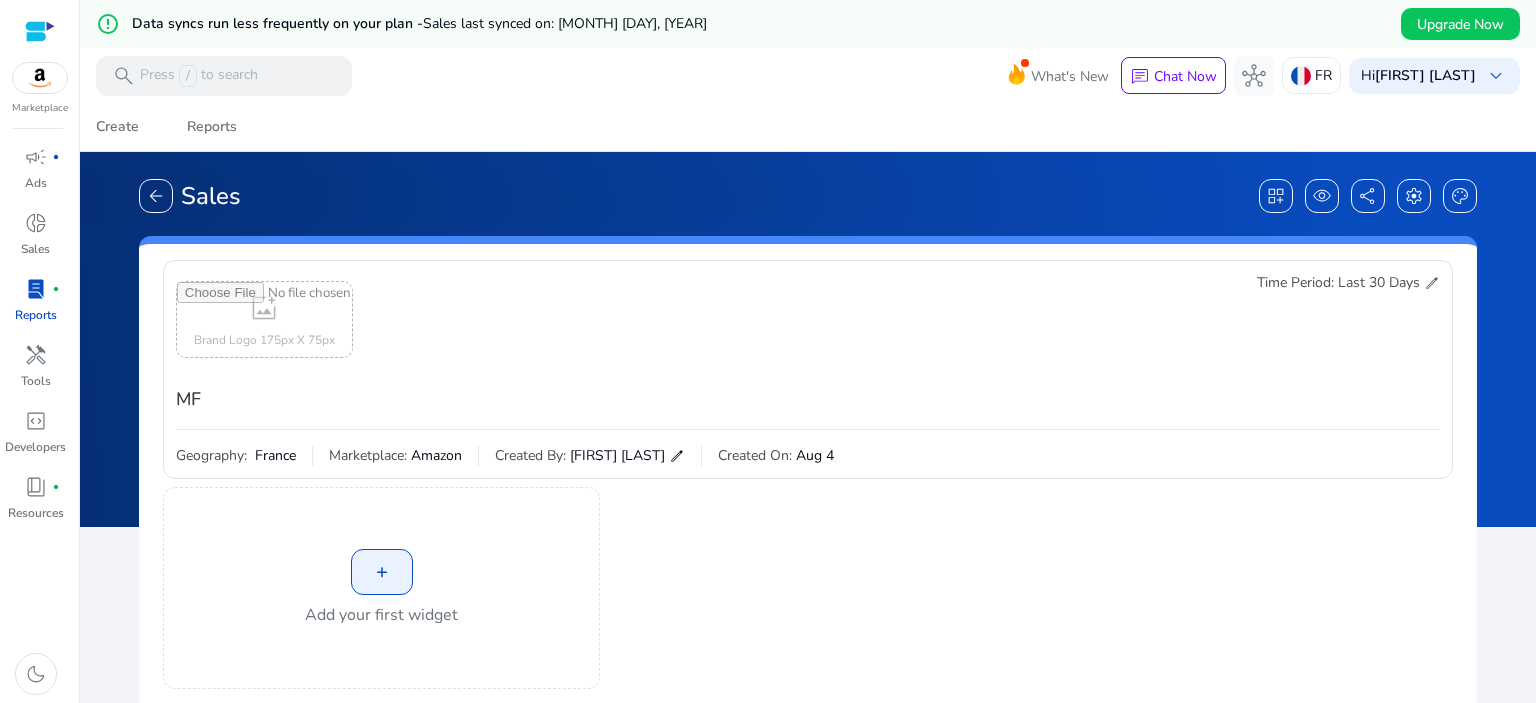 scroll, scrollTop: 0, scrollLeft: 0, axis: both 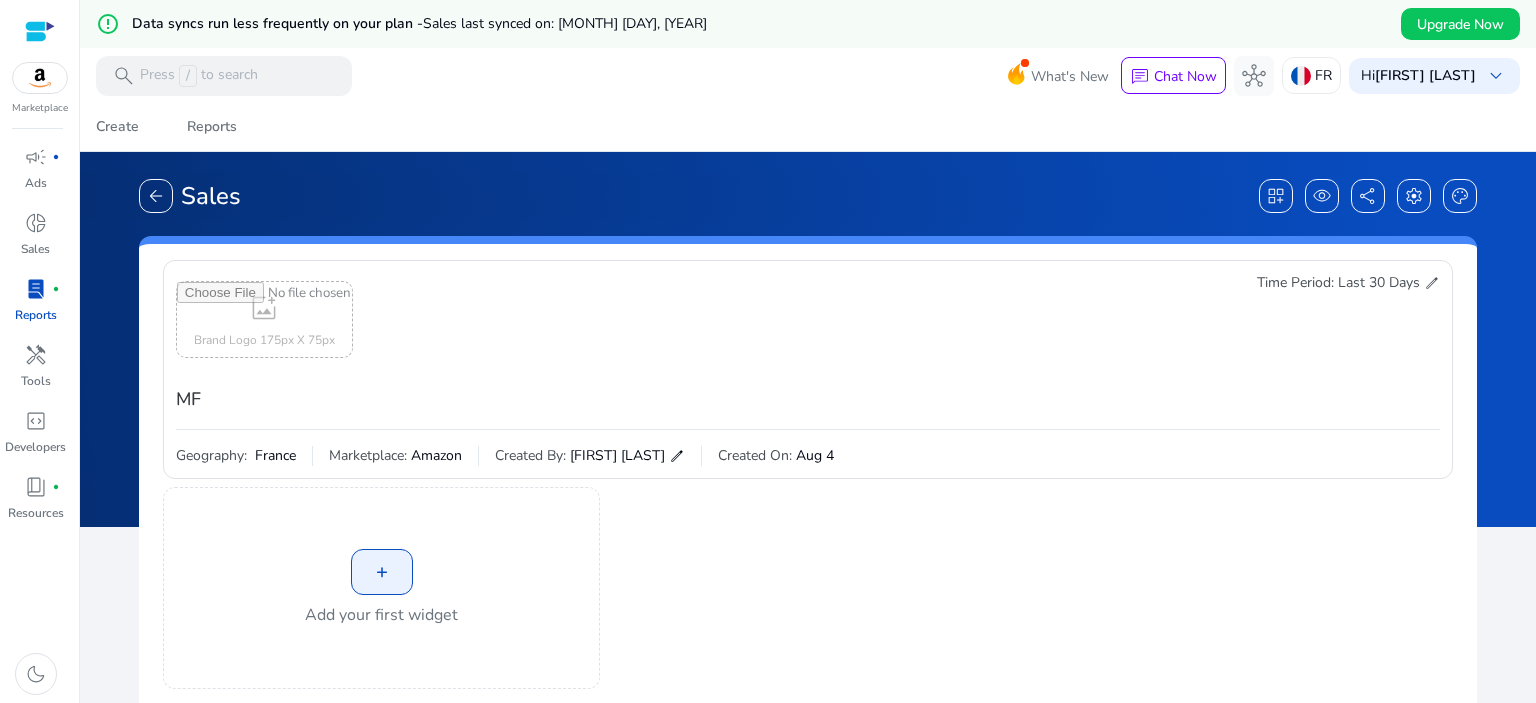 click on "+" 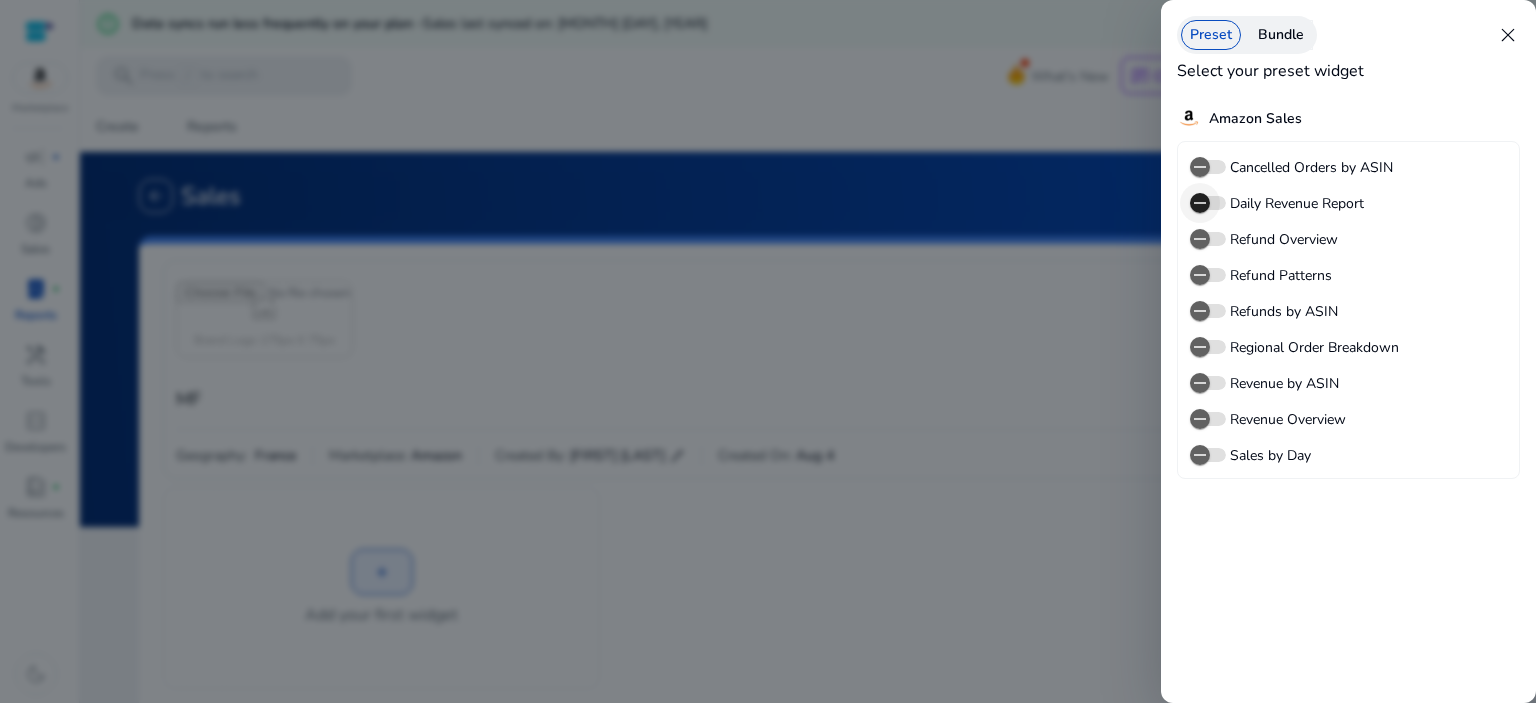 click 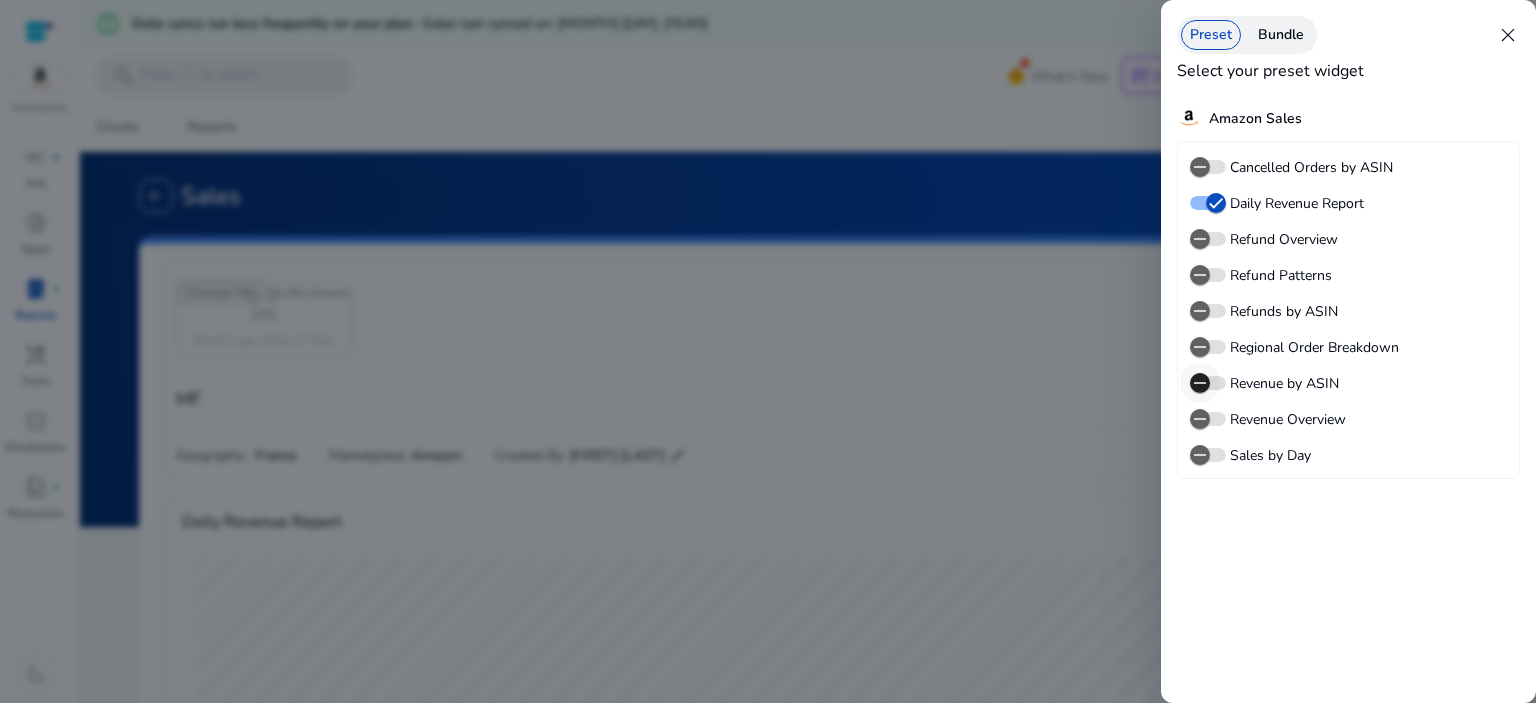 click 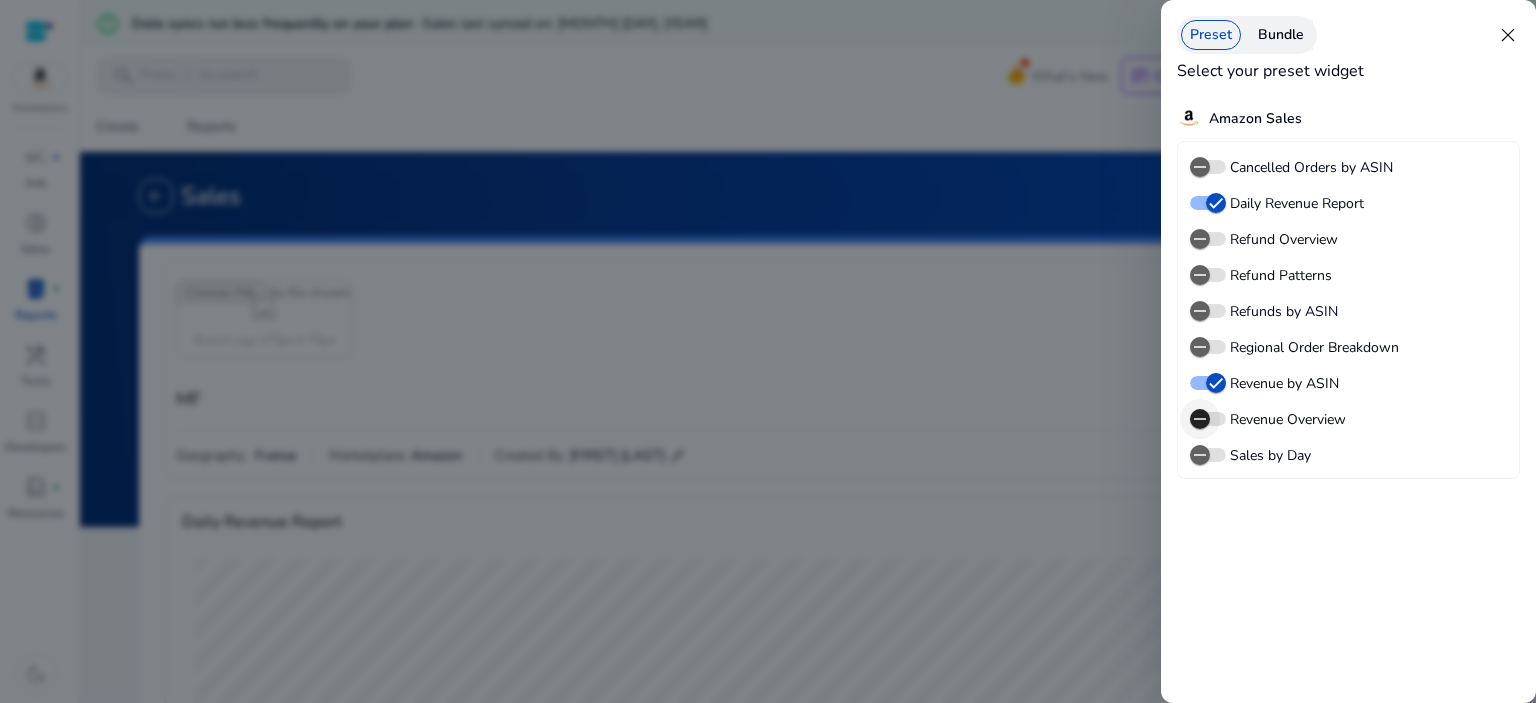 click 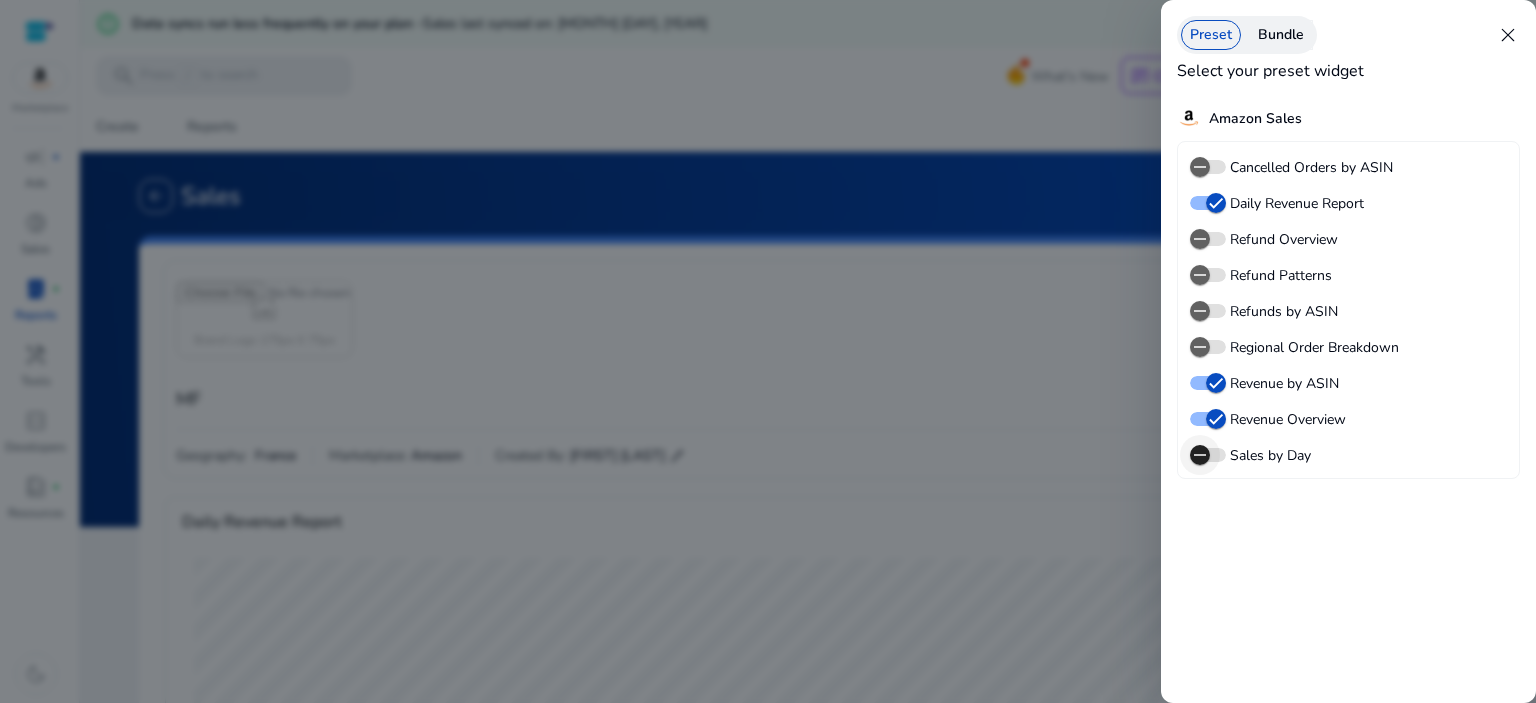 click 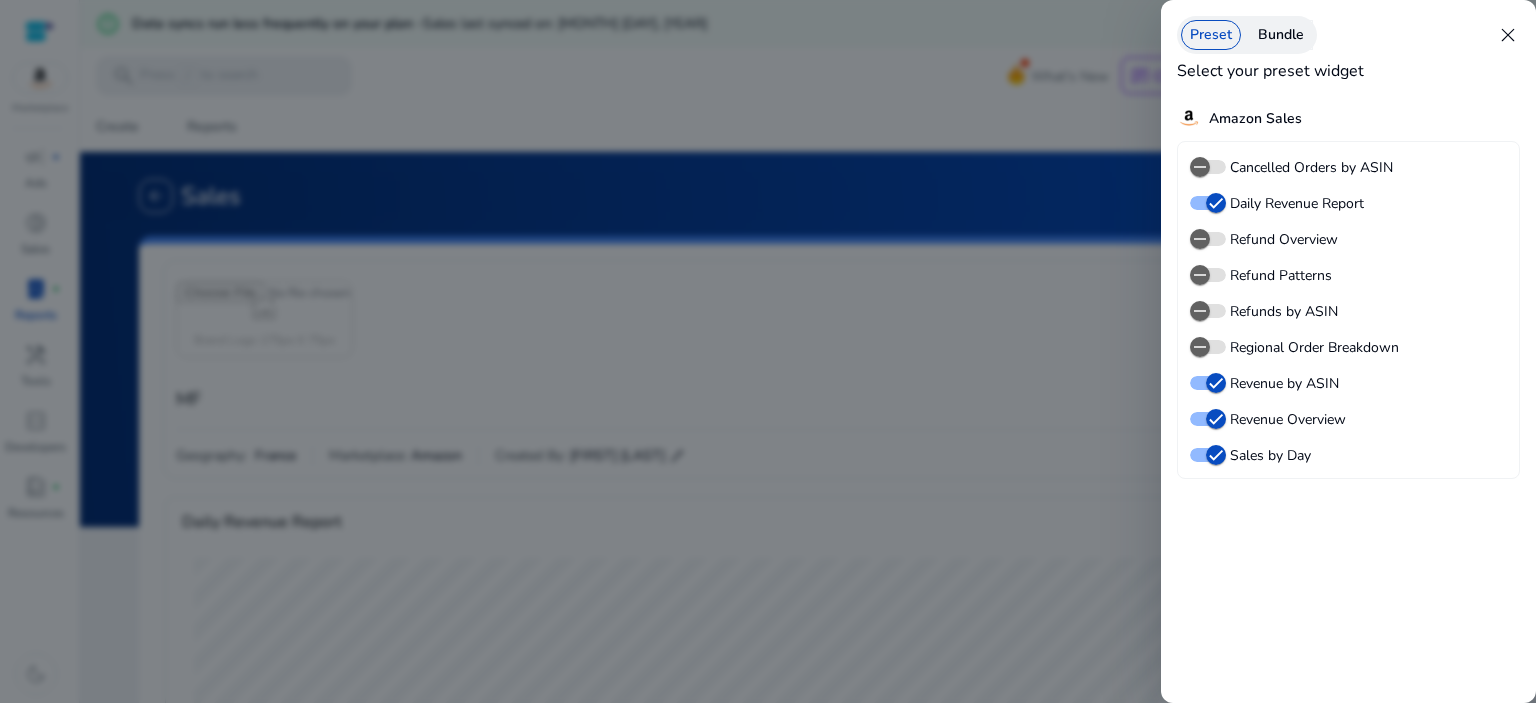 click on "close" at bounding box center [1508, 35] 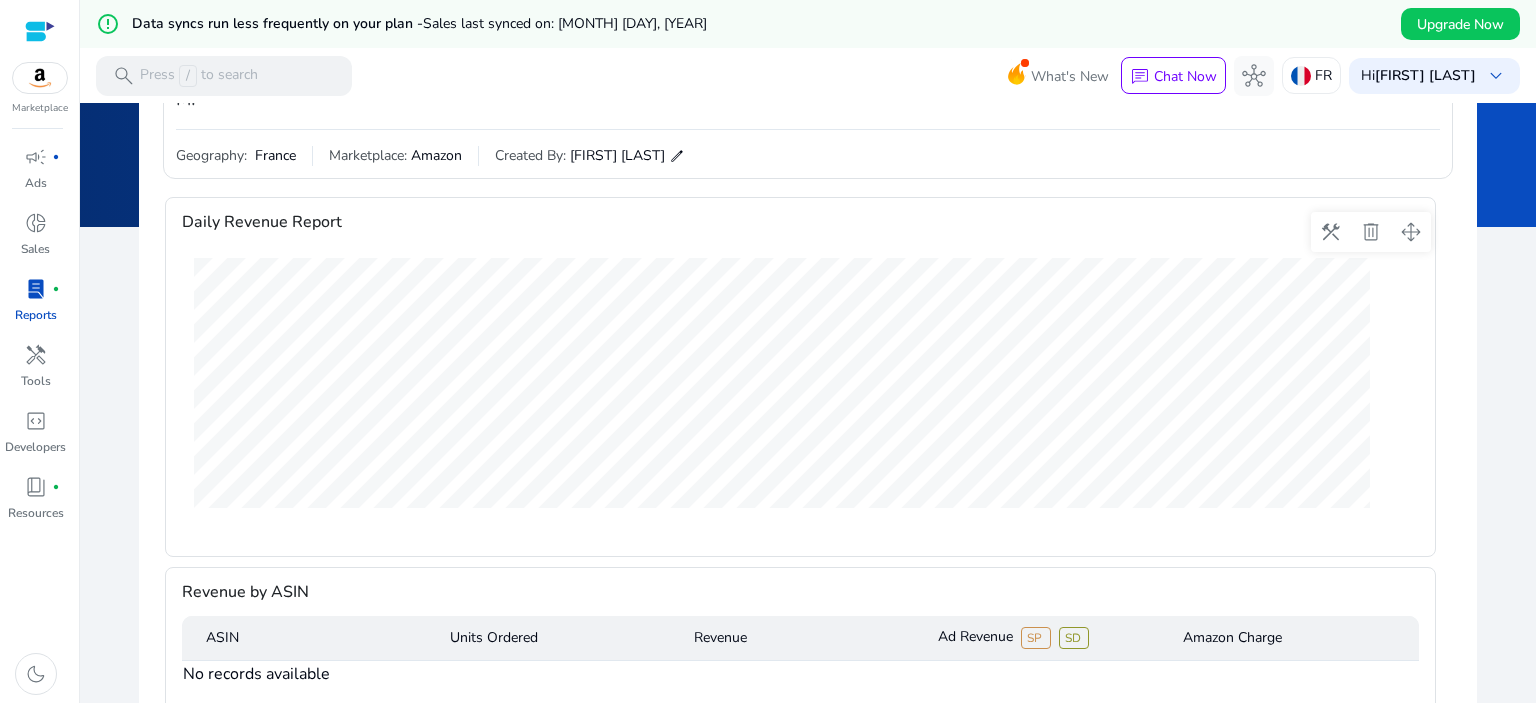 scroll, scrollTop: 0, scrollLeft: 0, axis: both 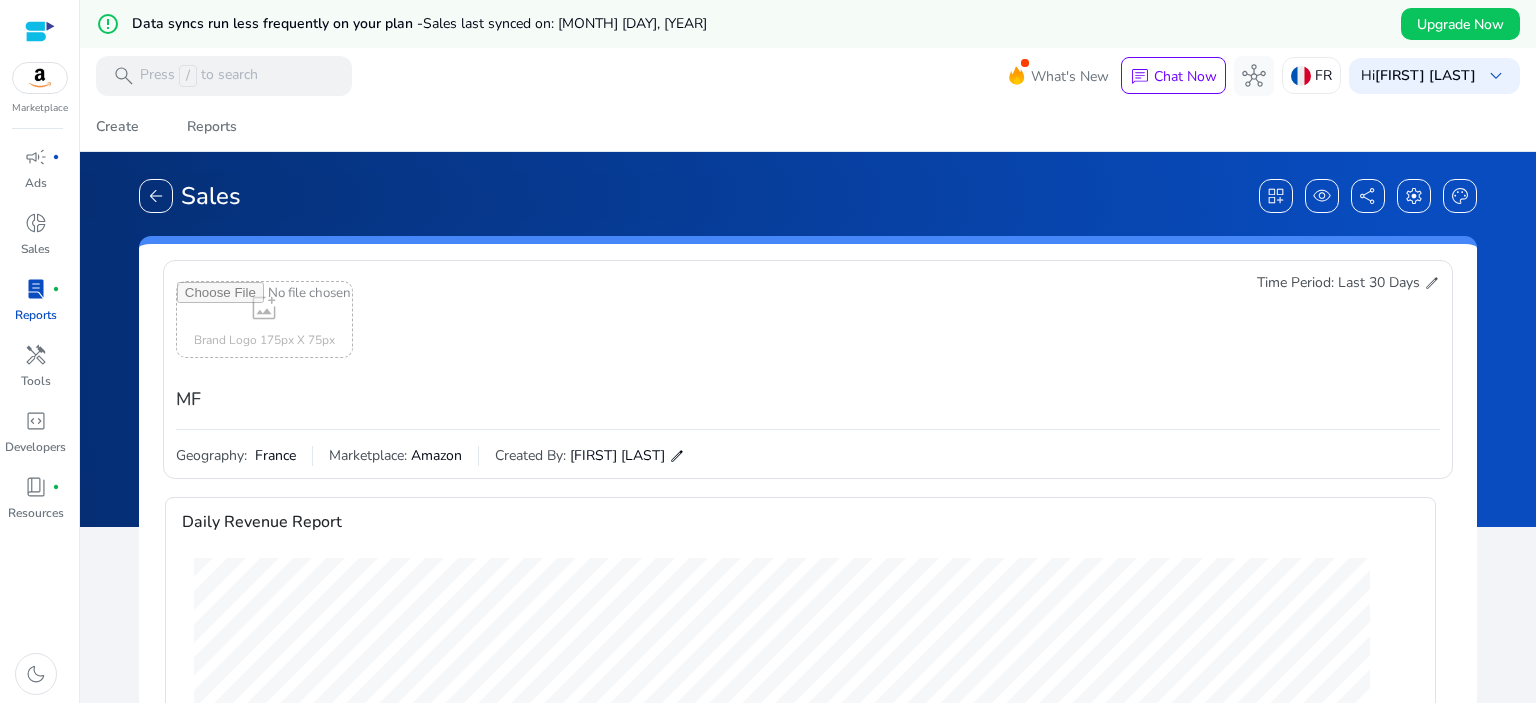 click on "add_photo_alternate  Brand Logo 175px X 75px MF   Time Period: Last 30 Days  edit  Geography:  France Marketplace: Amazon Created By: Jake Welbourne  edit" 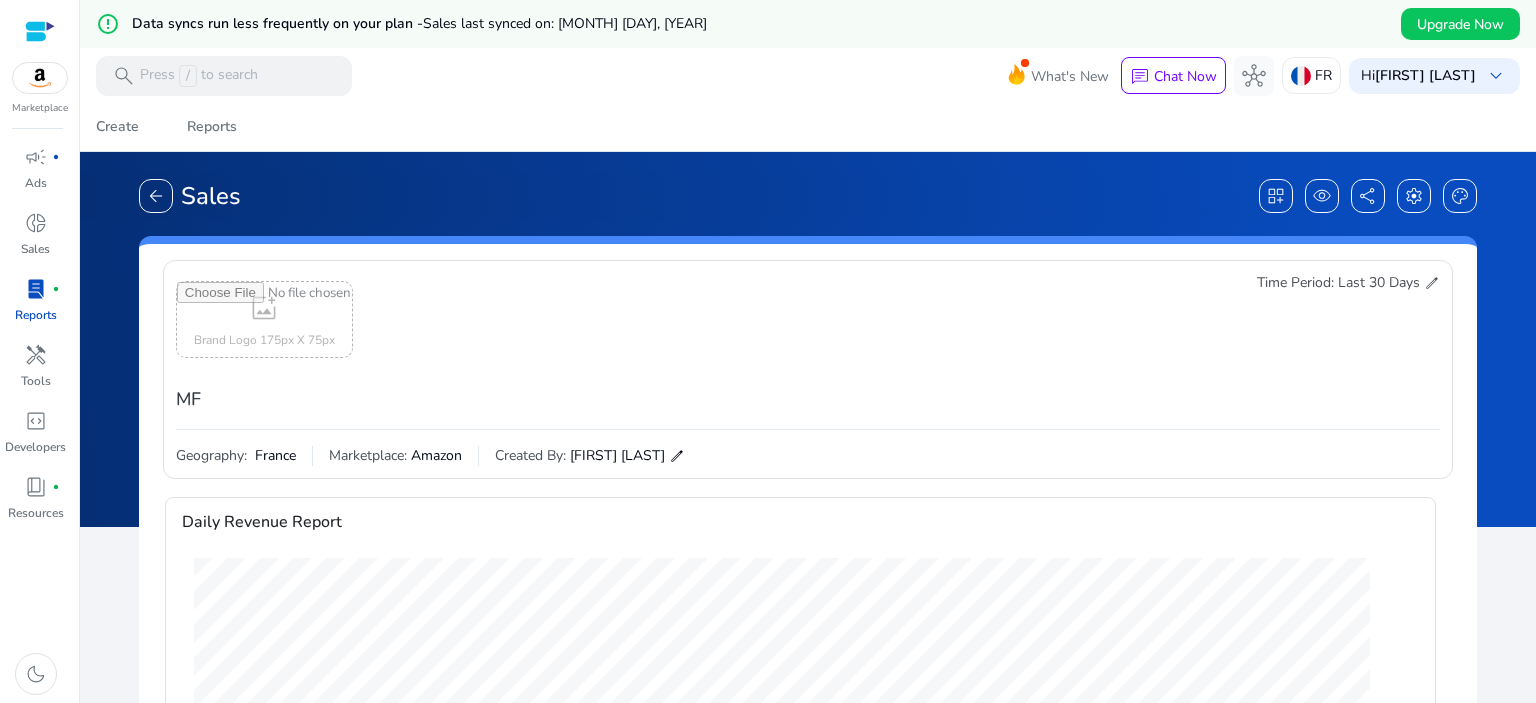 click on "edit" 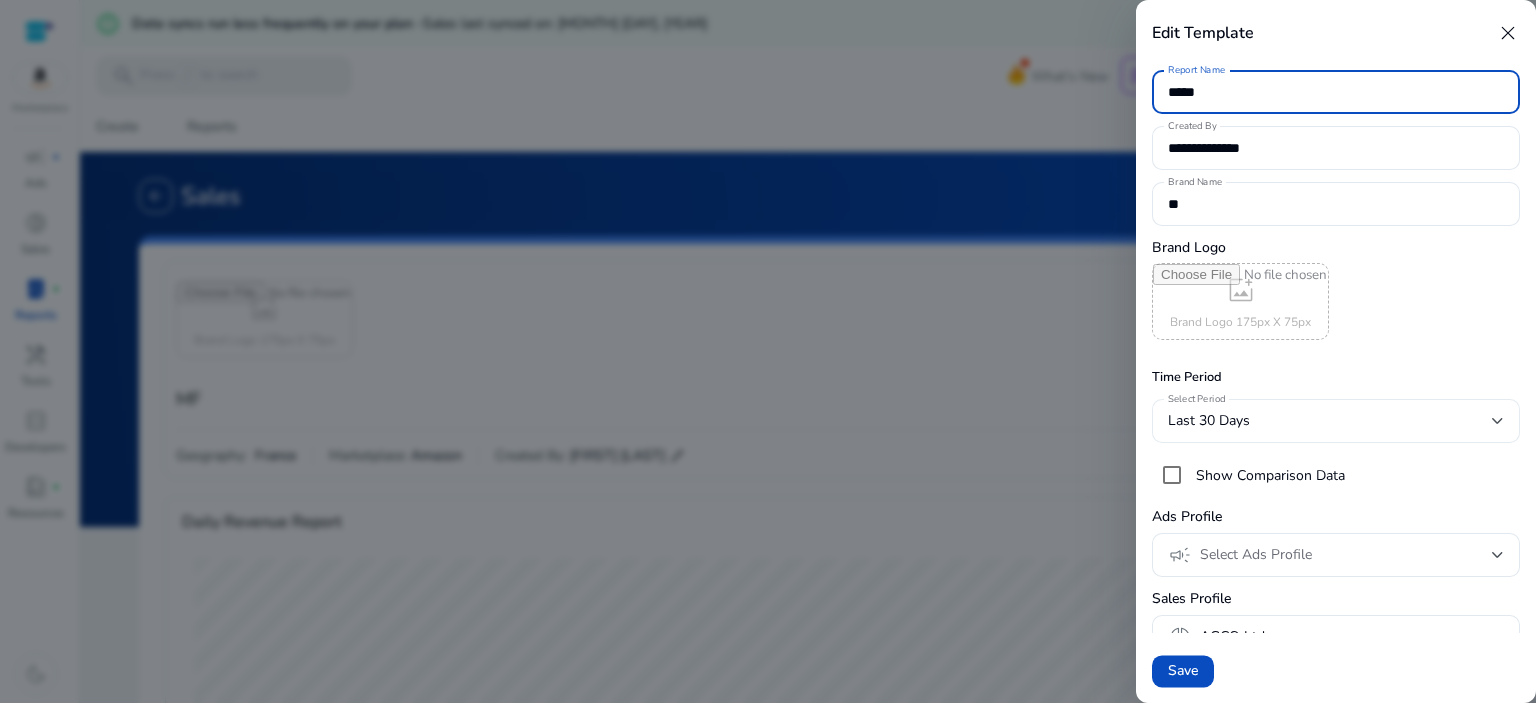 click on "Last 30 Days" at bounding box center [1330, 421] 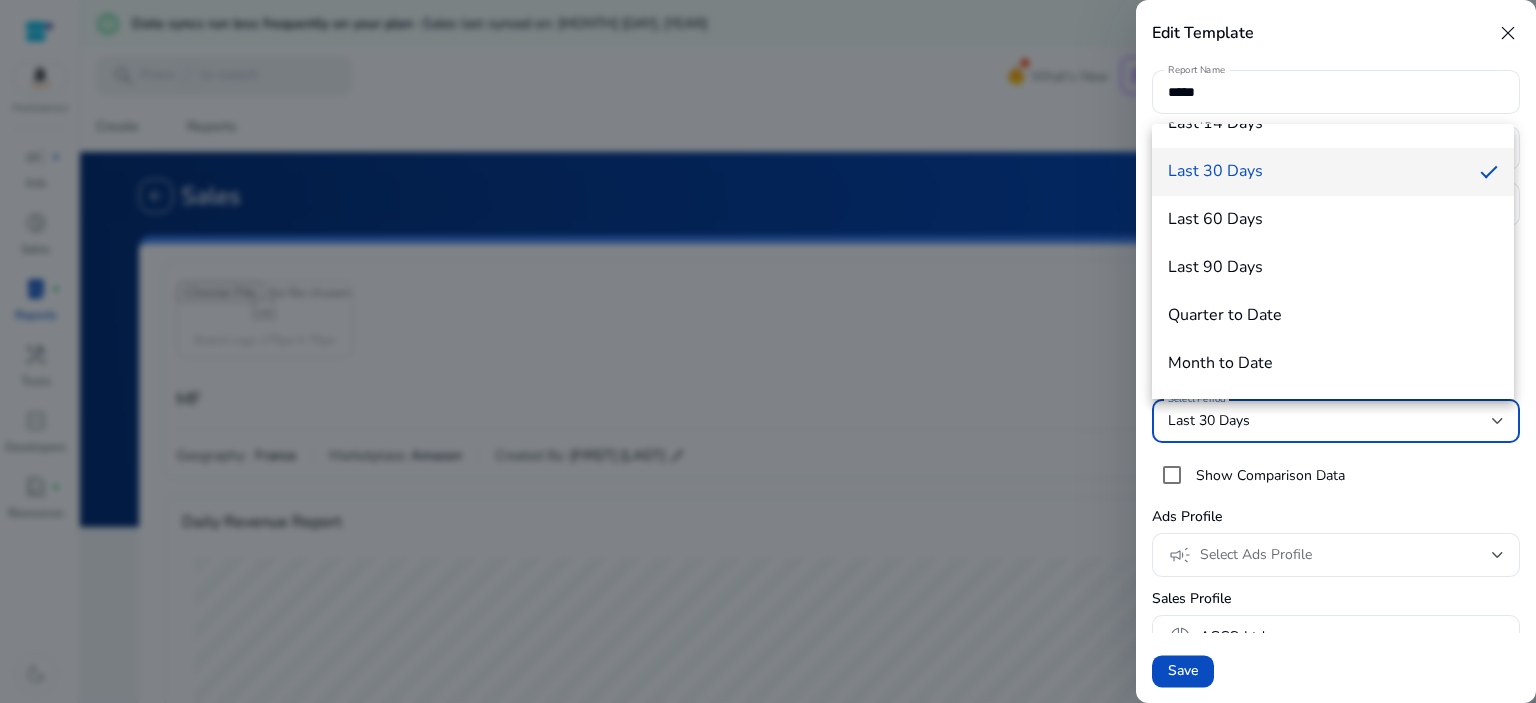 scroll, scrollTop: 220, scrollLeft: 0, axis: vertical 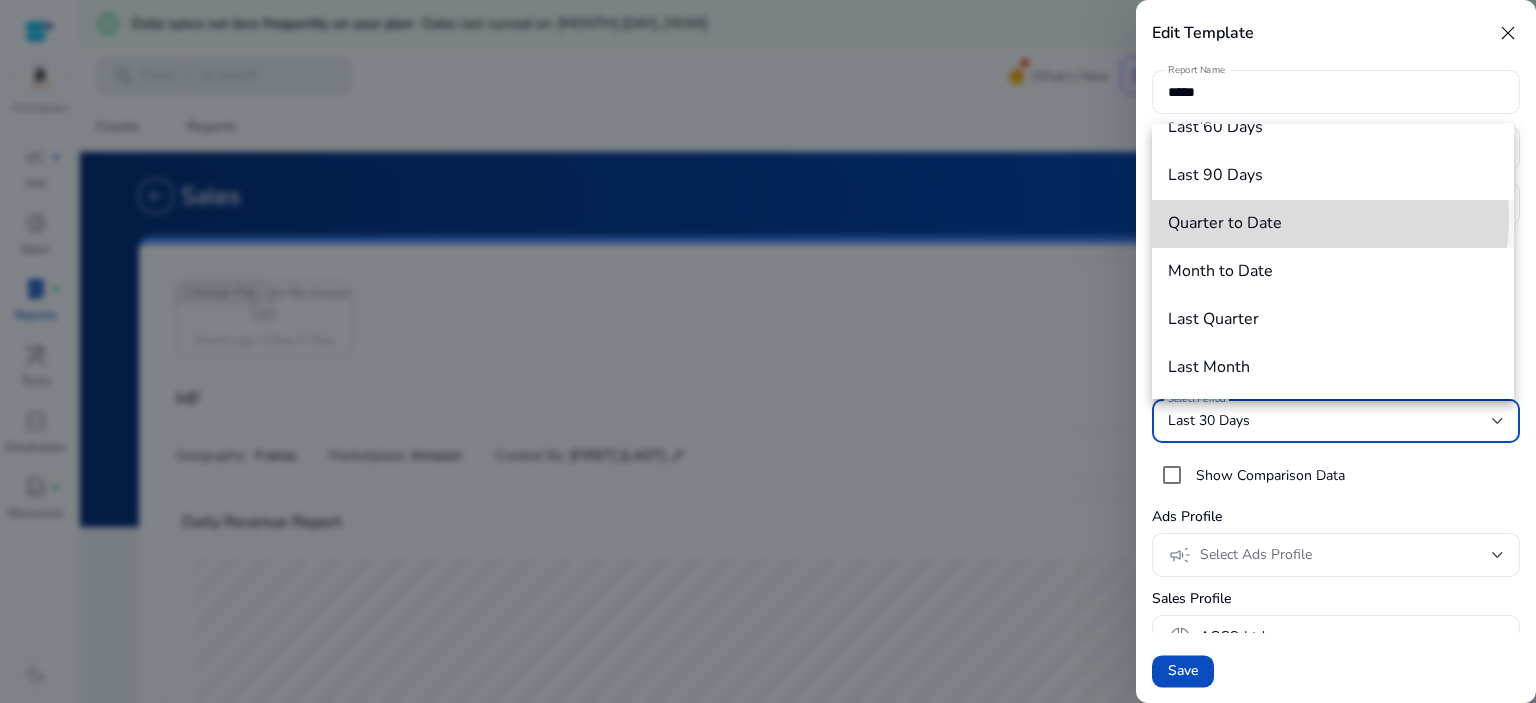 click on "Quarter to Date" at bounding box center (1225, 223) 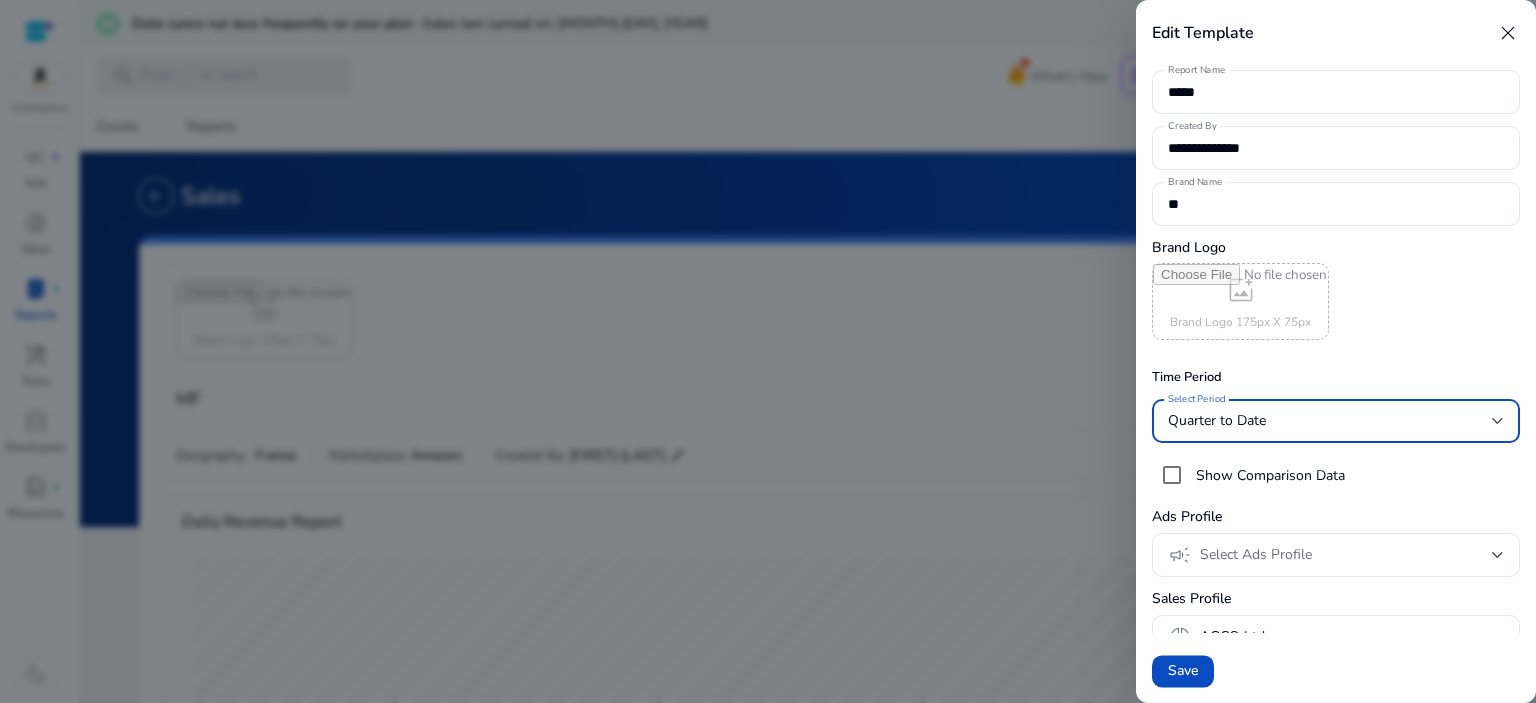 click on "Time Period Select Period Quarter to Date  Show Comparison Data" at bounding box center (1336, 431) 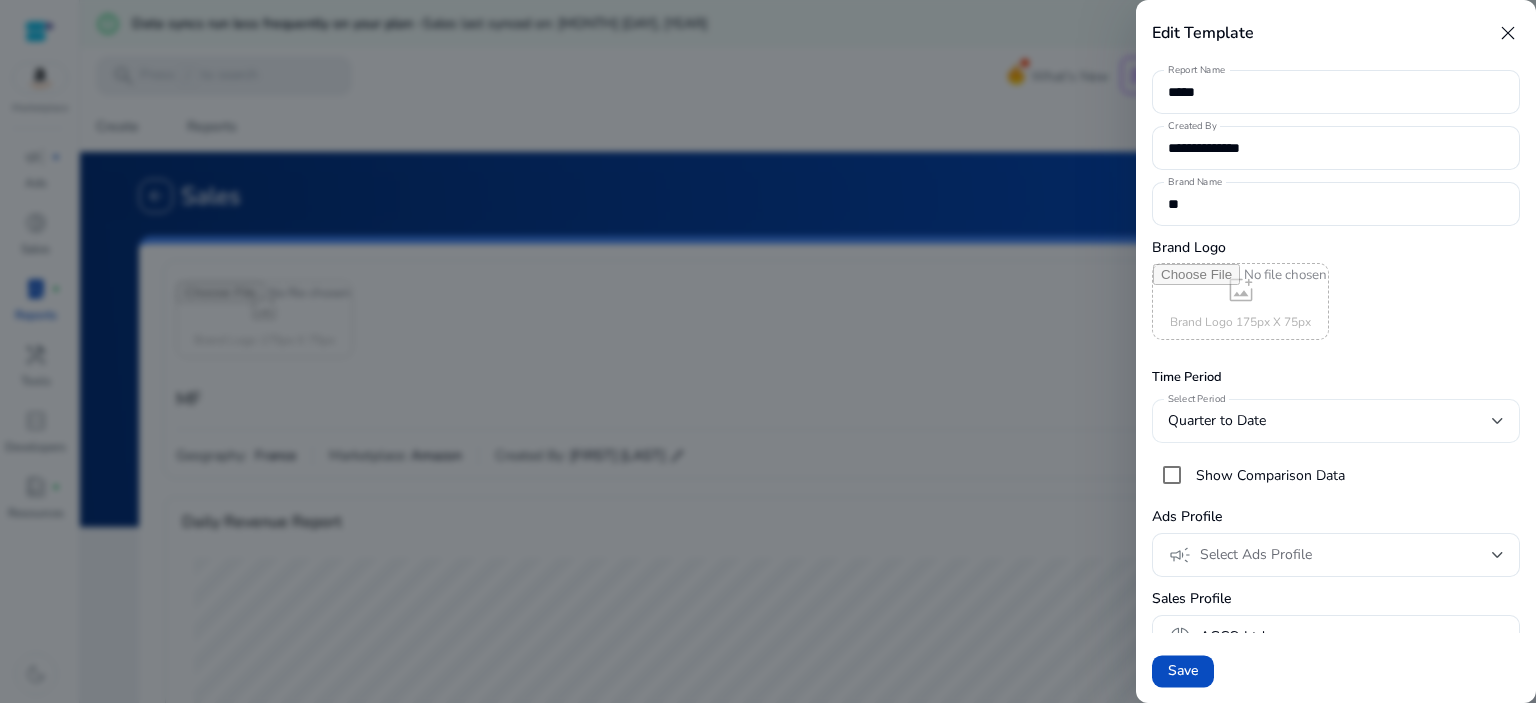 click on "Quarter to Date" at bounding box center (1330, 421) 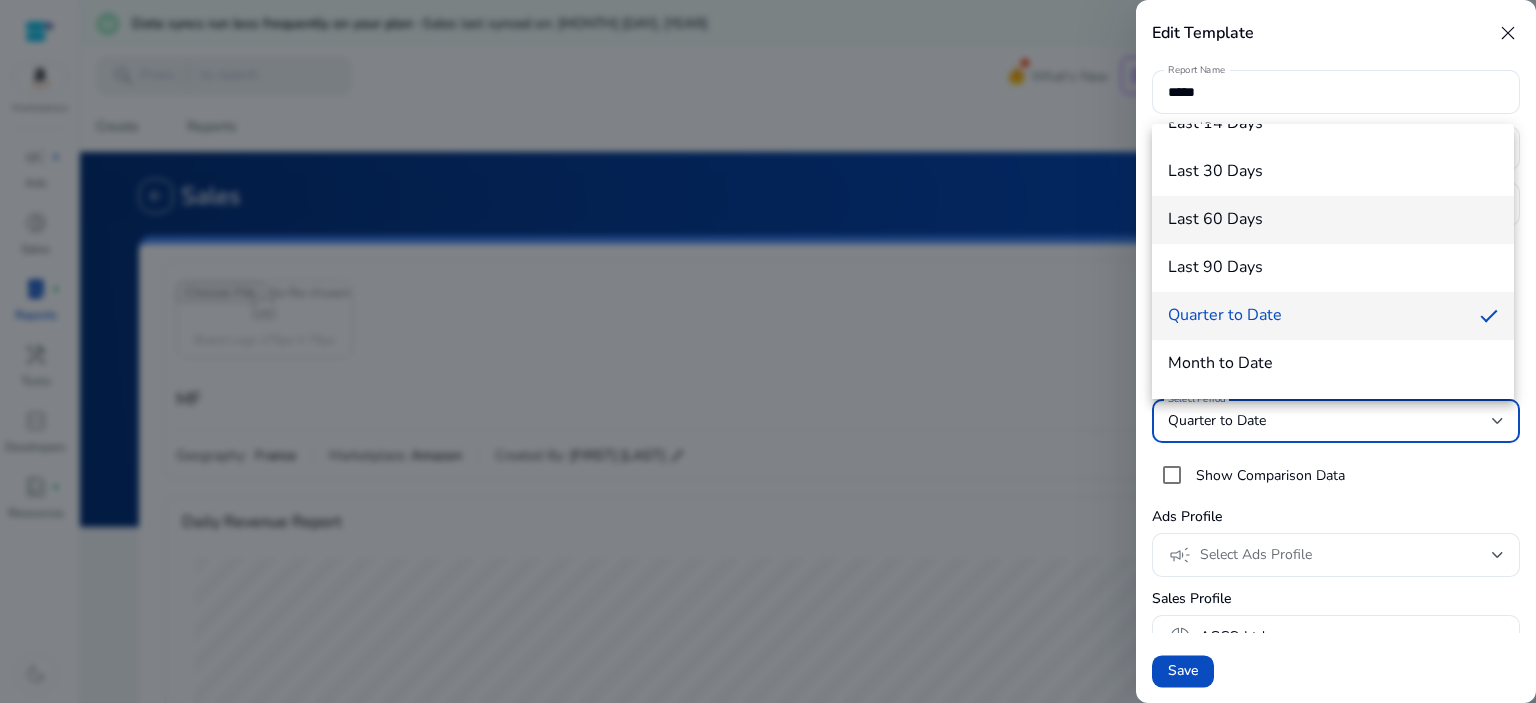 scroll, scrollTop: 220, scrollLeft: 0, axis: vertical 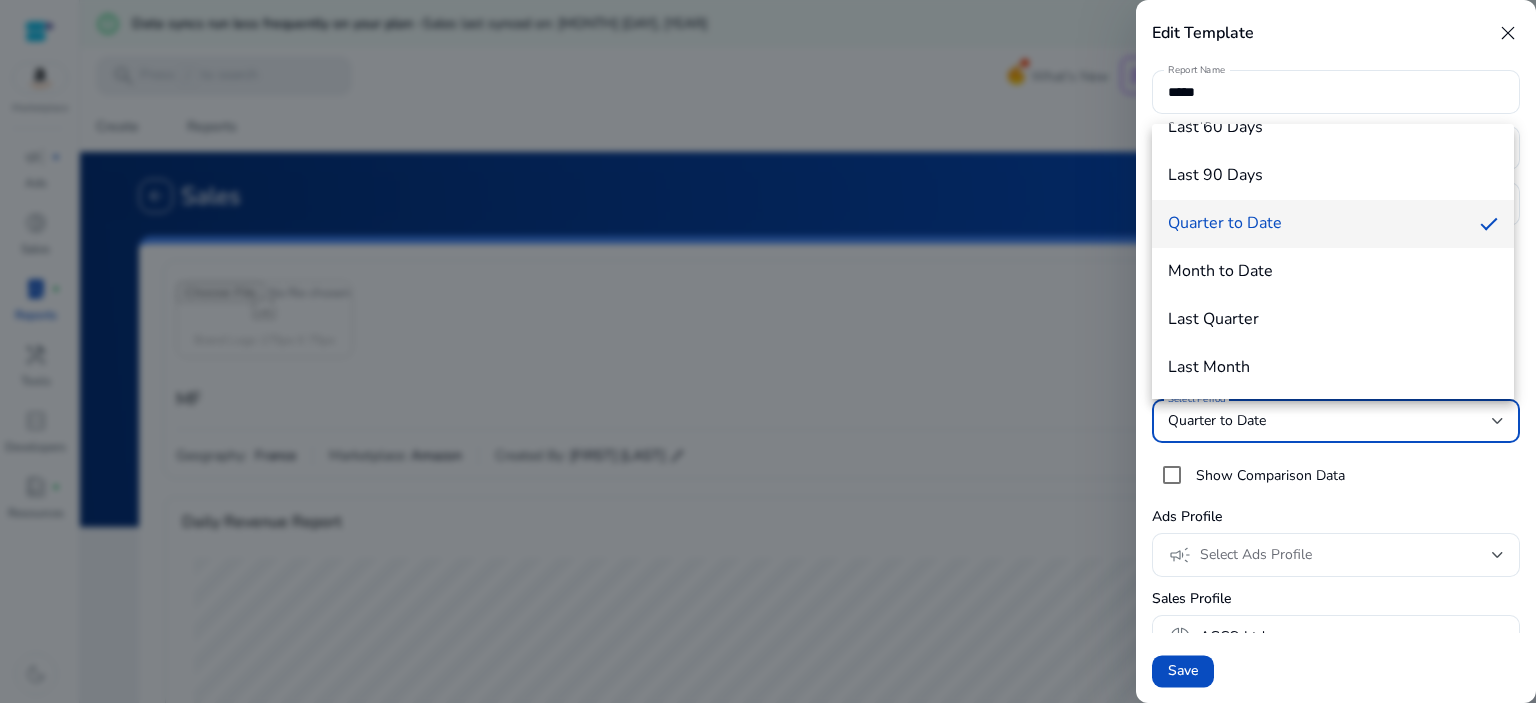click at bounding box center (768, 351) 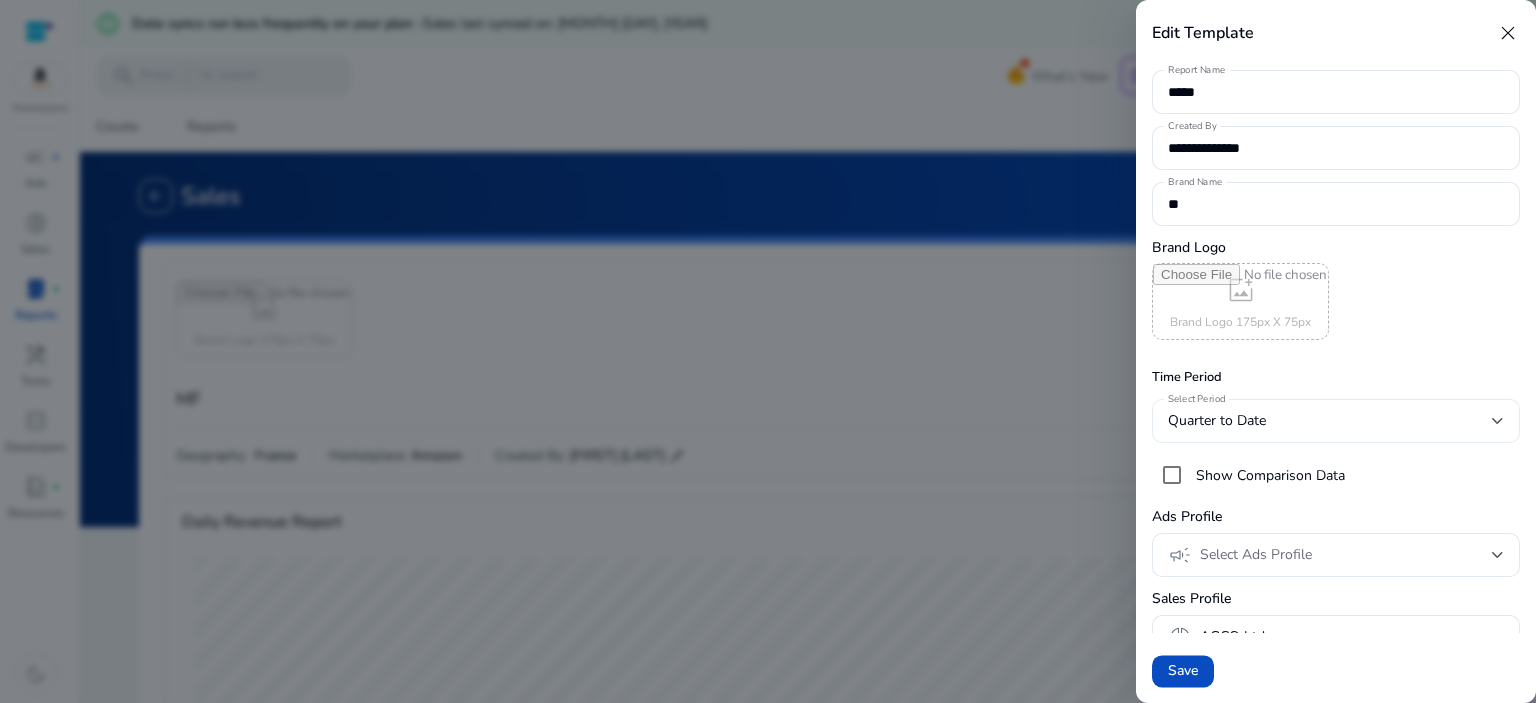 click on "Quarter to Date" at bounding box center (1336, 421) 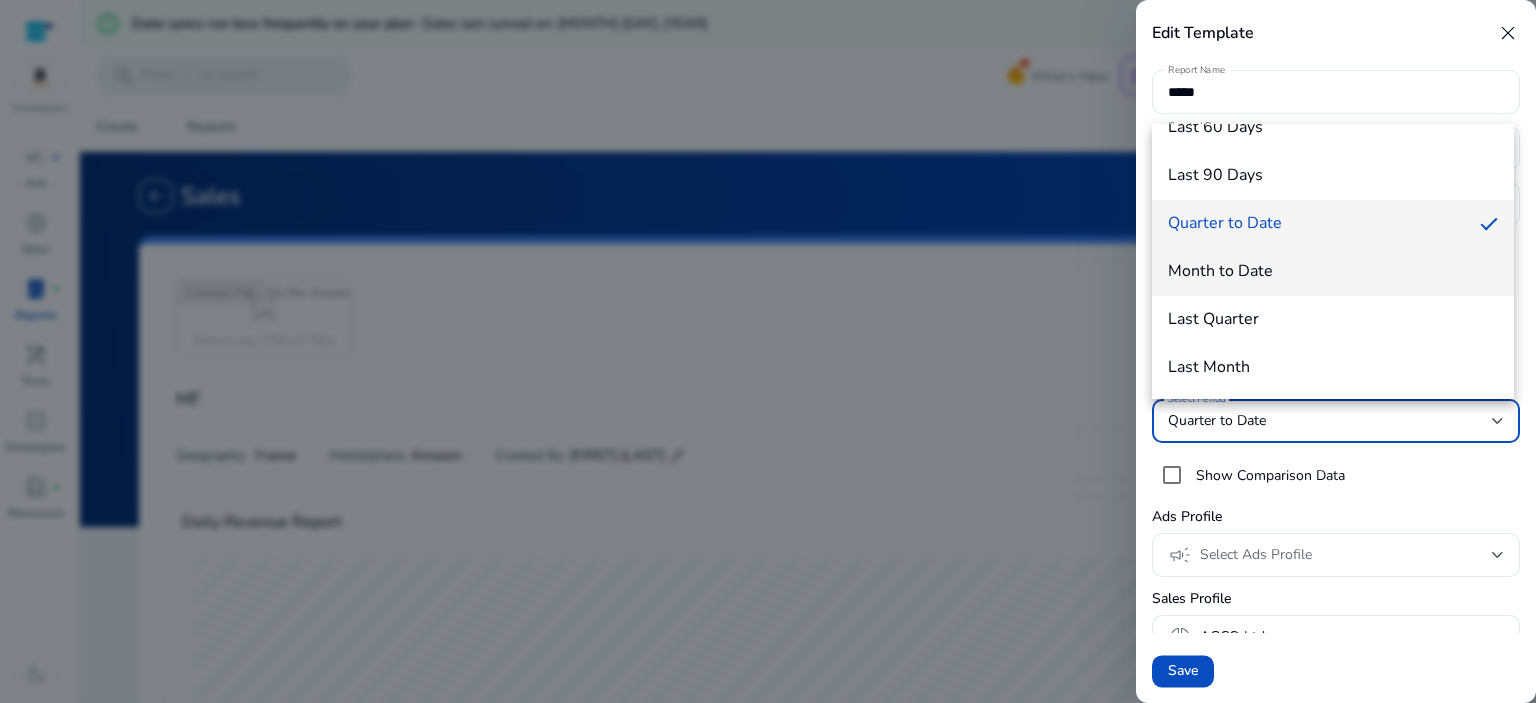scroll, scrollTop: 220, scrollLeft: 0, axis: vertical 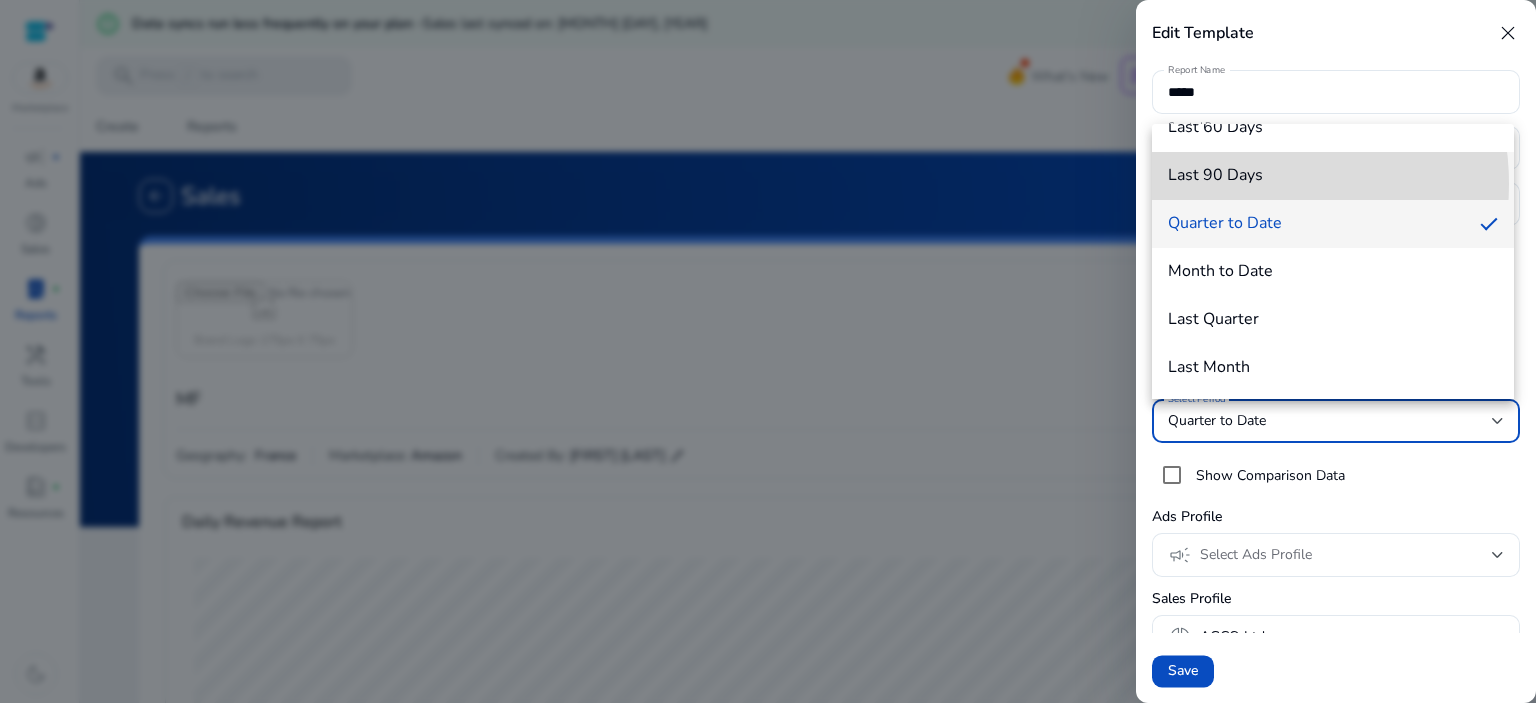 click on "Last 90 Days" at bounding box center [1215, 175] 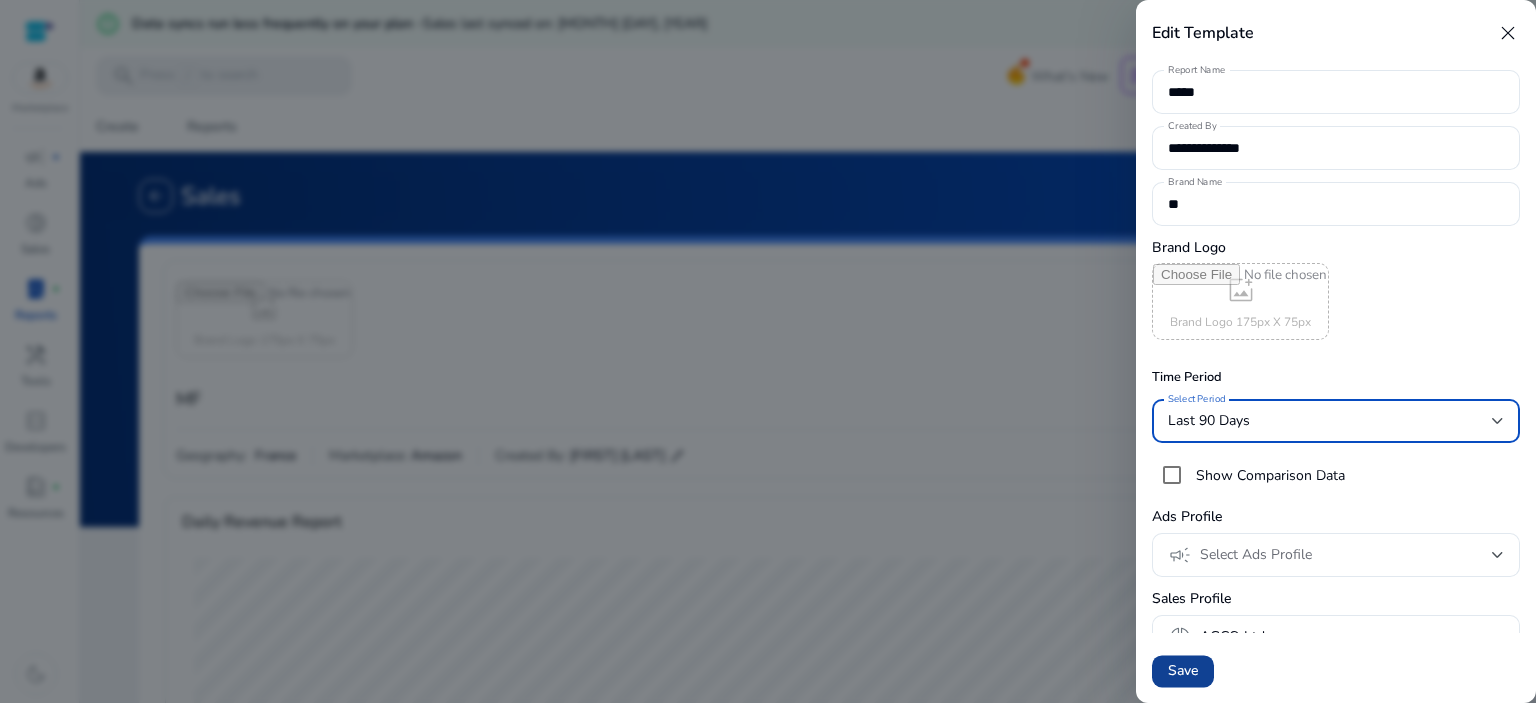 click on "Save" at bounding box center [1183, 671] 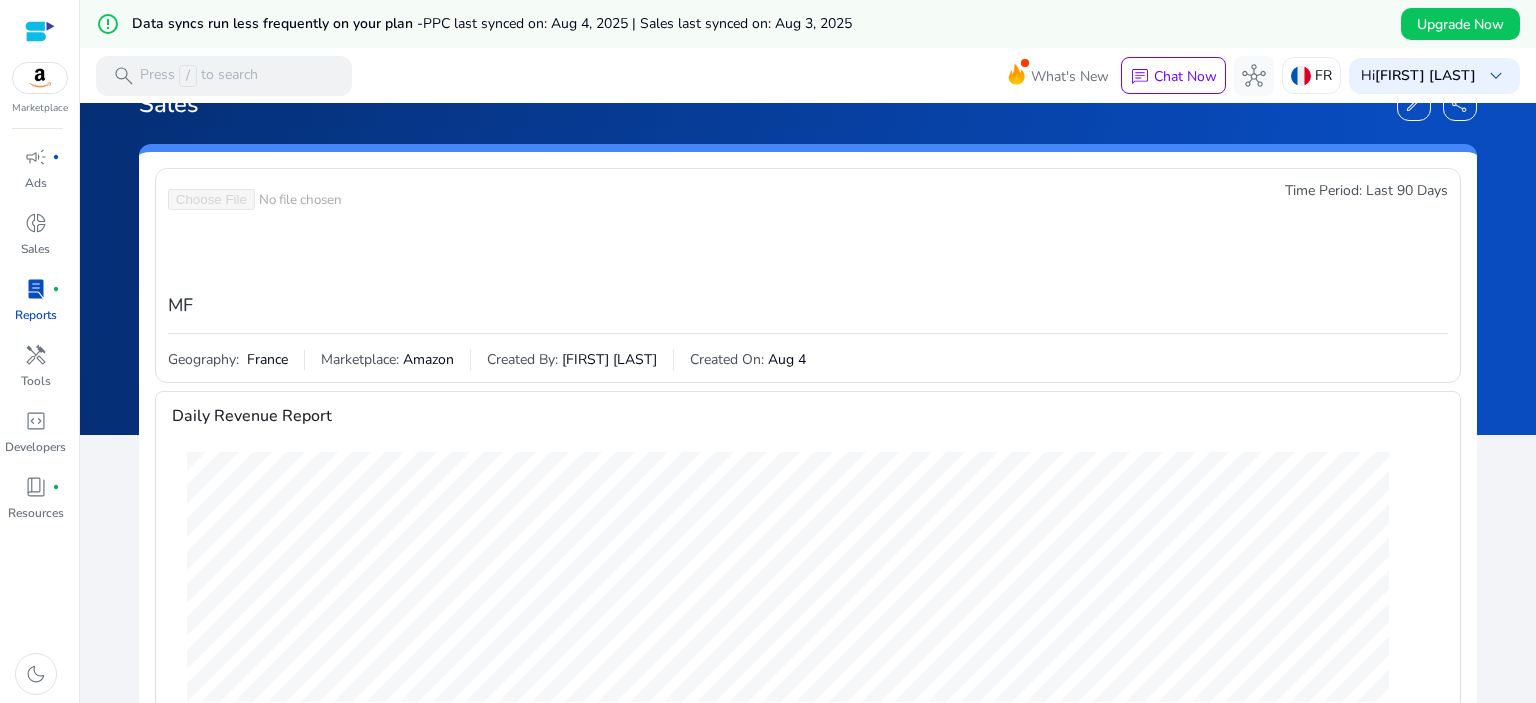 scroll, scrollTop: 0, scrollLeft: 0, axis: both 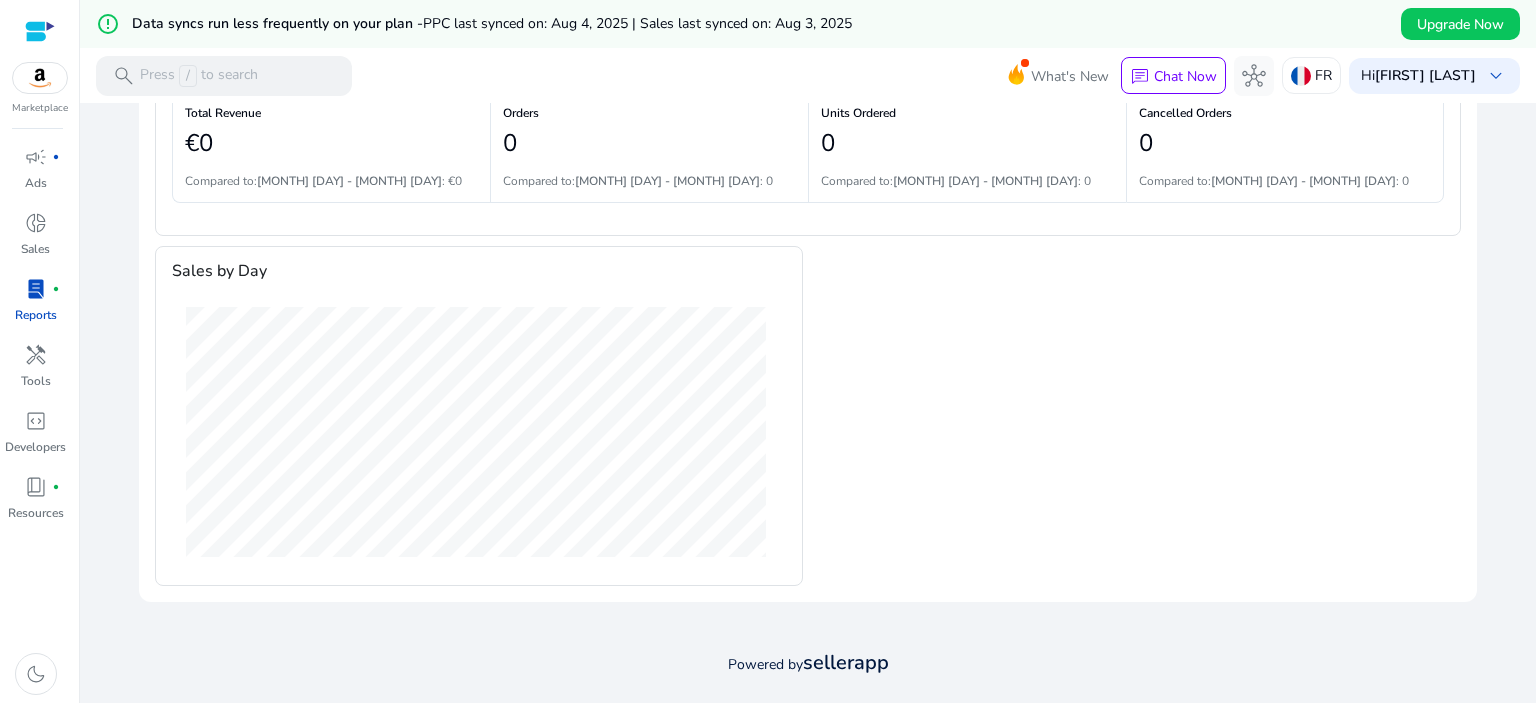click at bounding box center [40, 31] 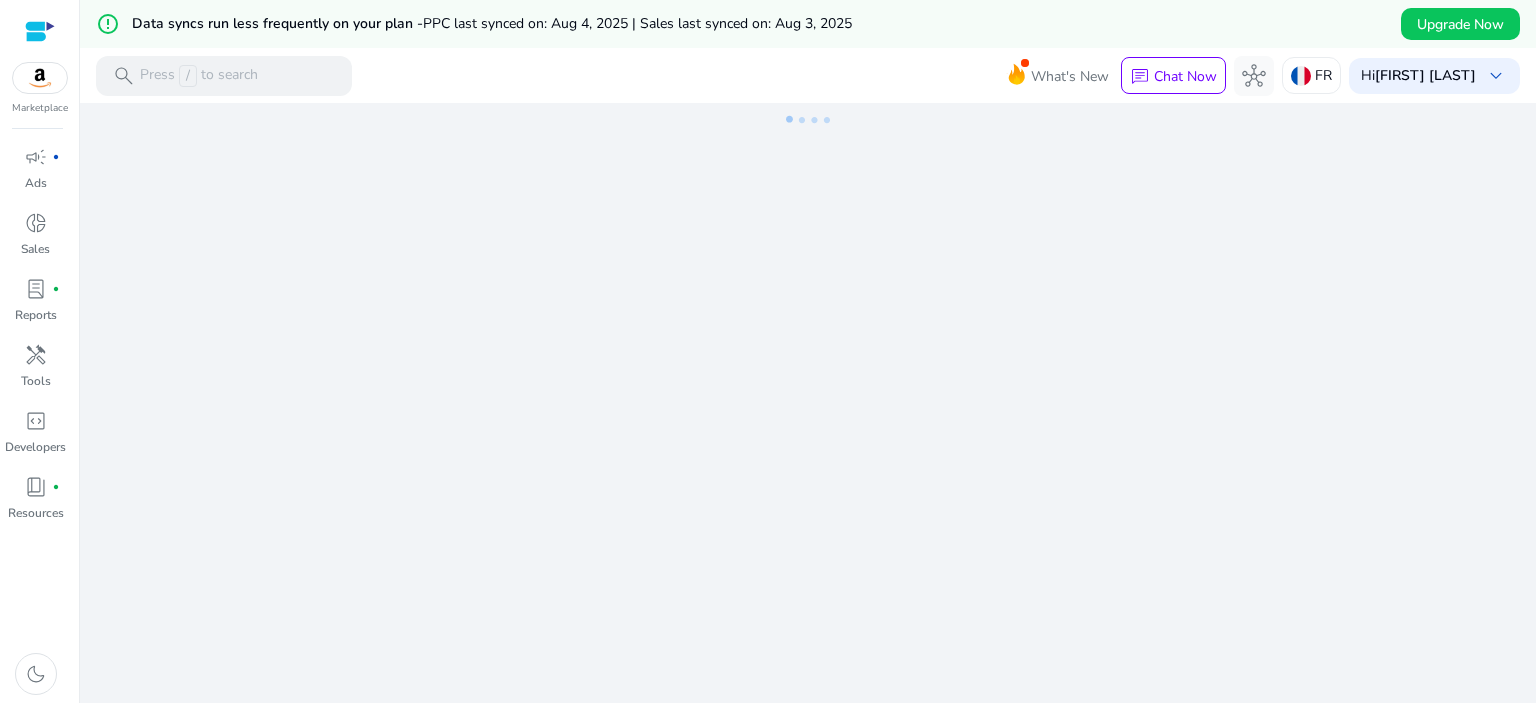 scroll, scrollTop: 0, scrollLeft: 0, axis: both 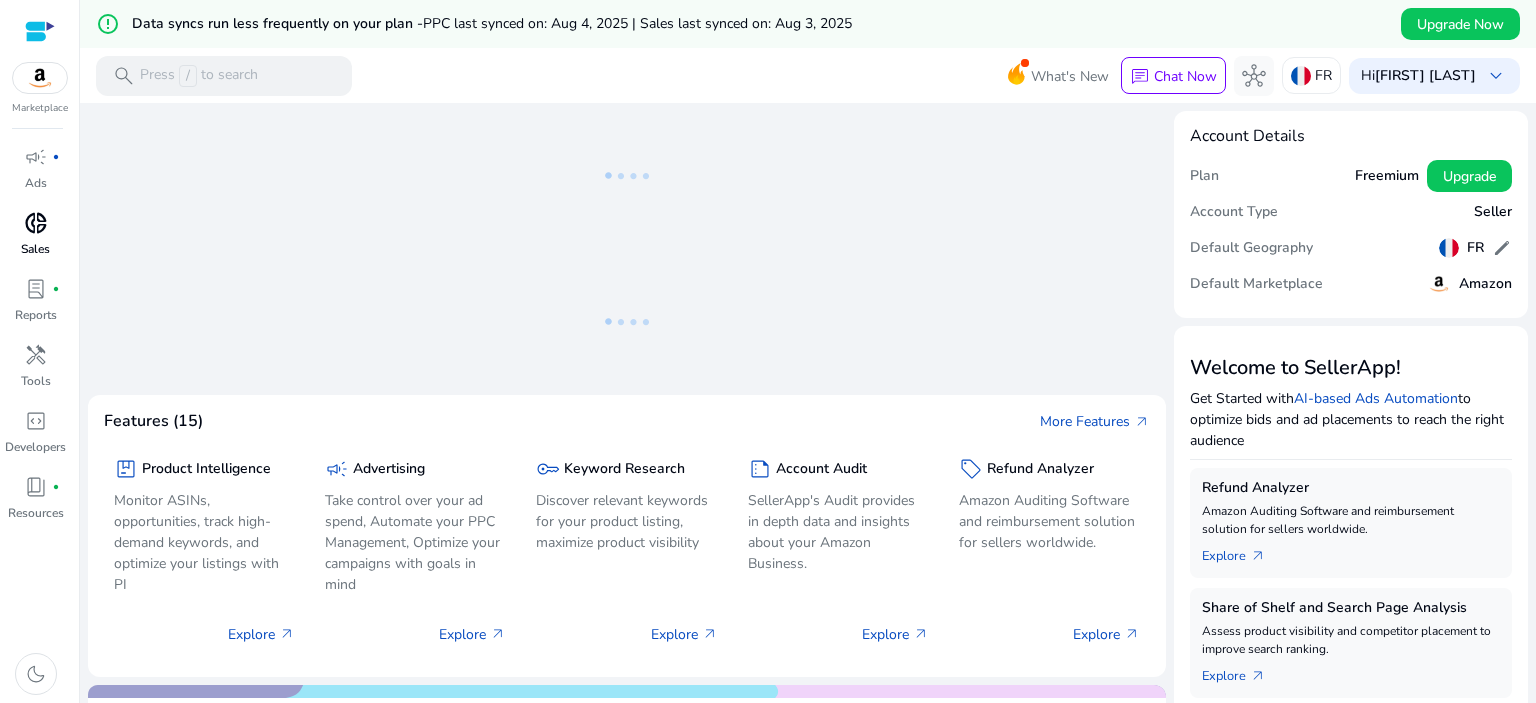click on "Sales" at bounding box center [35, 249] 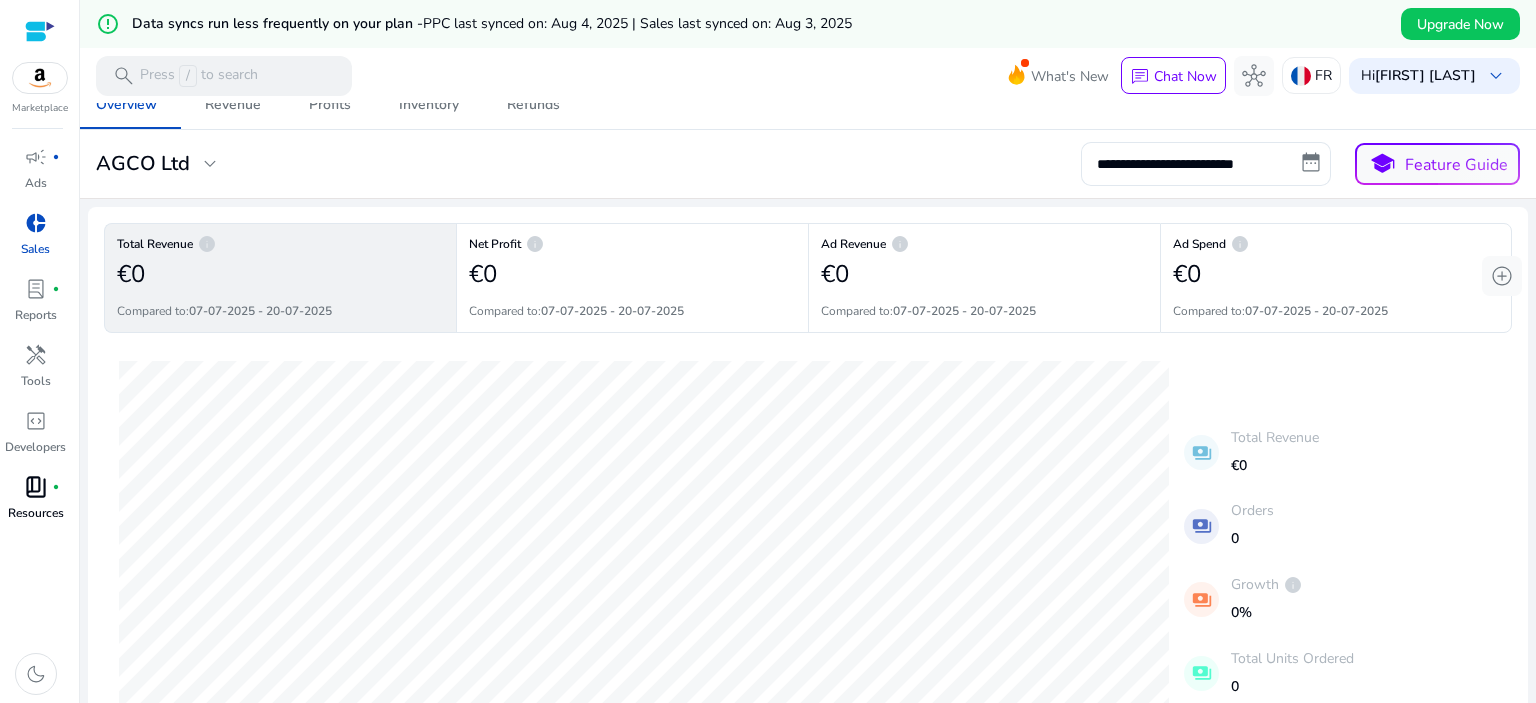 scroll, scrollTop: 0, scrollLeft: 0, axis: both 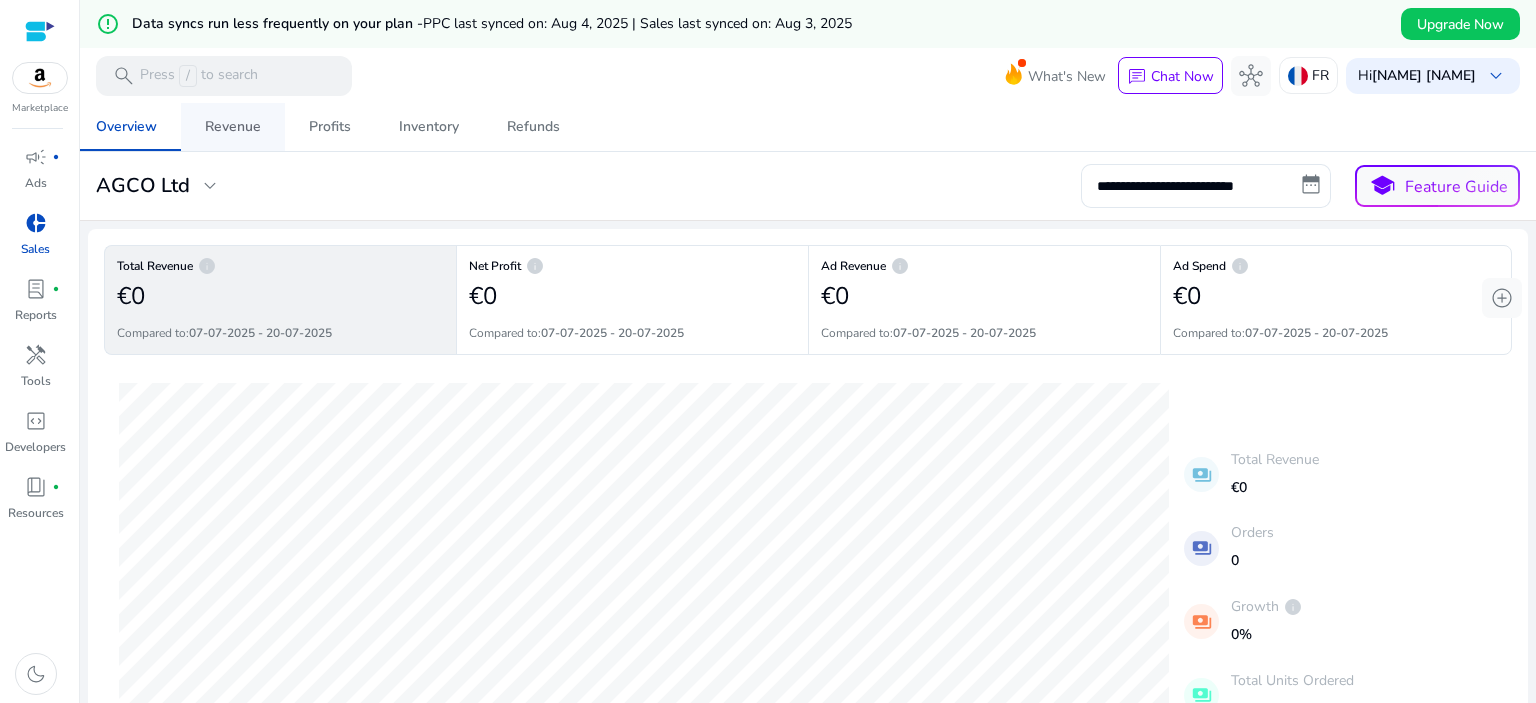 click on "Revenue" at bounding box center [233, 127] 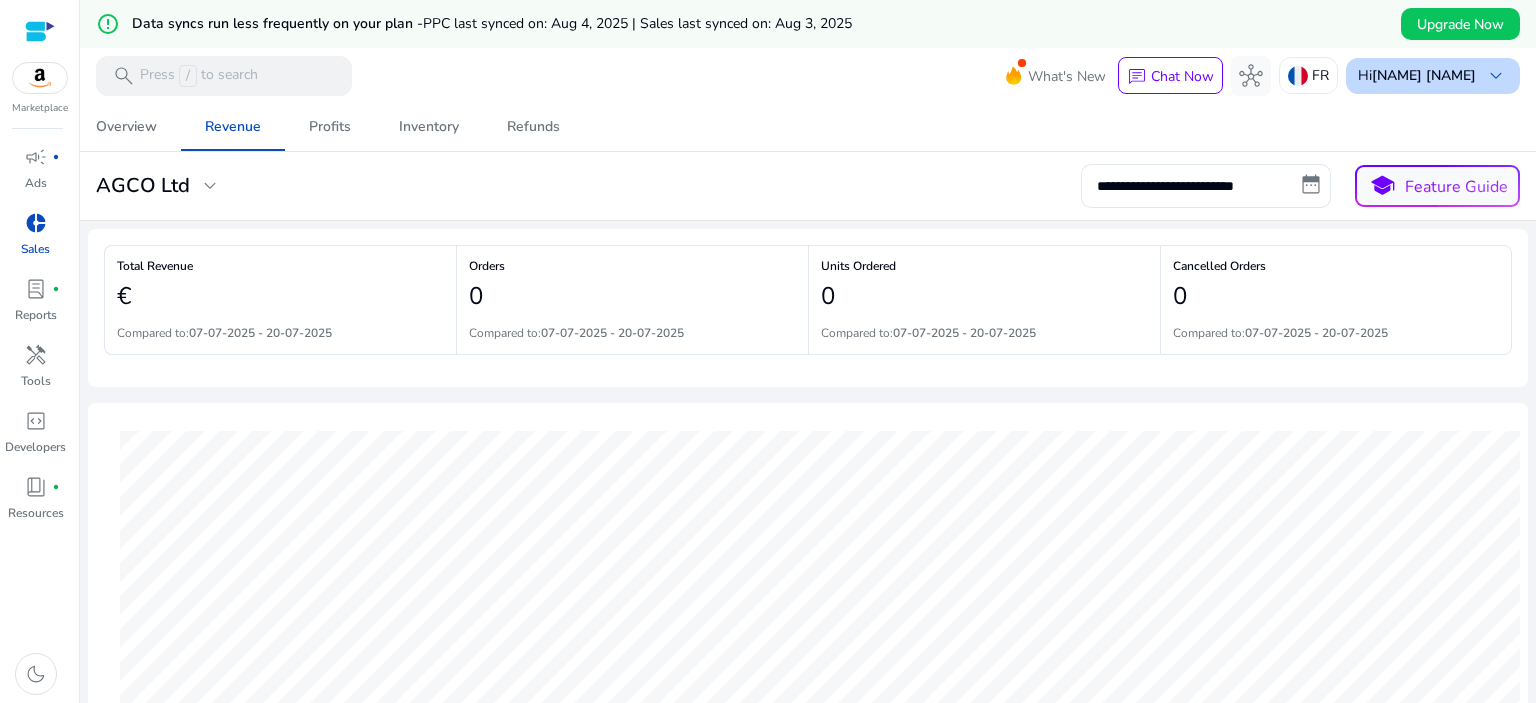 click on "[NAME] [NAME]" at bounding box center [1424, 75] 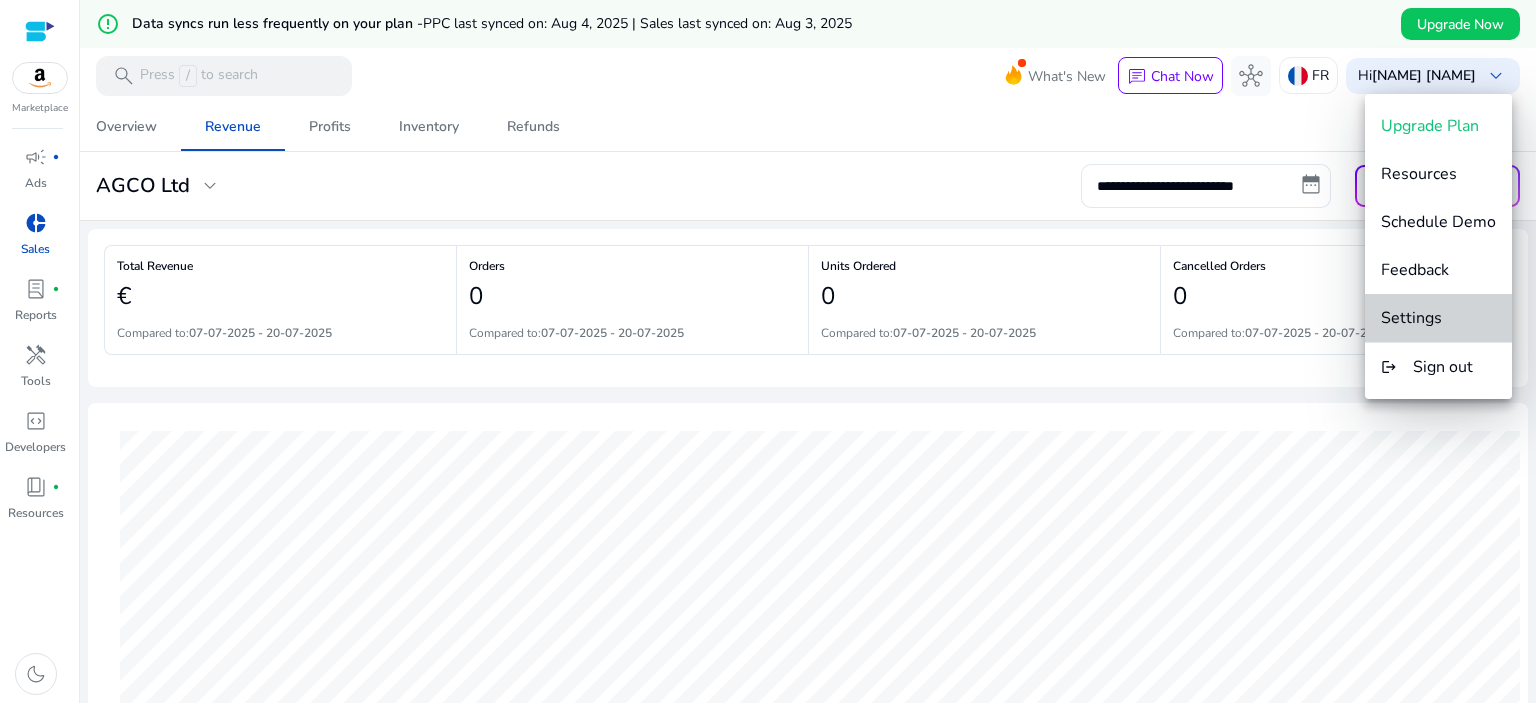 click on "Settings" at bounding box center [1411, 318] 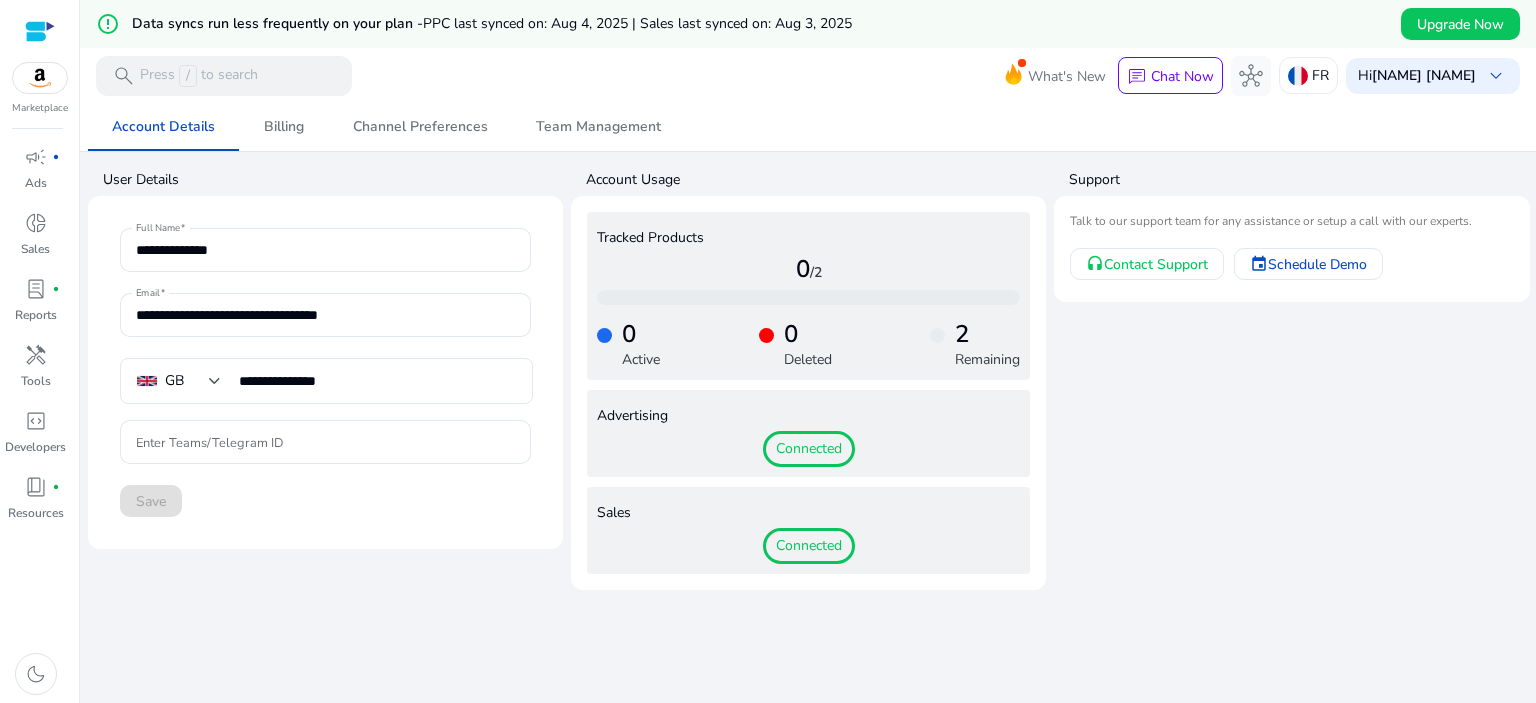 click on "Connected" 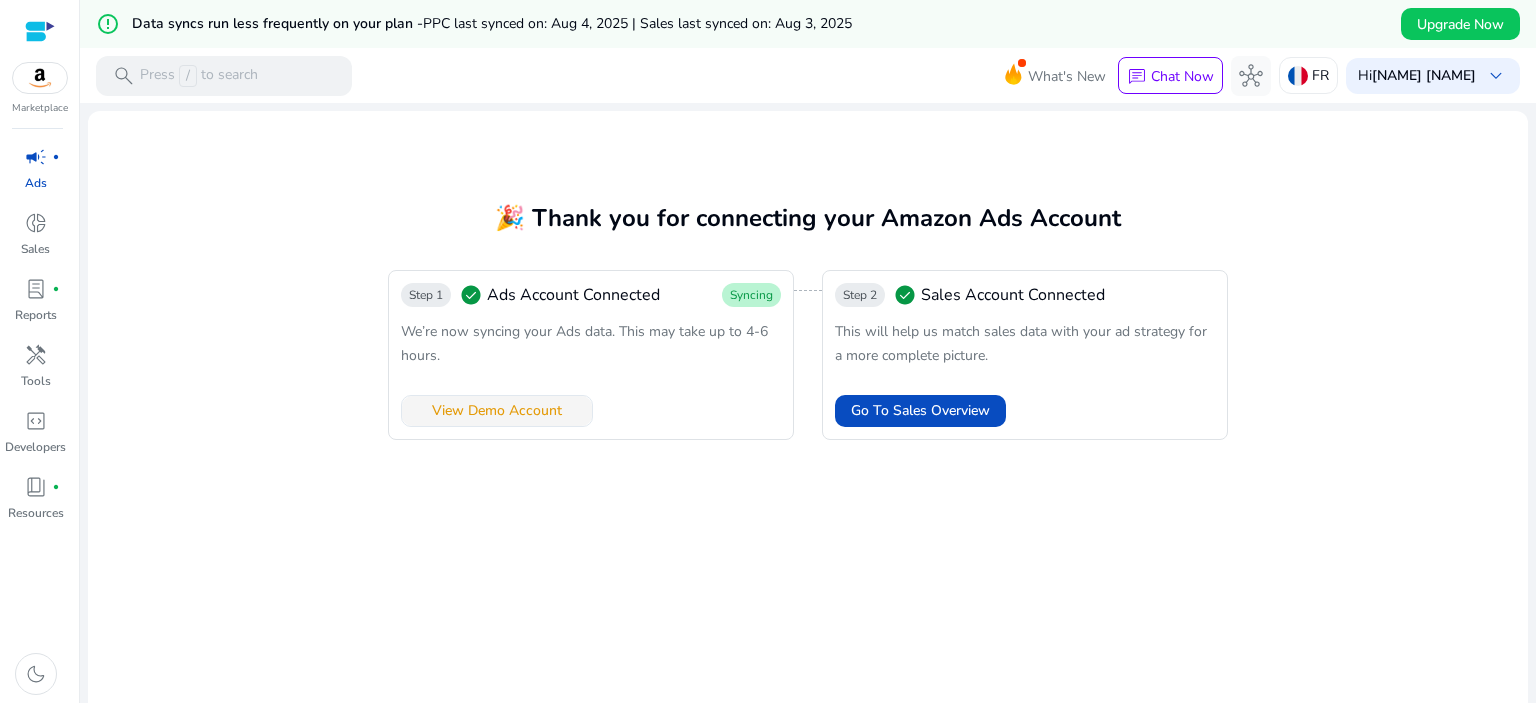 click on "View Demo Account" 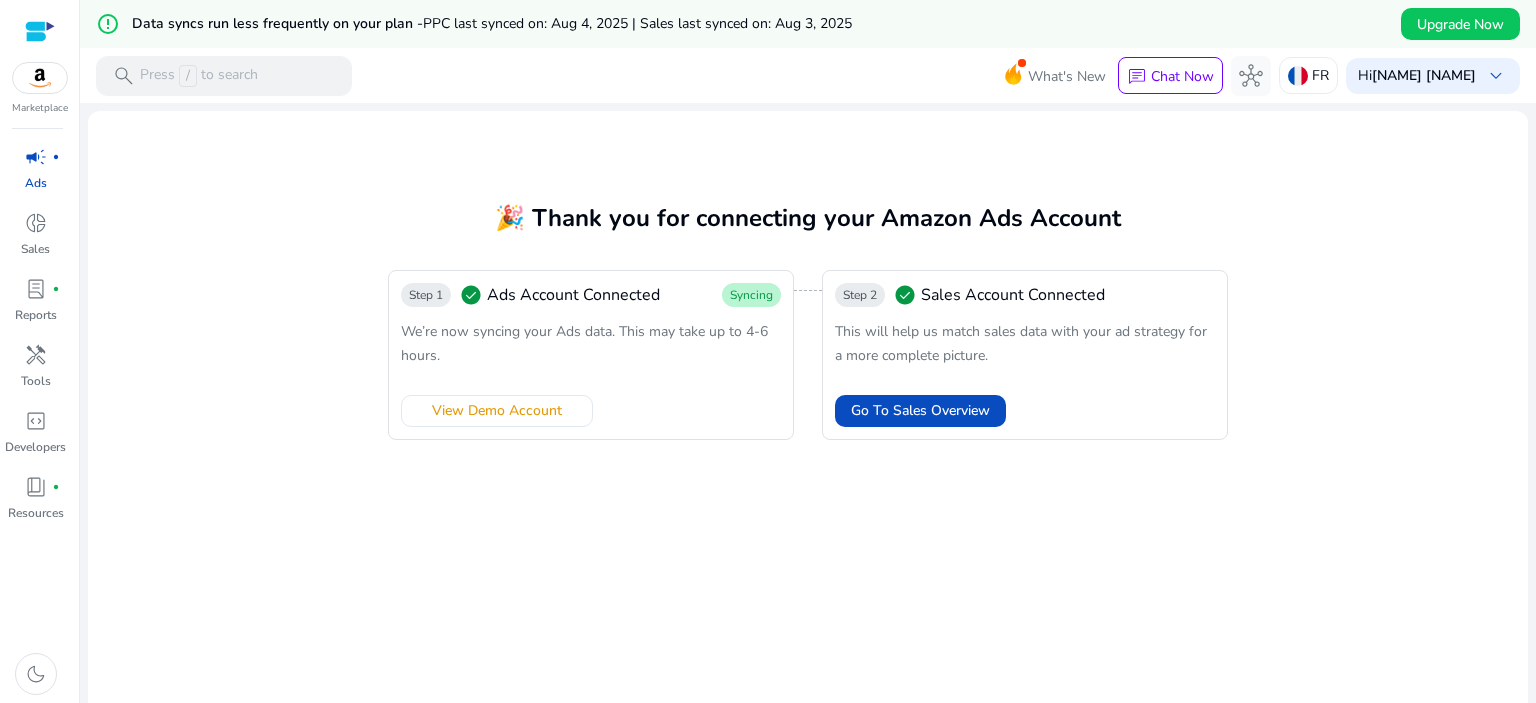 scroll, scrollTop: 0, scrollLeft: 0, axis: both 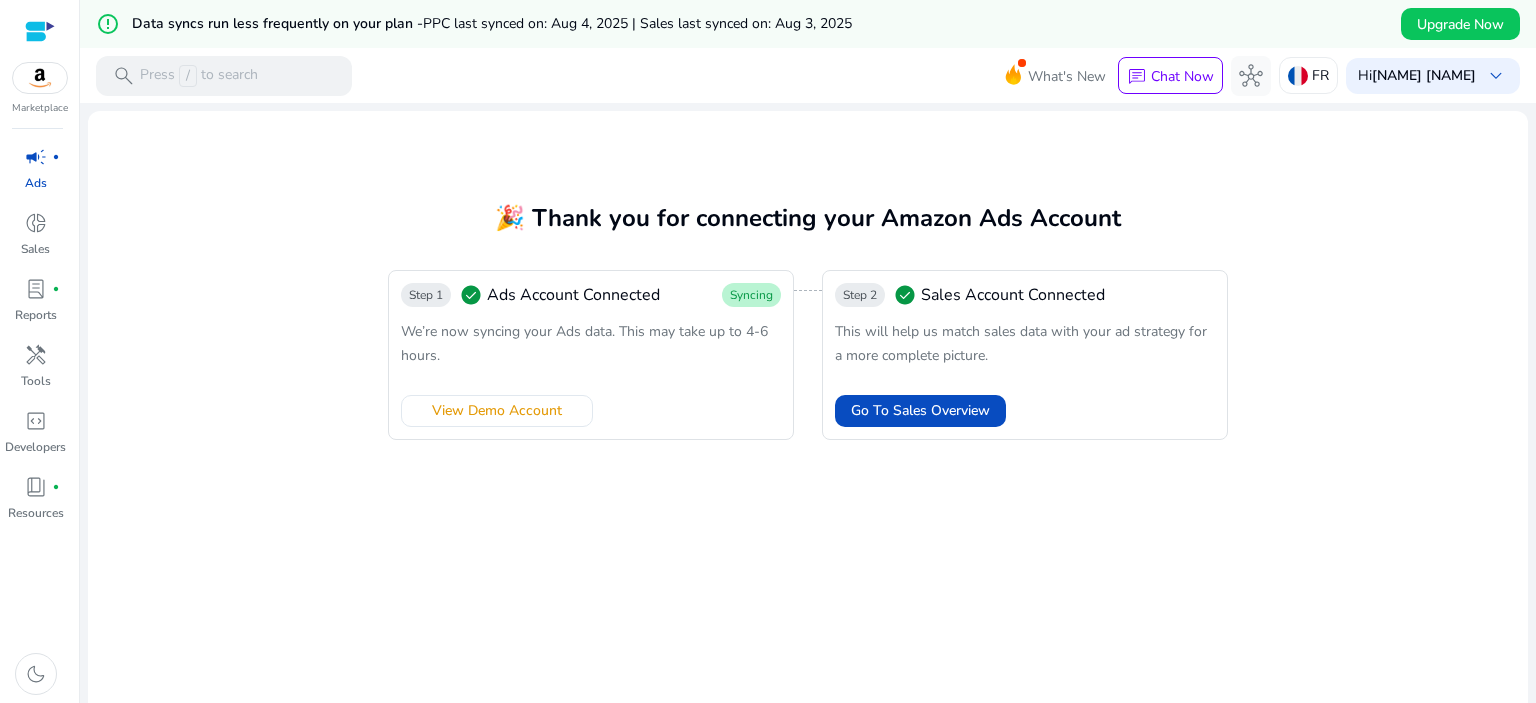 click on "Syncing" 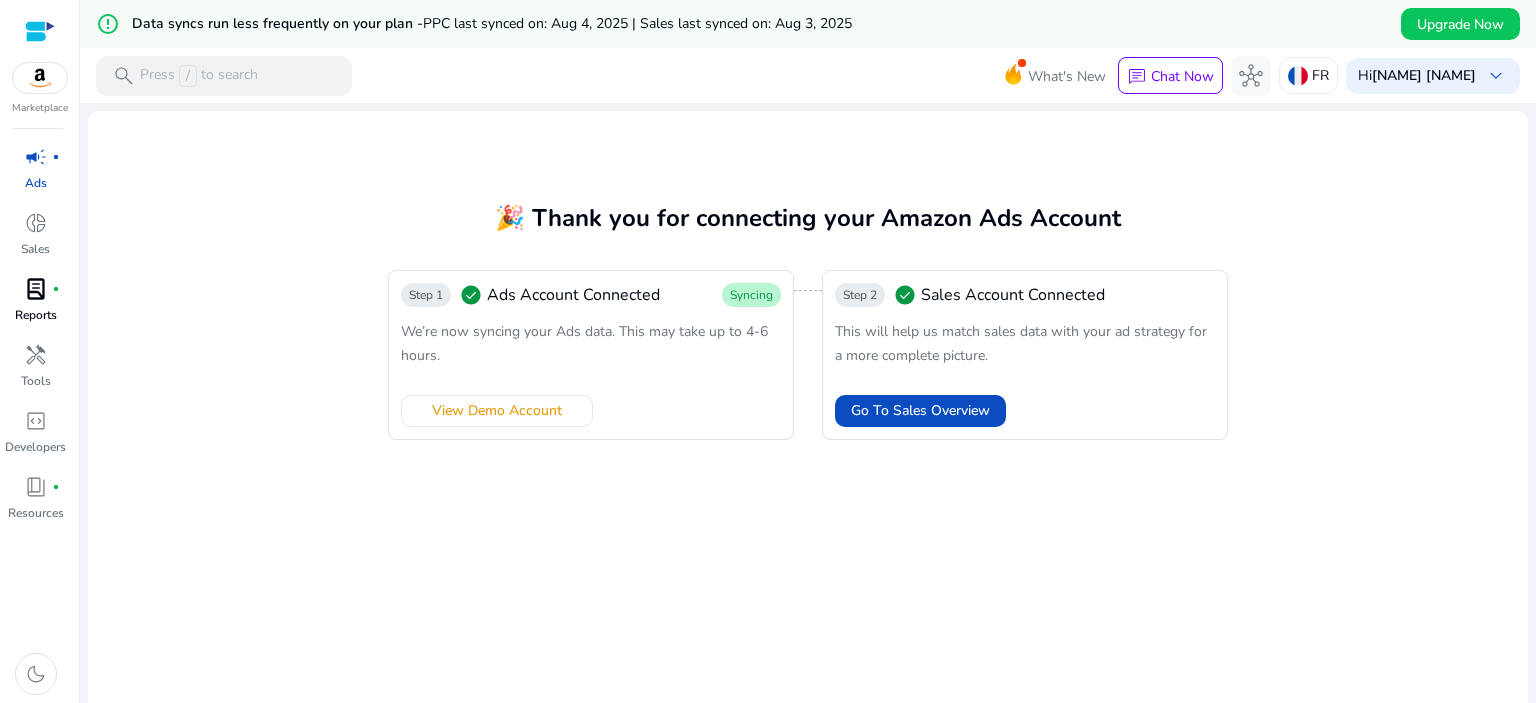 click on "lab_profile   fiber_manual_record   Reports" at bounding box center (35, 306) 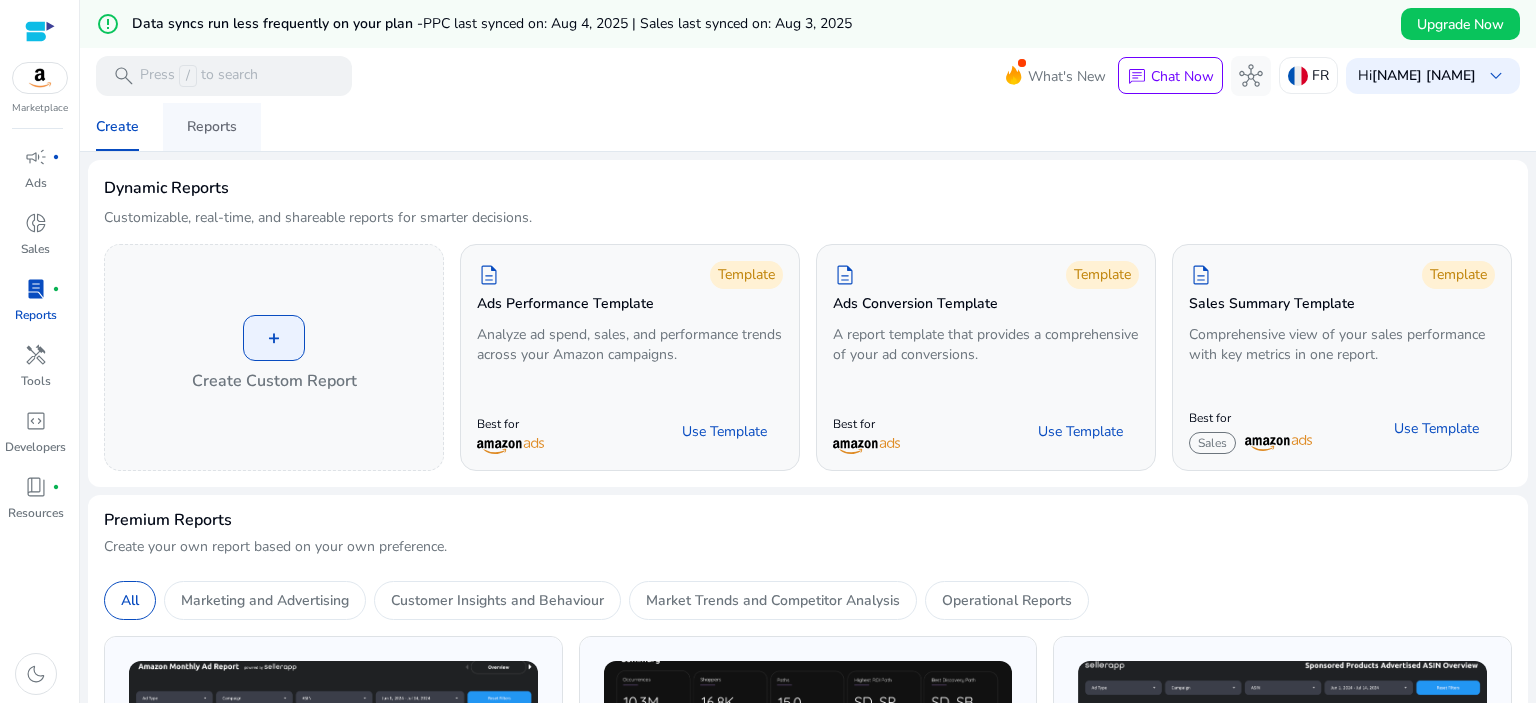click on "Reports" at bounding box center (212, 127) 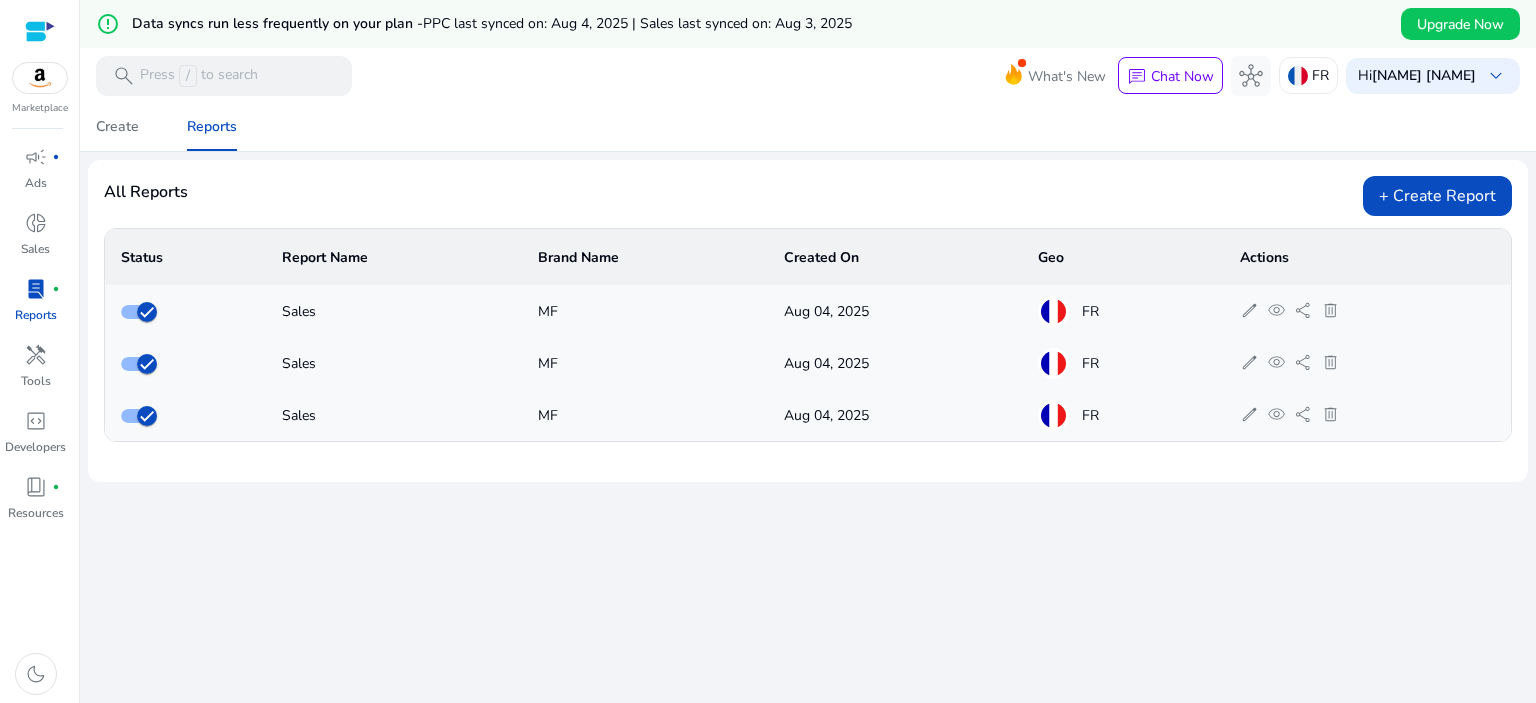 click on "Sales" 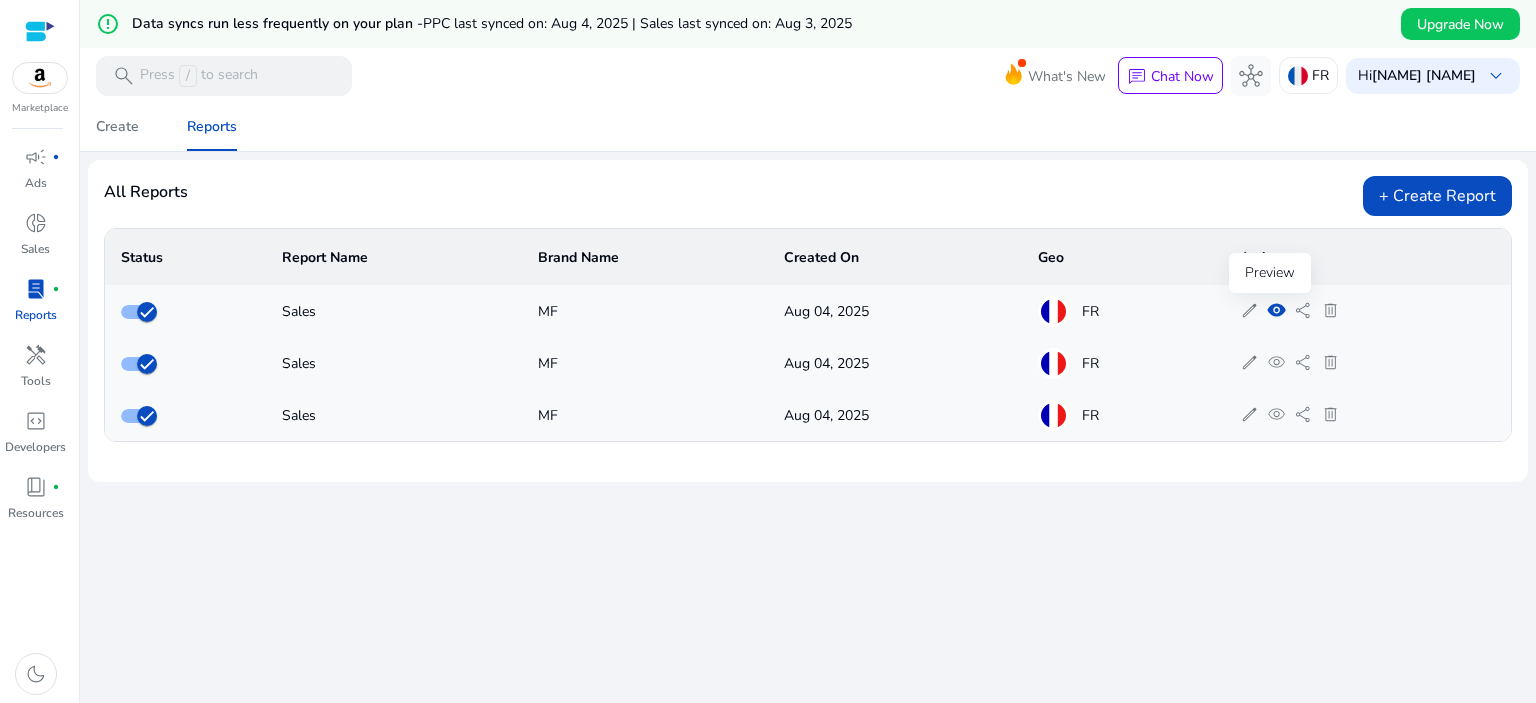 click on "visibility" 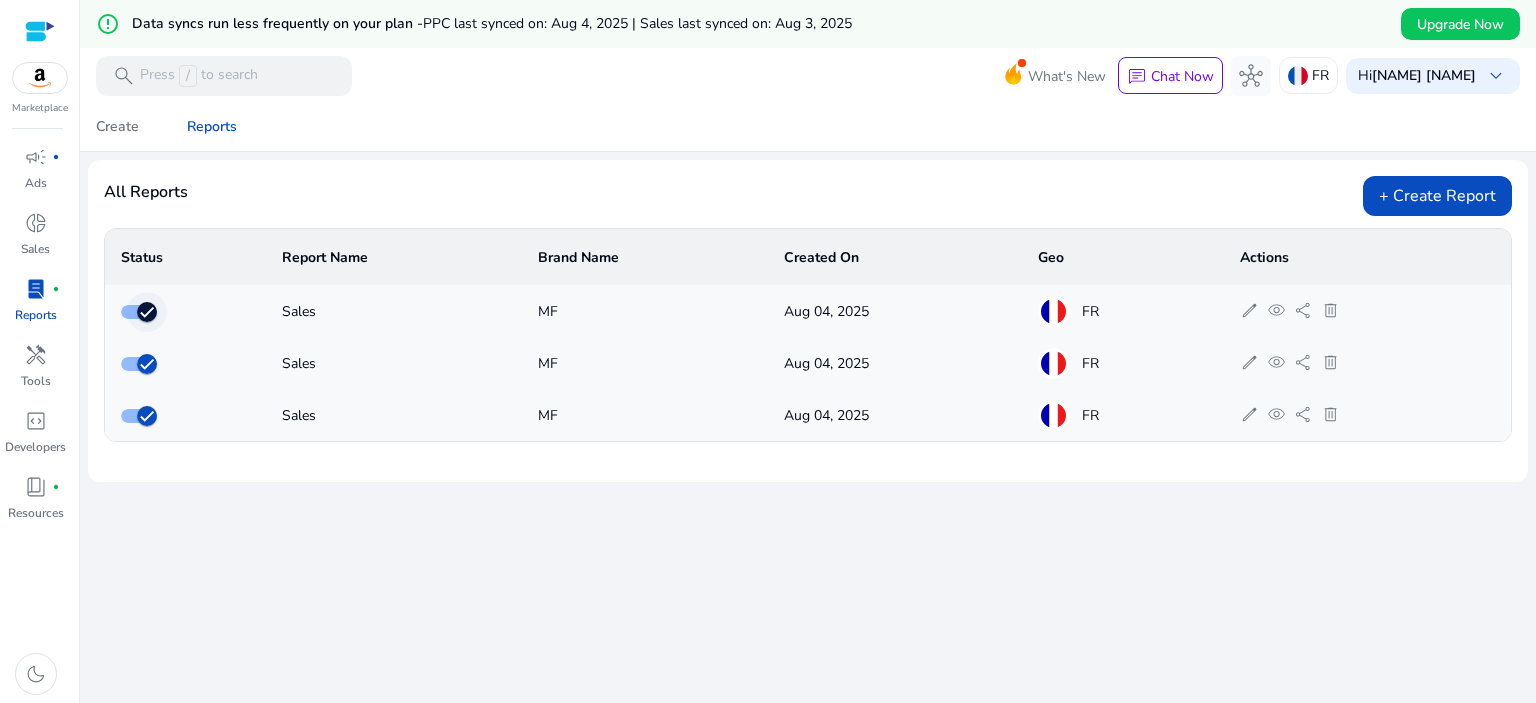 drag, startPoint x: 132, startPoint y: 314, endPoint x: 133, endPoint y: 331, distance: 17.029387 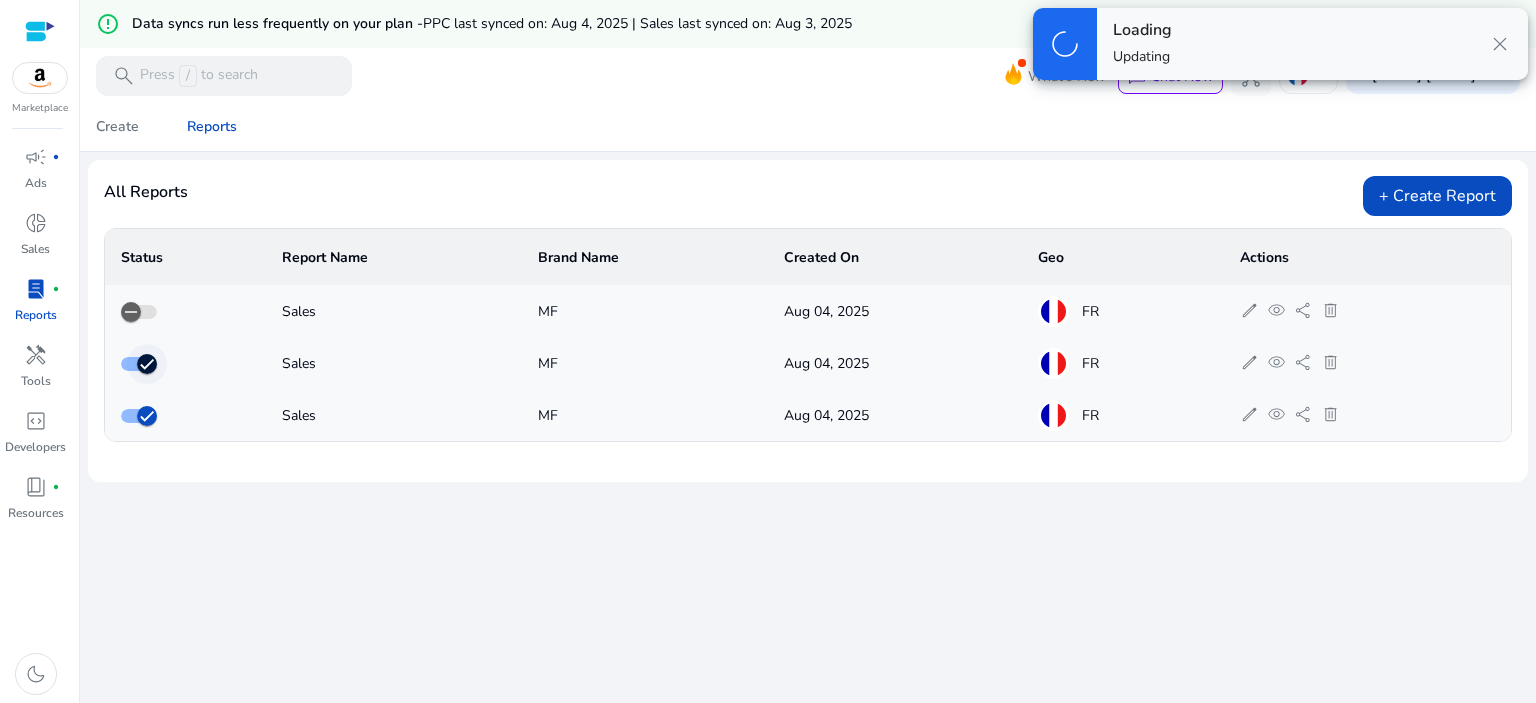 click at bounding box center (147, 364) 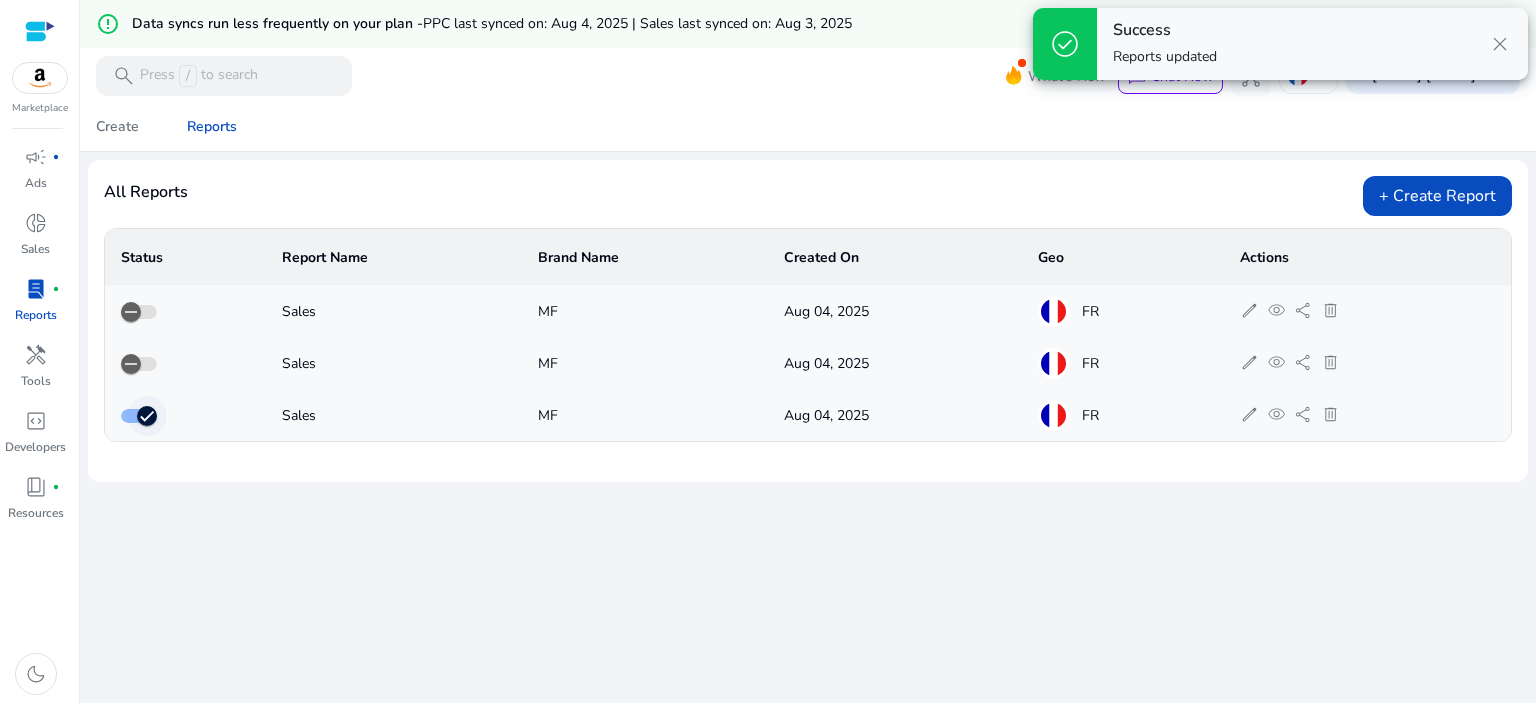 click 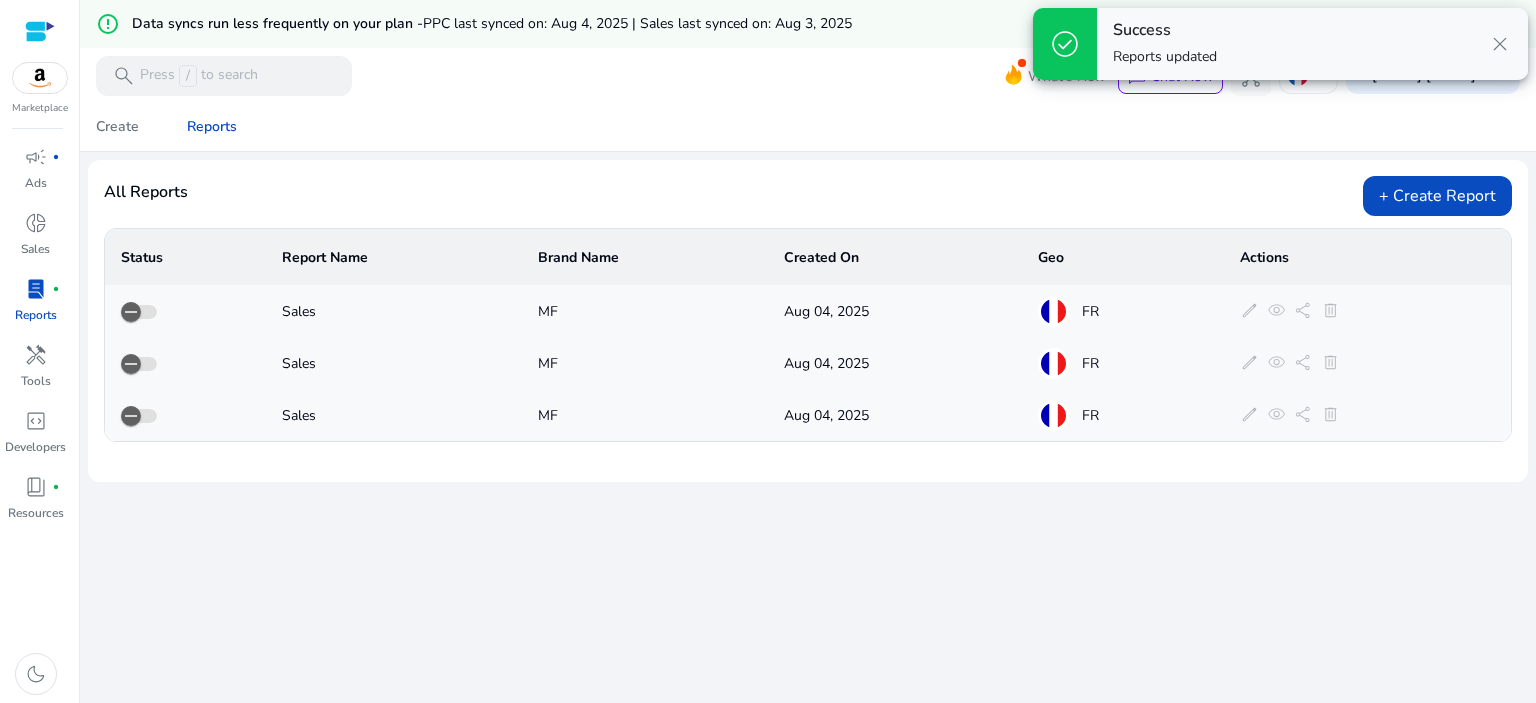 click on "edit   visibility   share   delete" 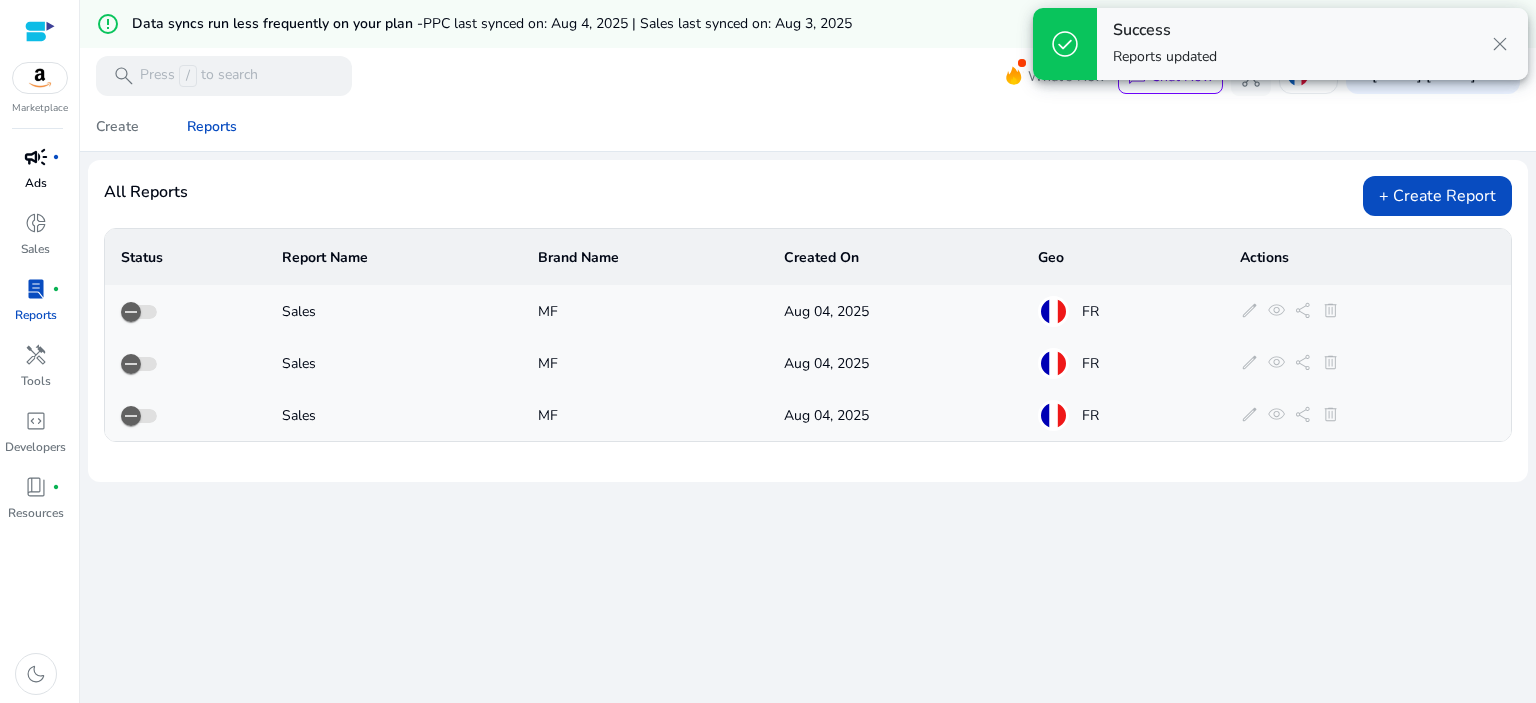 click on "campaign" at bounding box center (36, 157) 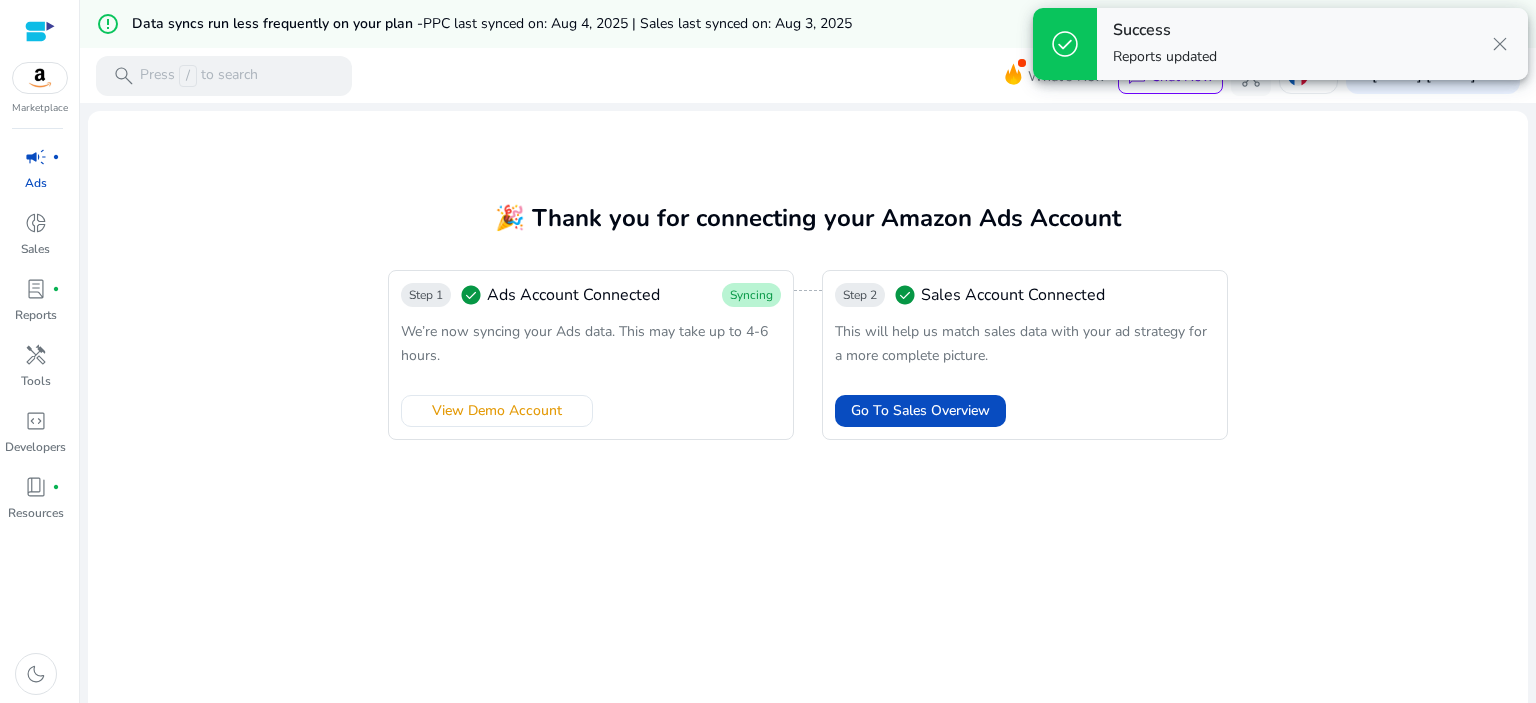 click on "Marketplace" at bounding box center (39, 58) 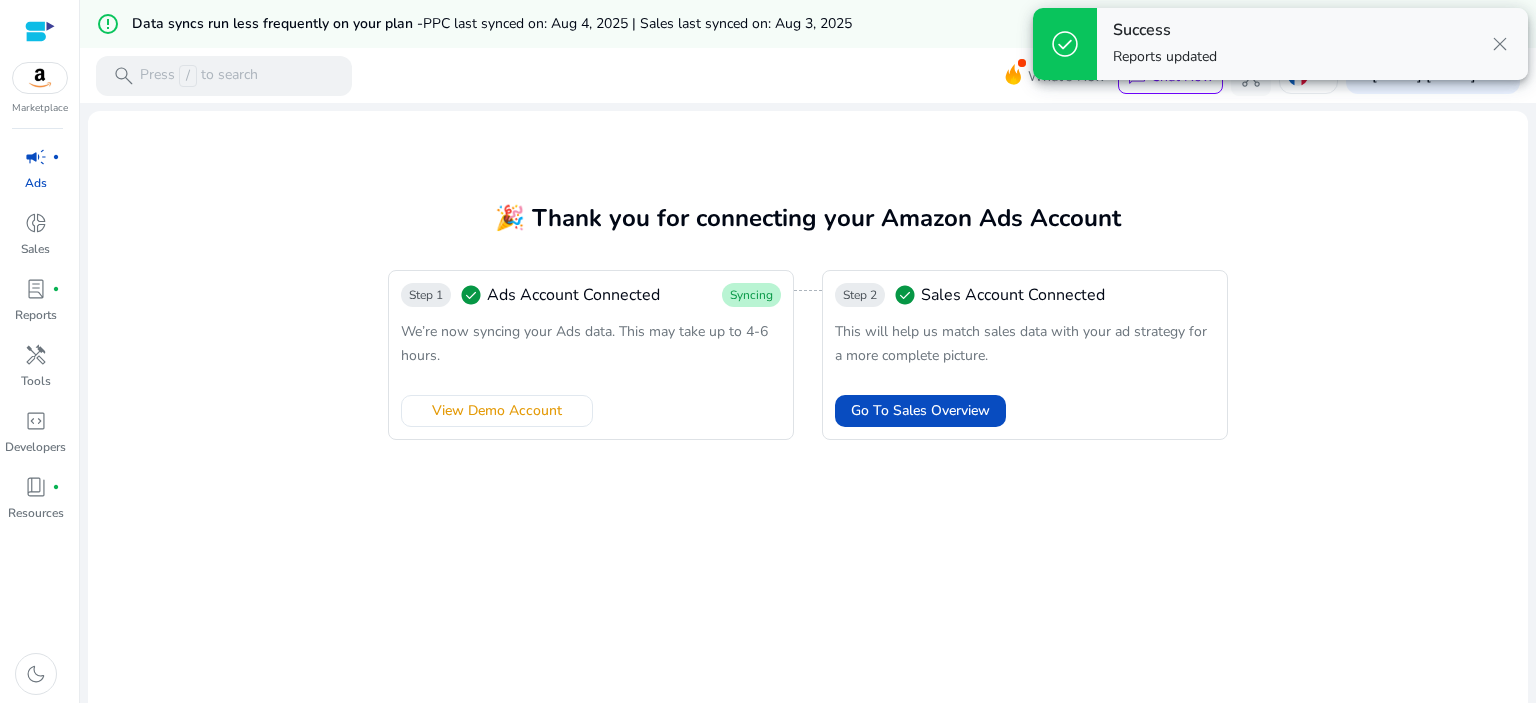 click at bounding box center [40, 31] 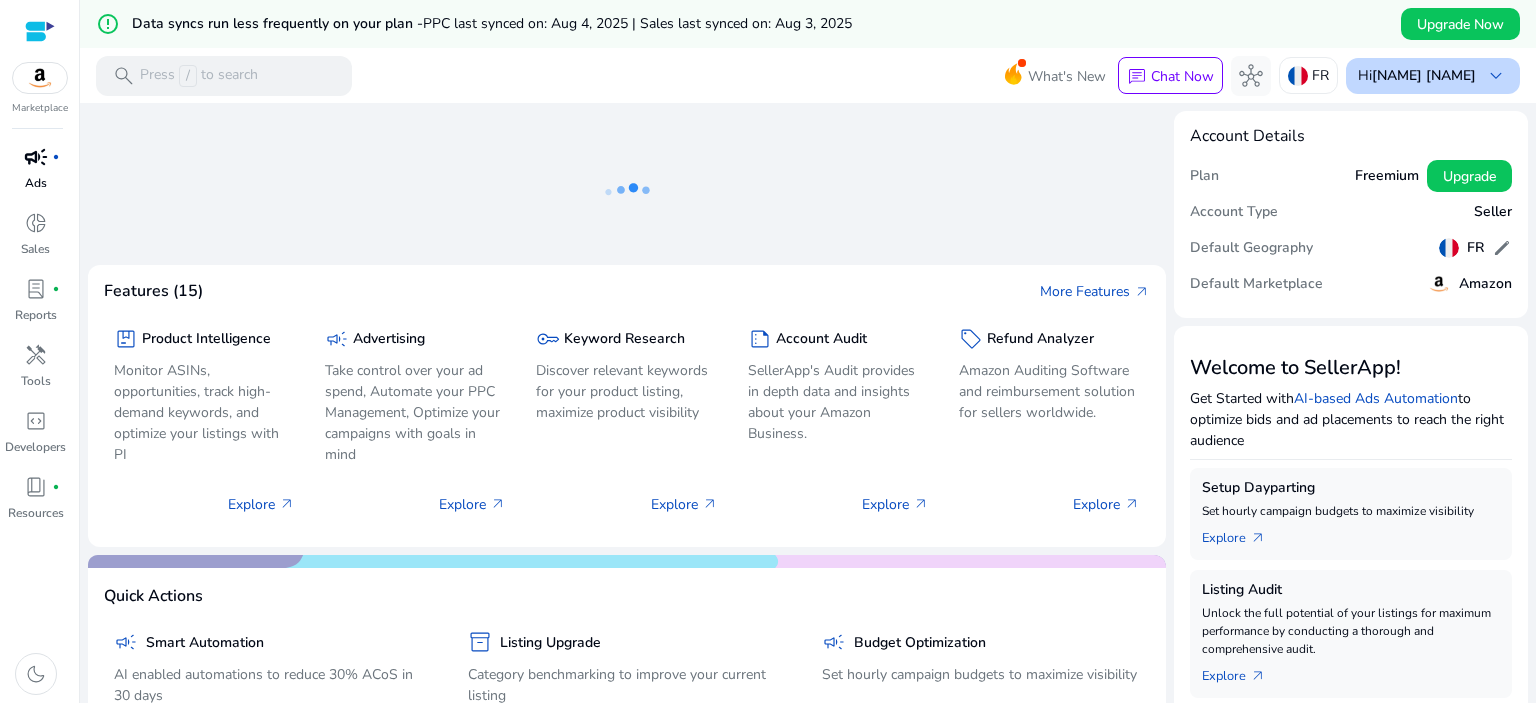 click on "keyboard_arrow_down" at bounding box center (1496, 76) 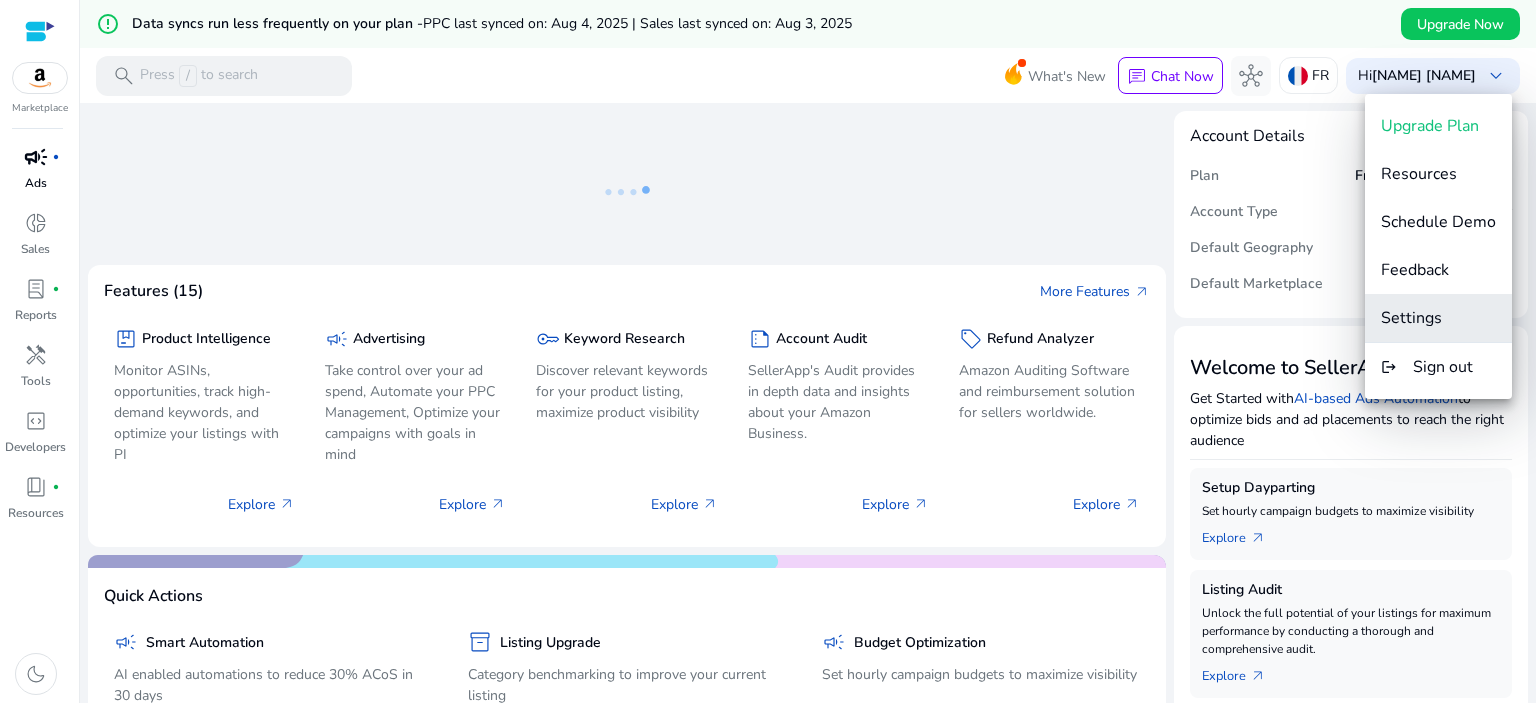 click on "Settings" at bounding box center [1411, 318] 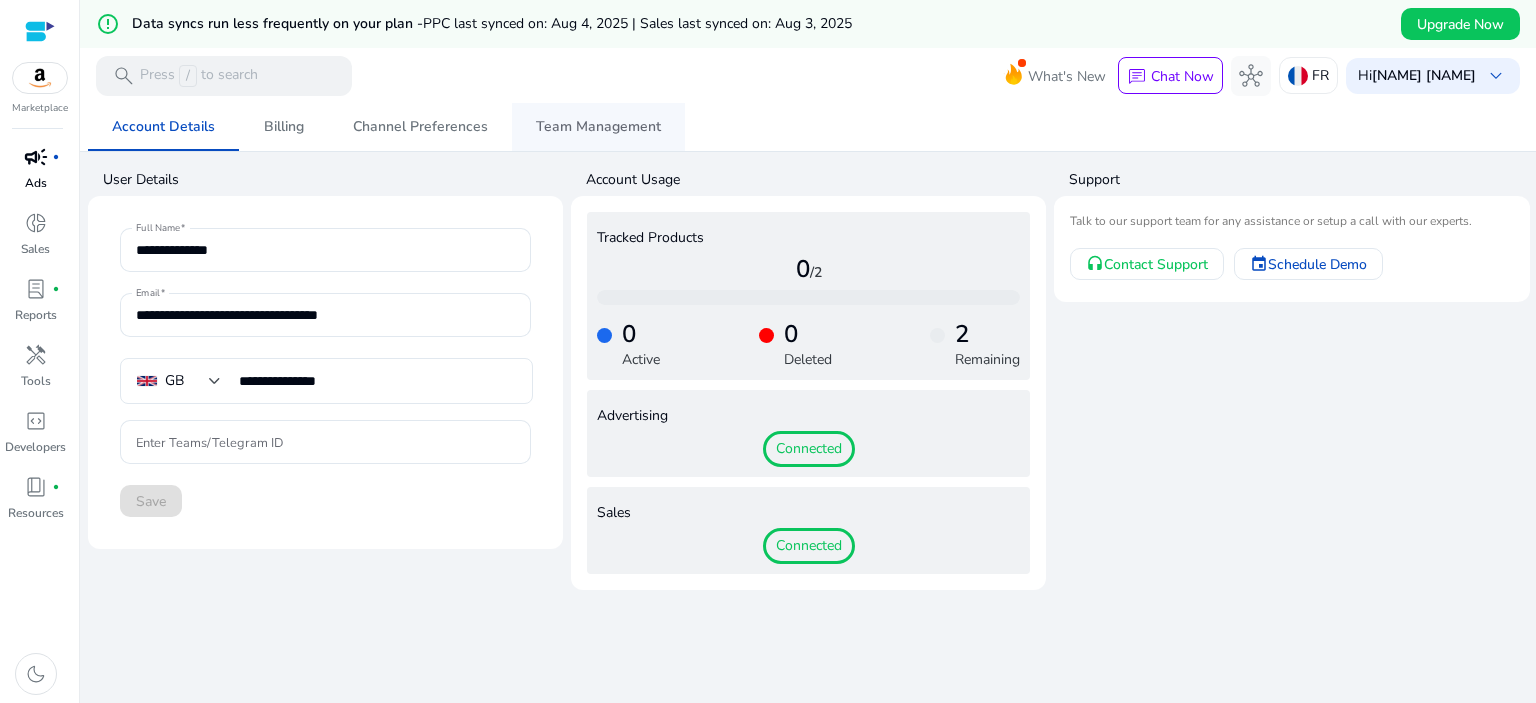 click on "Team Management" at bounding box center (598, 127) 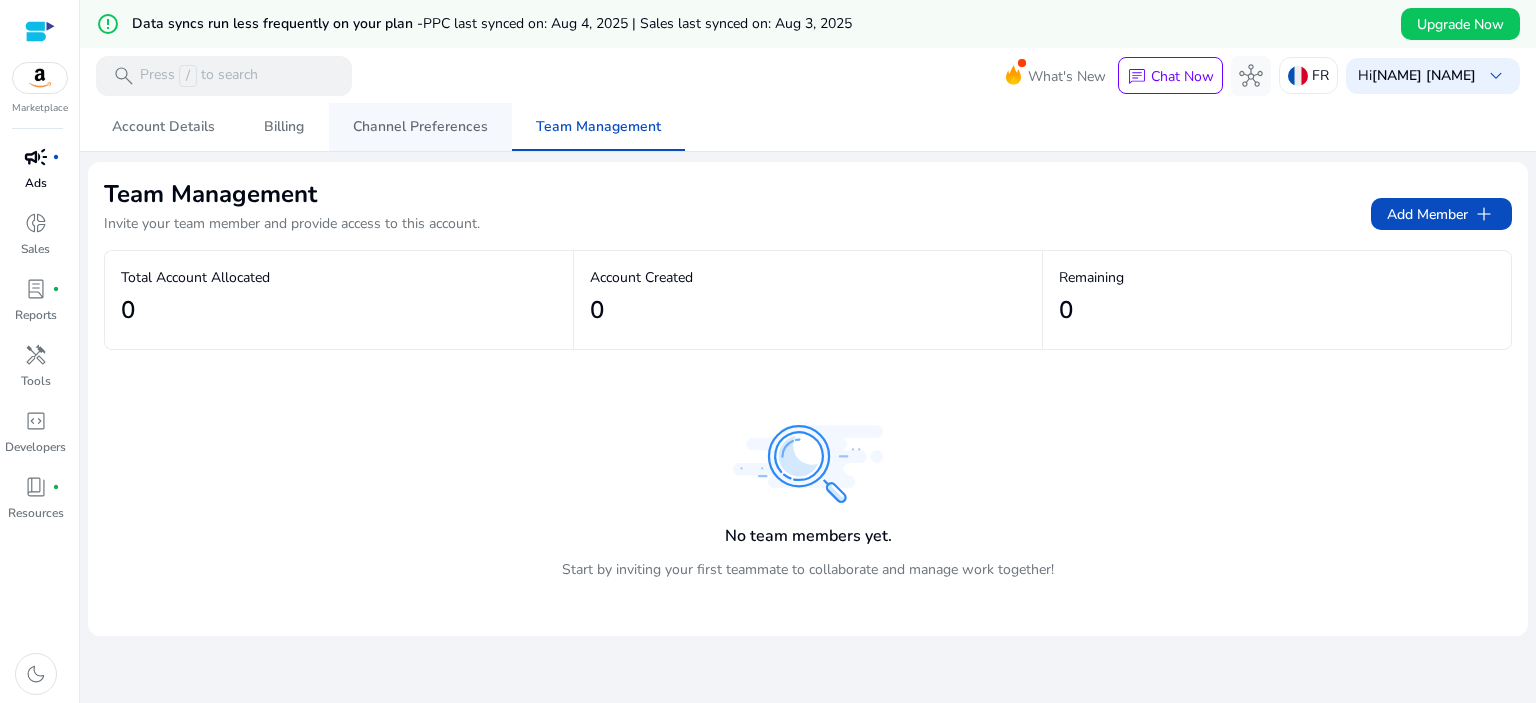 click on "Channel Preferences" at bounding box center (420, 127) 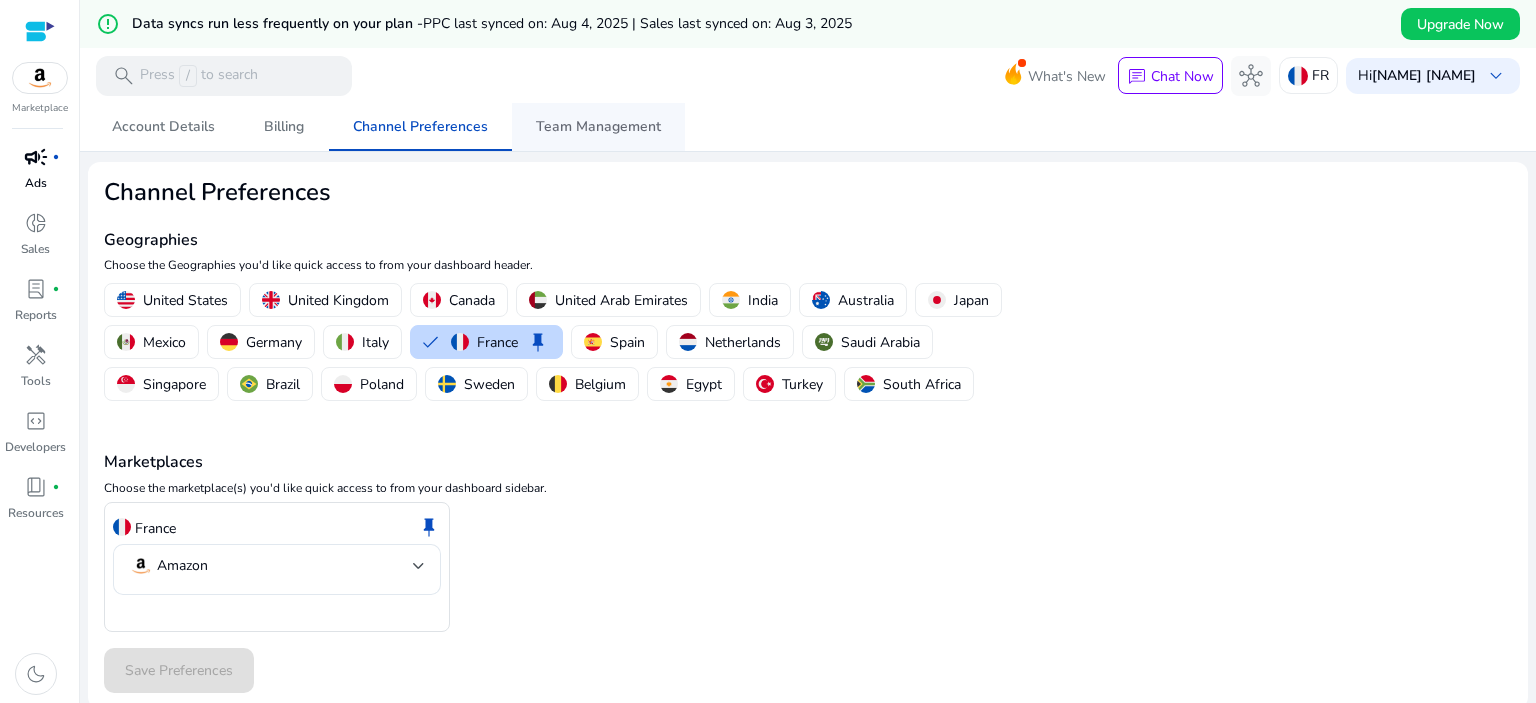 click on "Team Management" at bounding box center (598, 127) 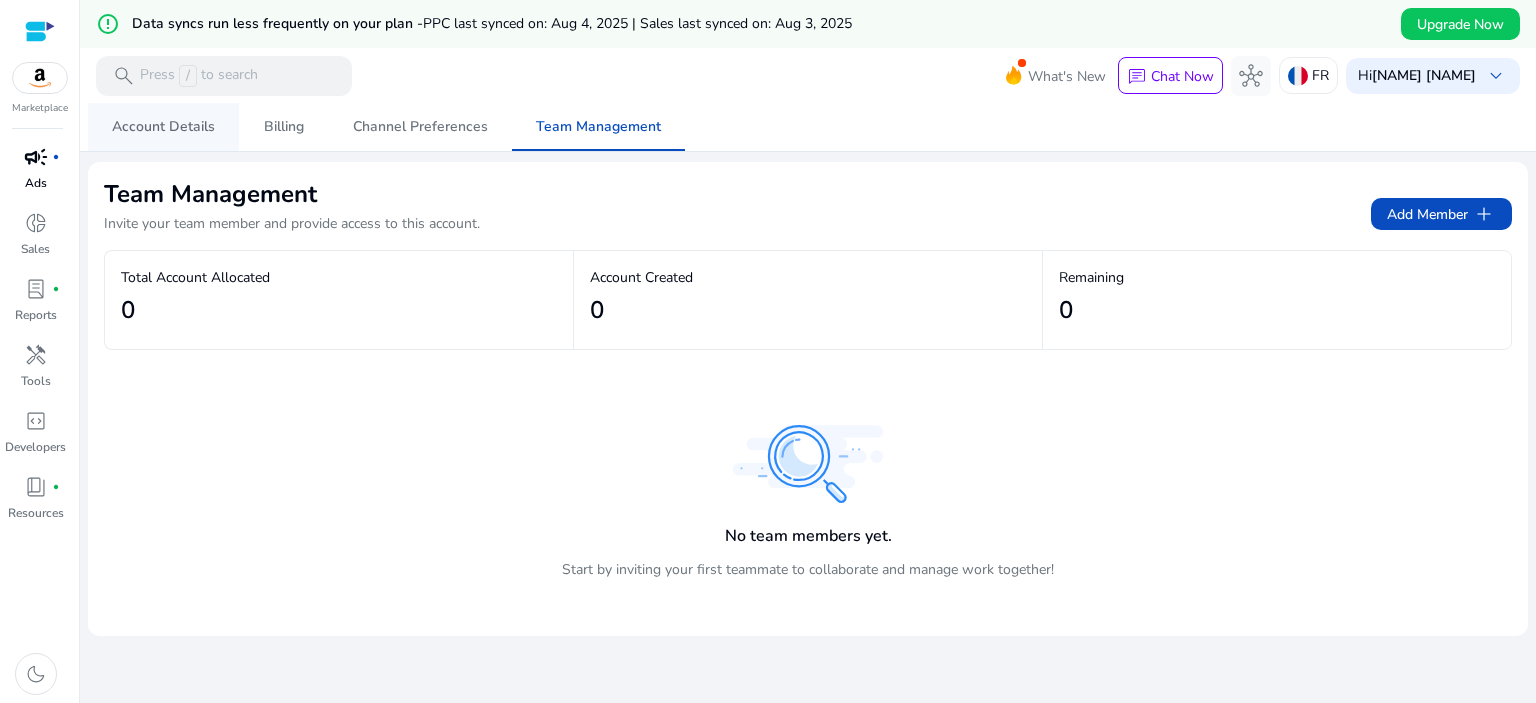 click on "Account Details" at bounding box center [163, 127] 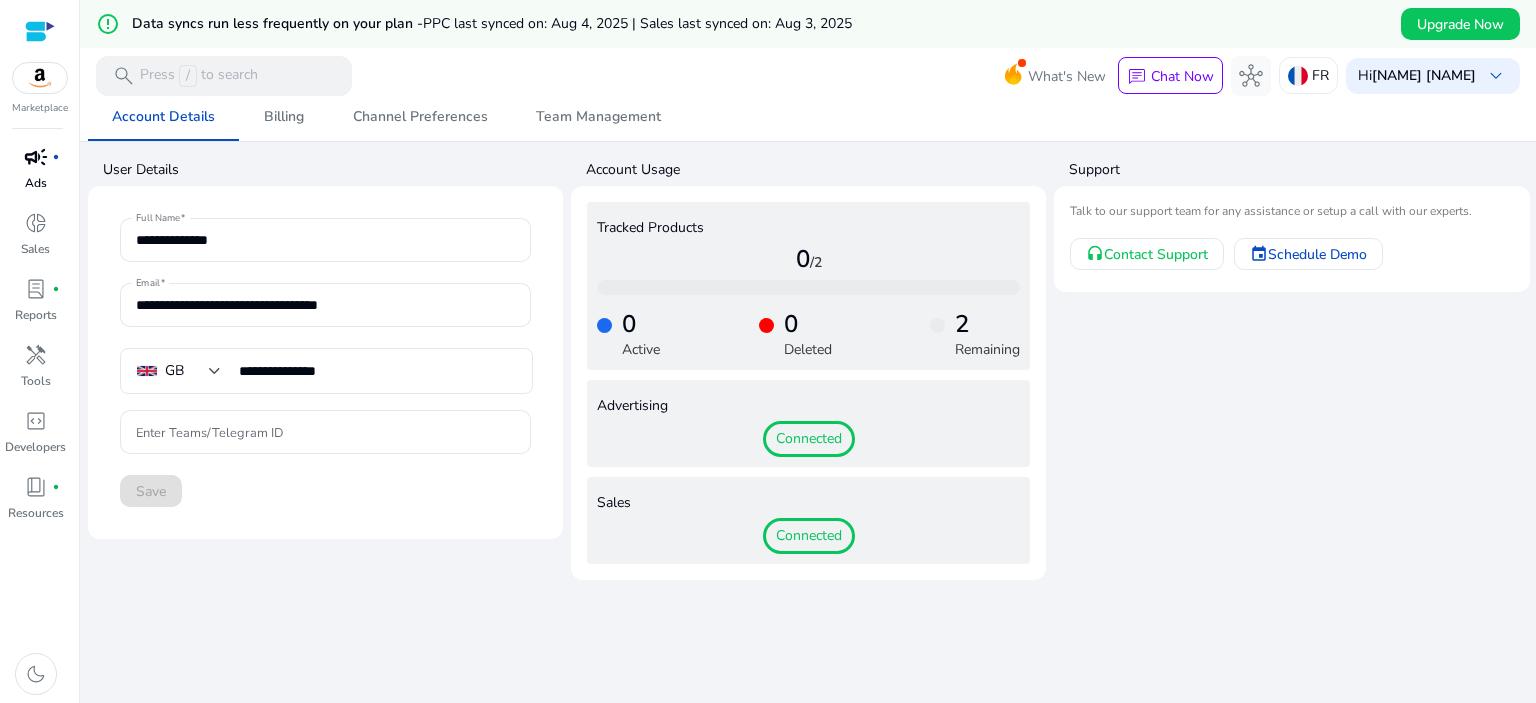 scroll, scrollTop: 0, scrollLeft: 0, axis: both 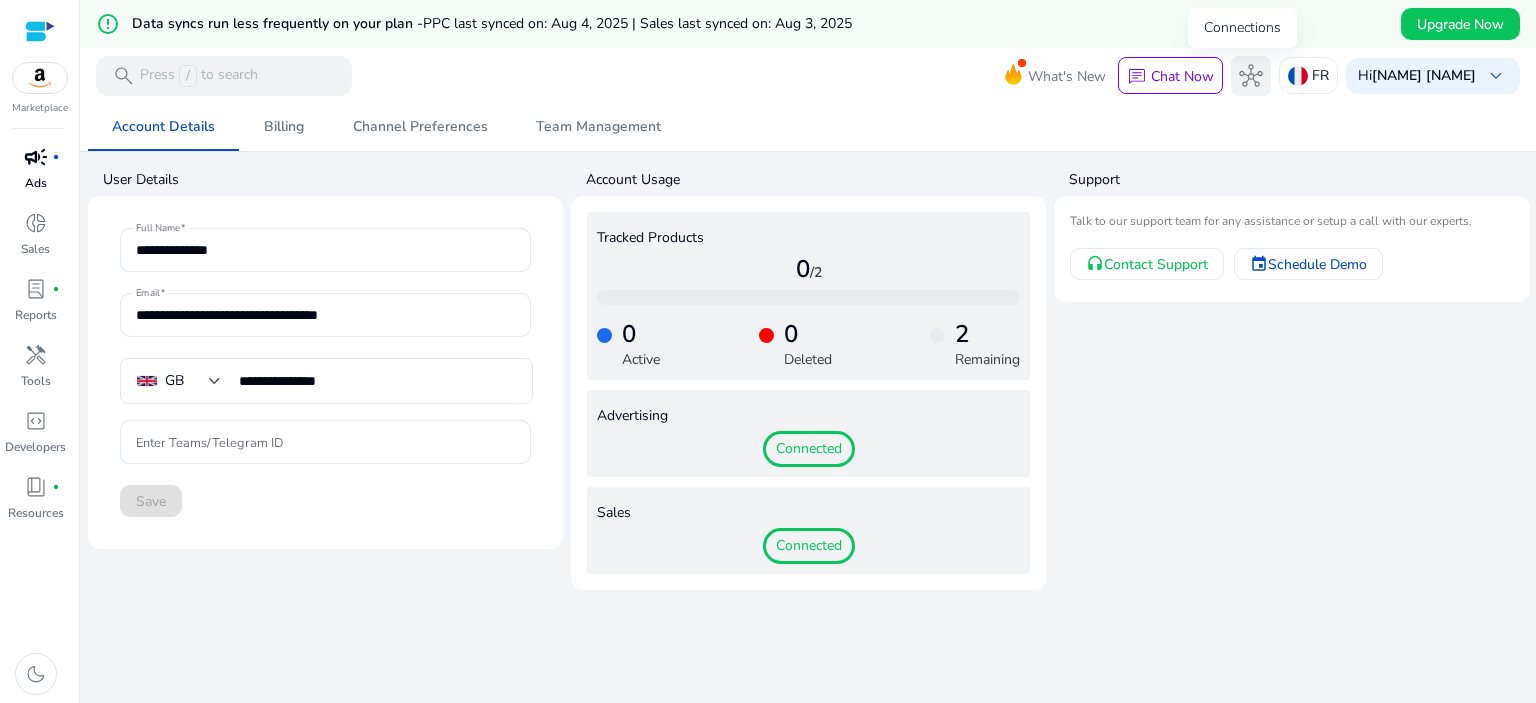 click on "hub" at bounding box center (1251, 76) 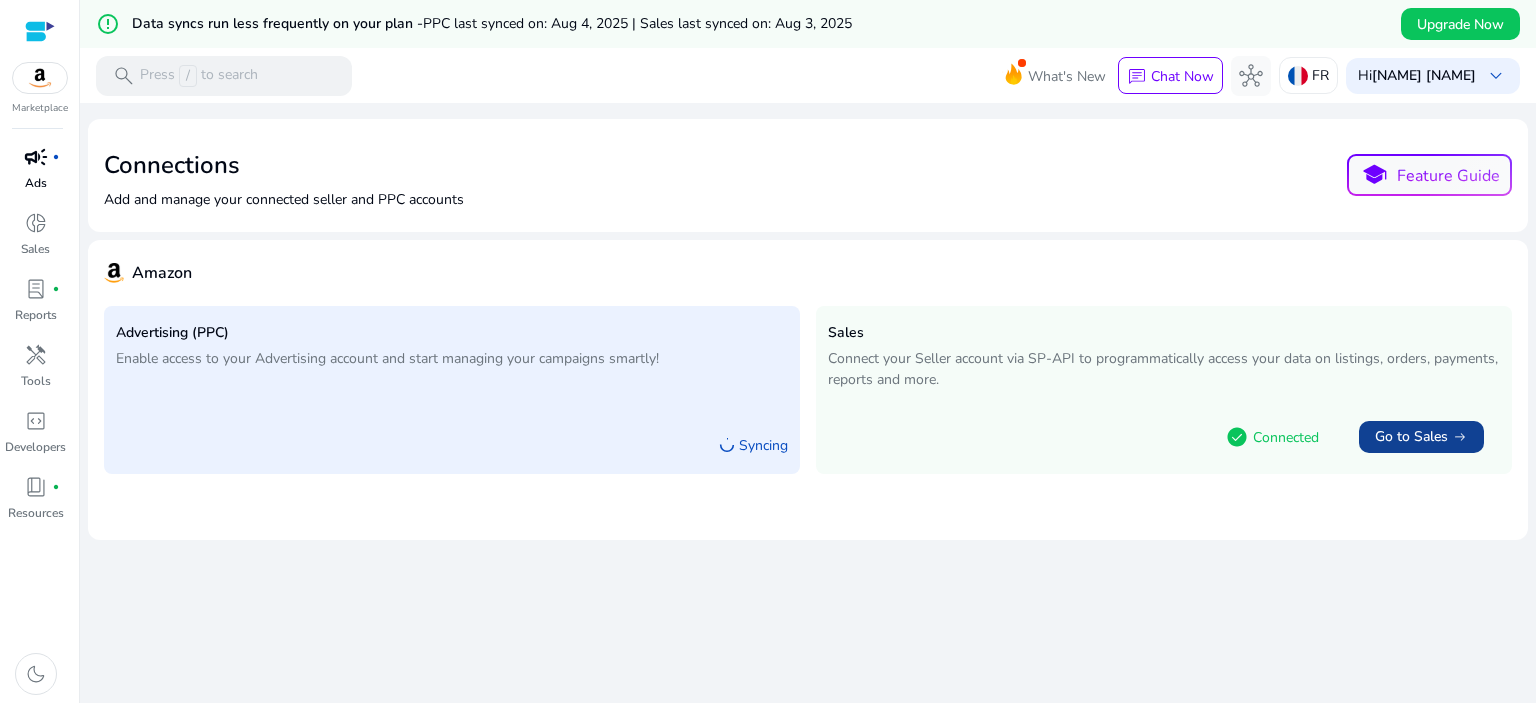 click on "Go to Sales" 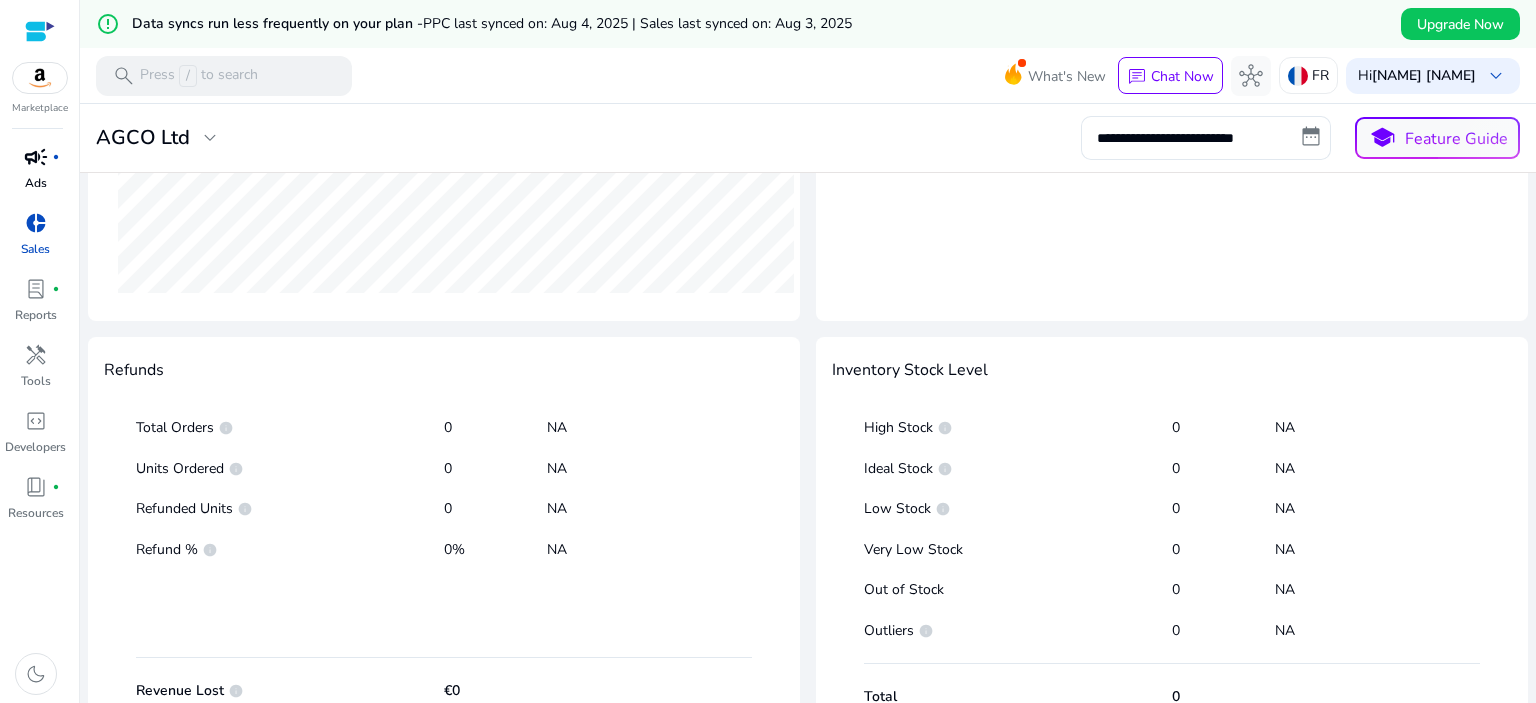 scroll, scrollTop: 1036, scrollLeft: 0, axis: vertical 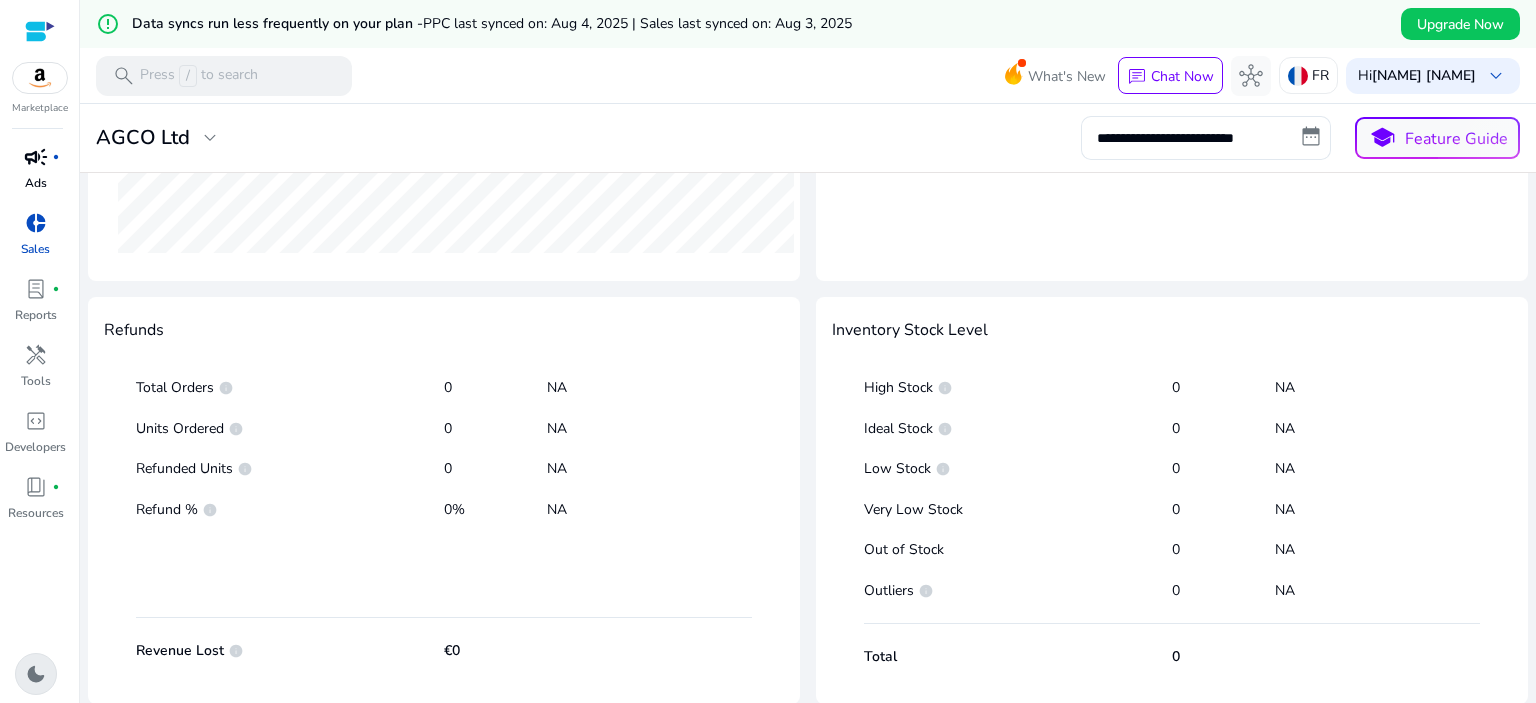 click on "dark_mode" at bounding box center (36, 674) 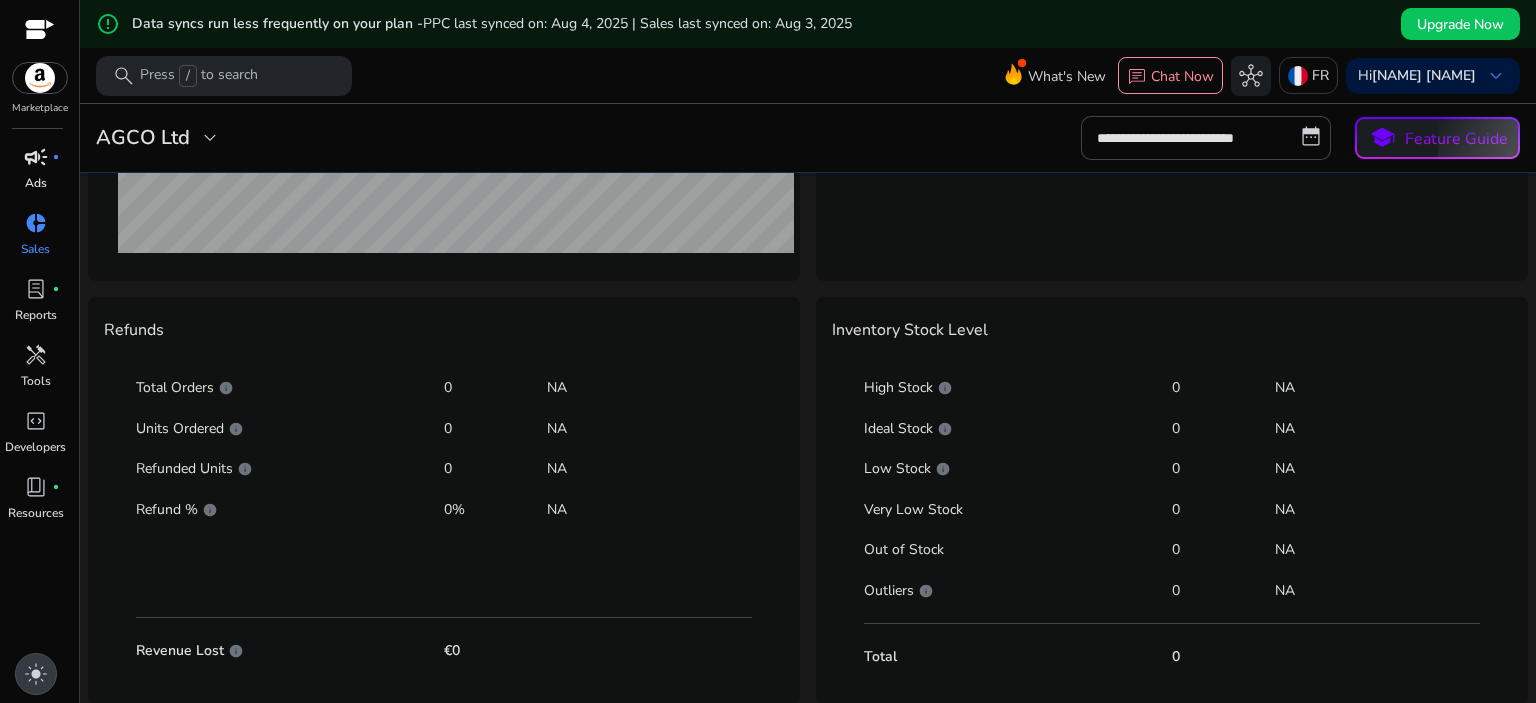 click on "light_mode" at bounding box center [36, 674] 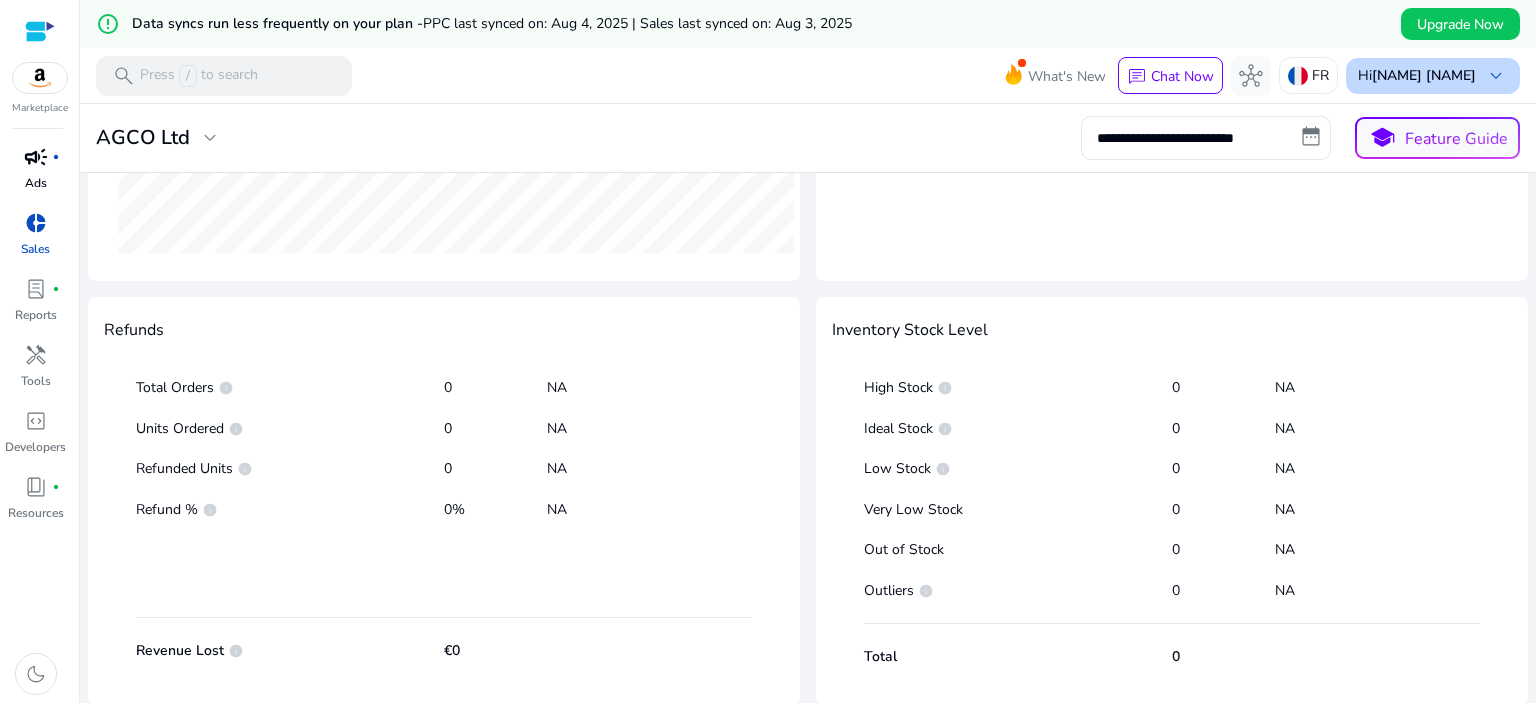 click on "[NAME] [NAME]" at bounding box center (1424, 75) 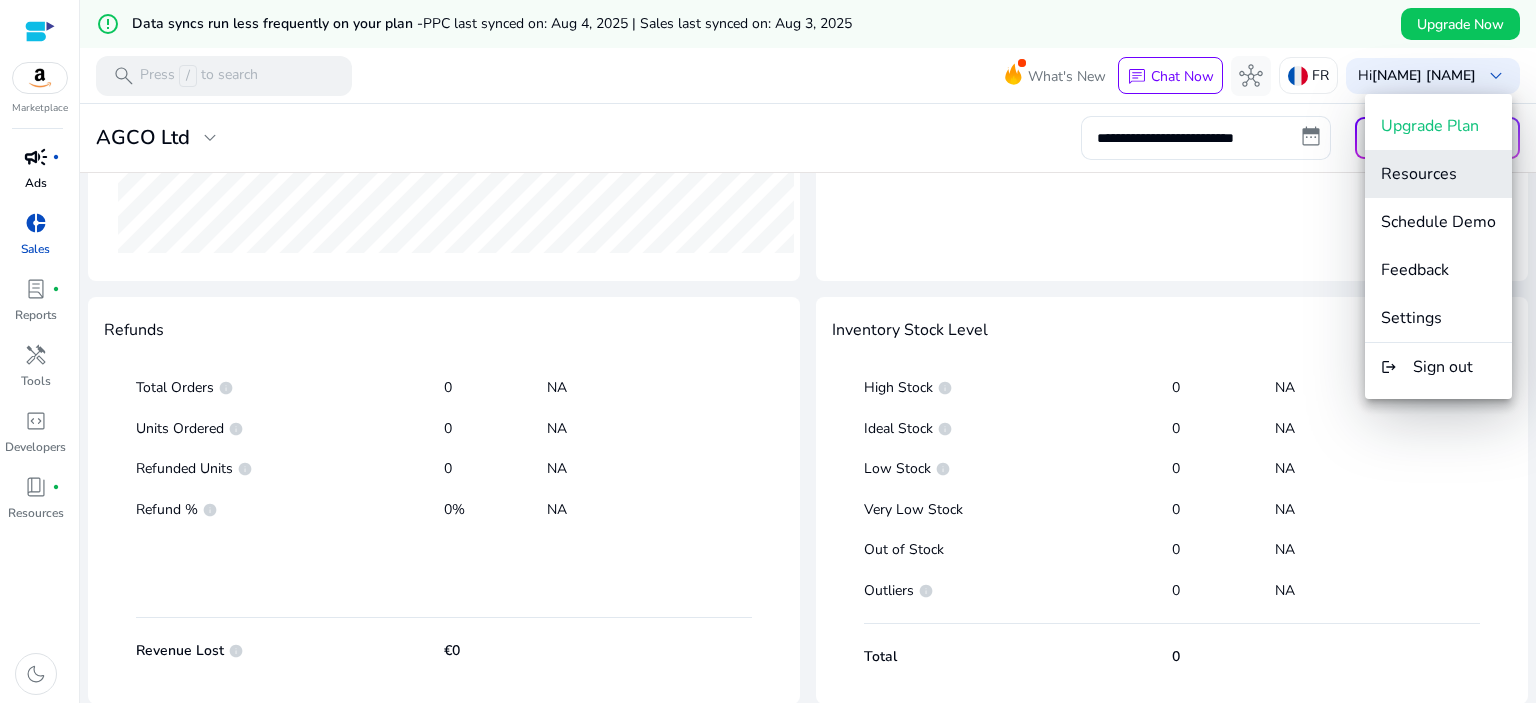 click on "Resources" at bounding box center [1438, 174] 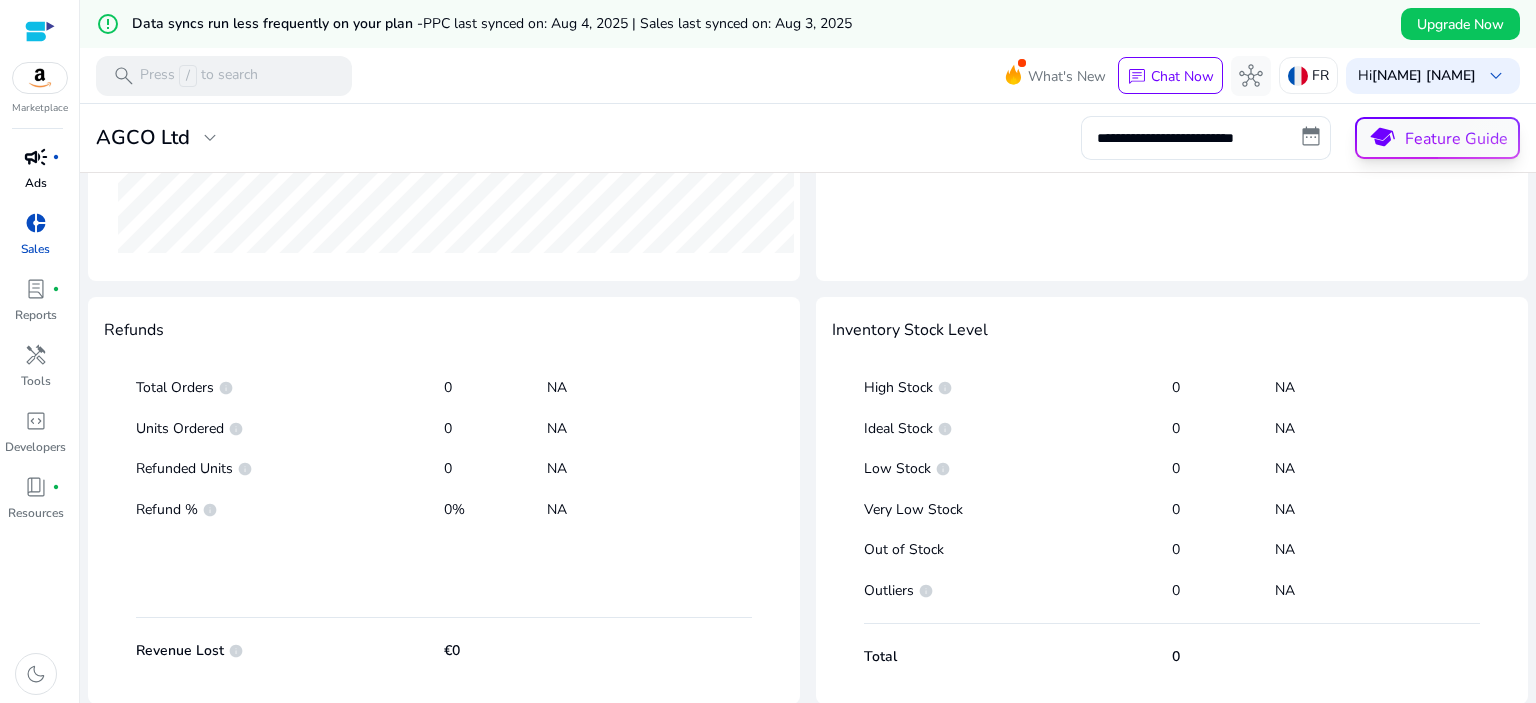 scroll, scrollTop: 0, scrollLeft: 0, axis: both 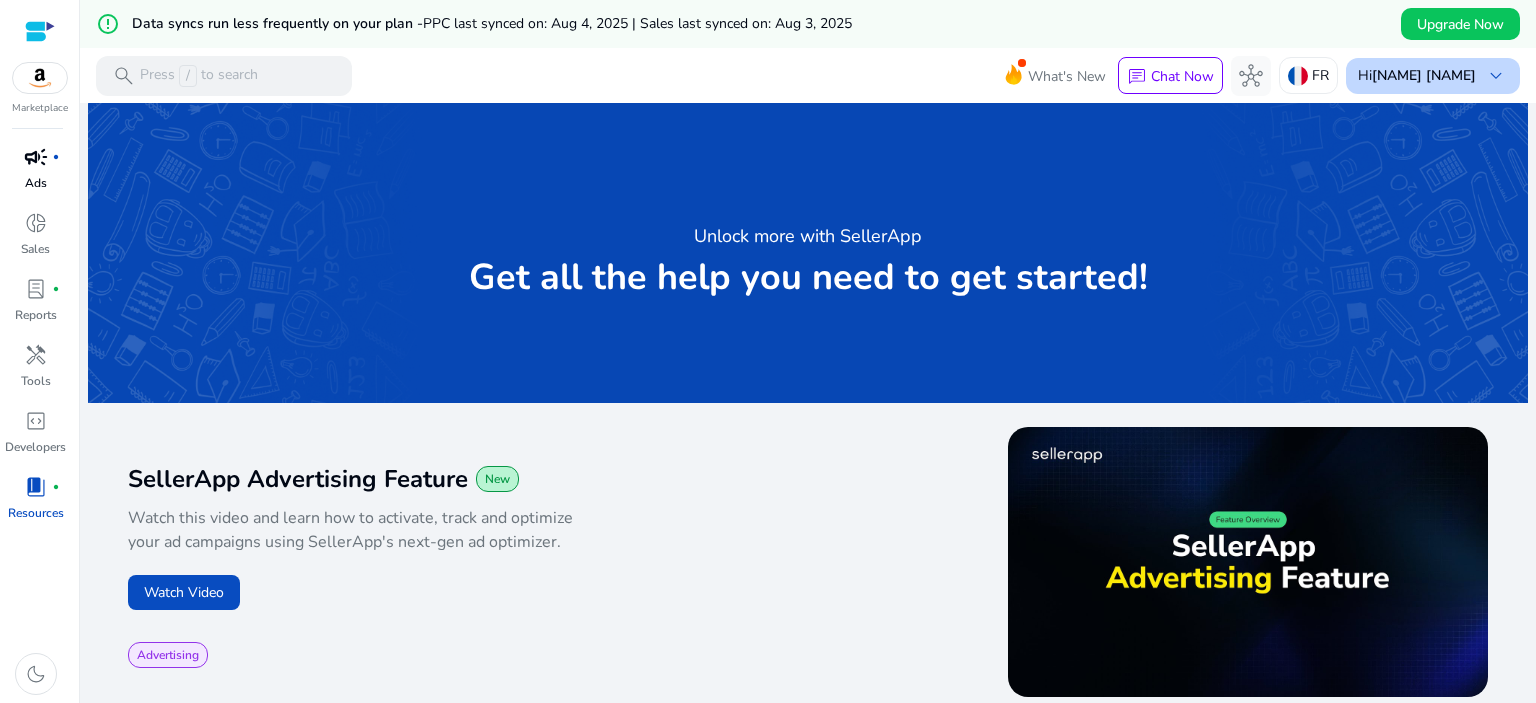 click on "[NAME] [NAME]" at bounding box center [1424, 75] 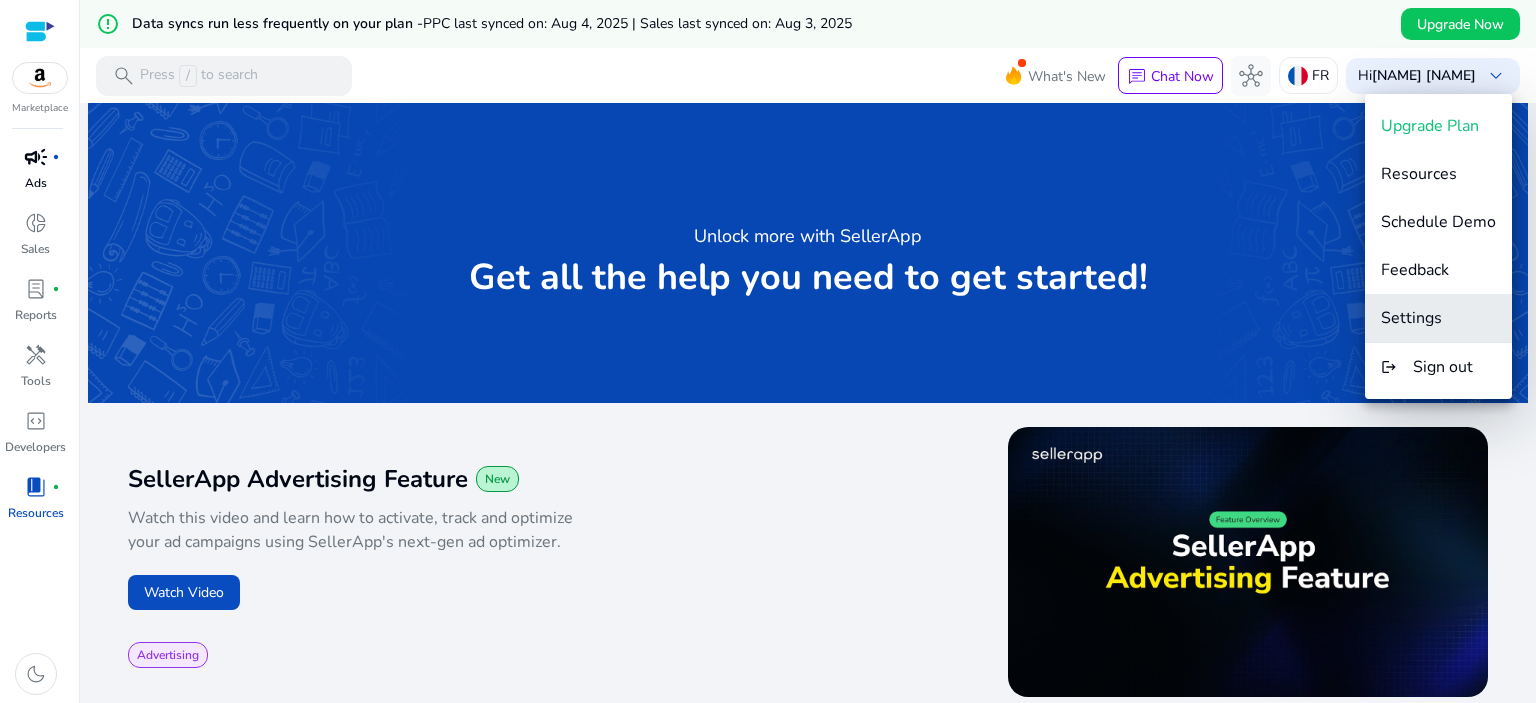 click on "Settings" at bounding box center (1411, 318) 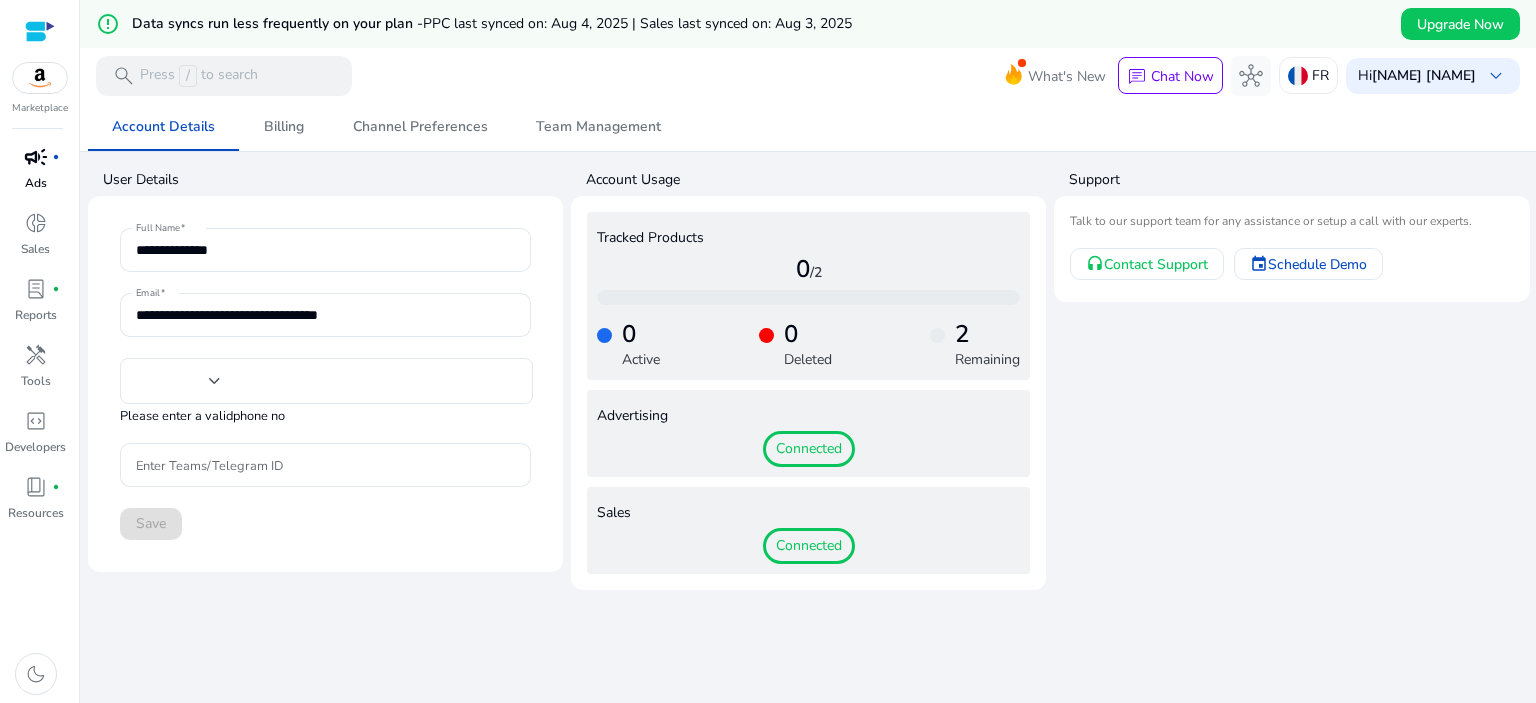 type on "**********" 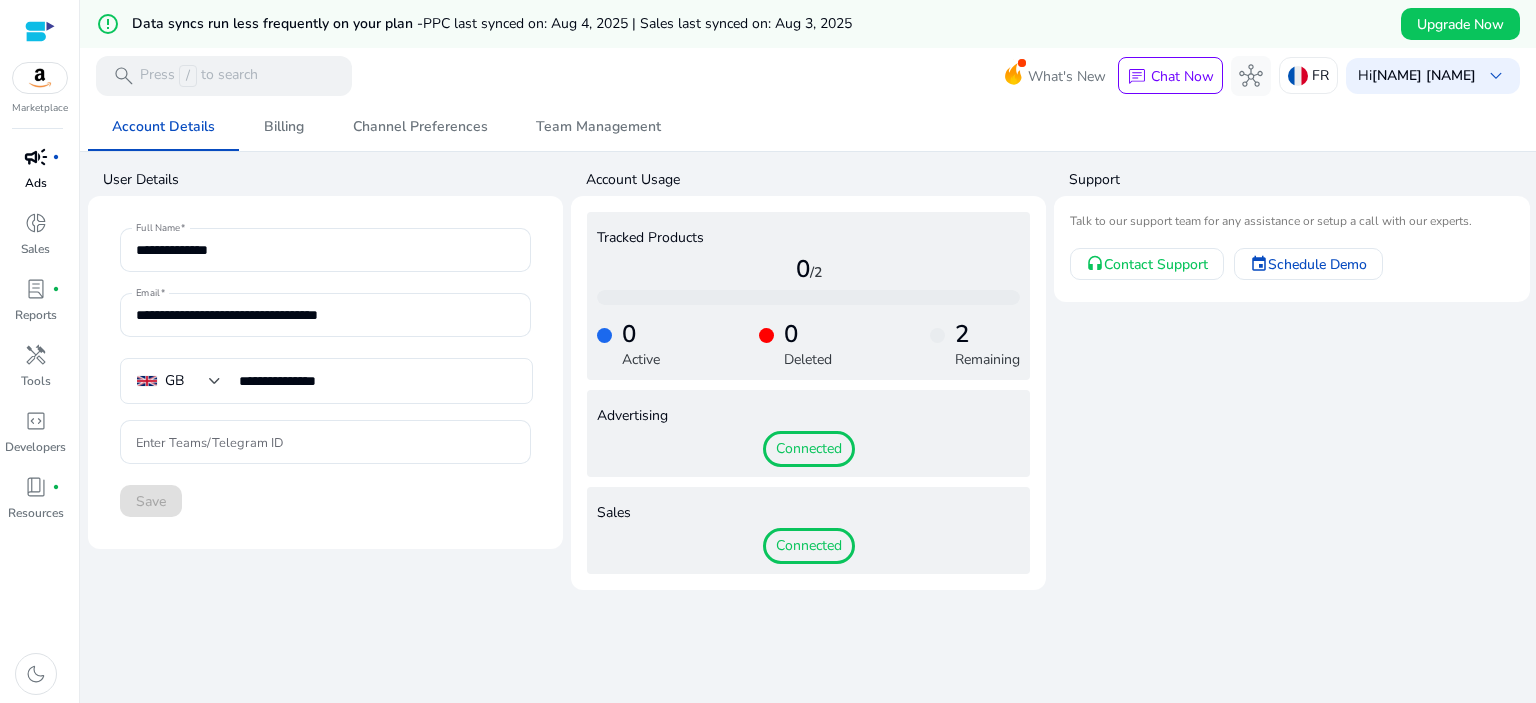 click on "Connected" 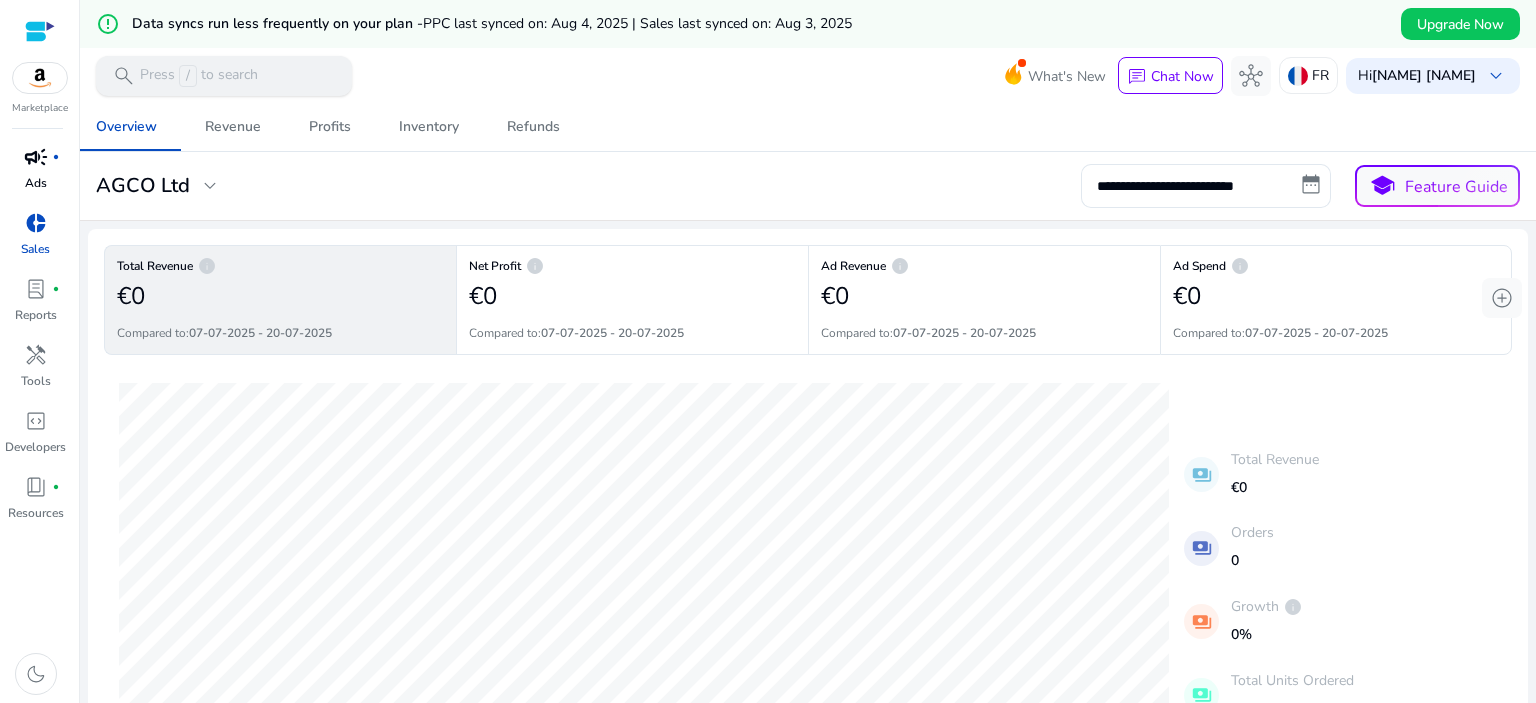 click on "Press  /  to search" at bounding box center [199, 76] 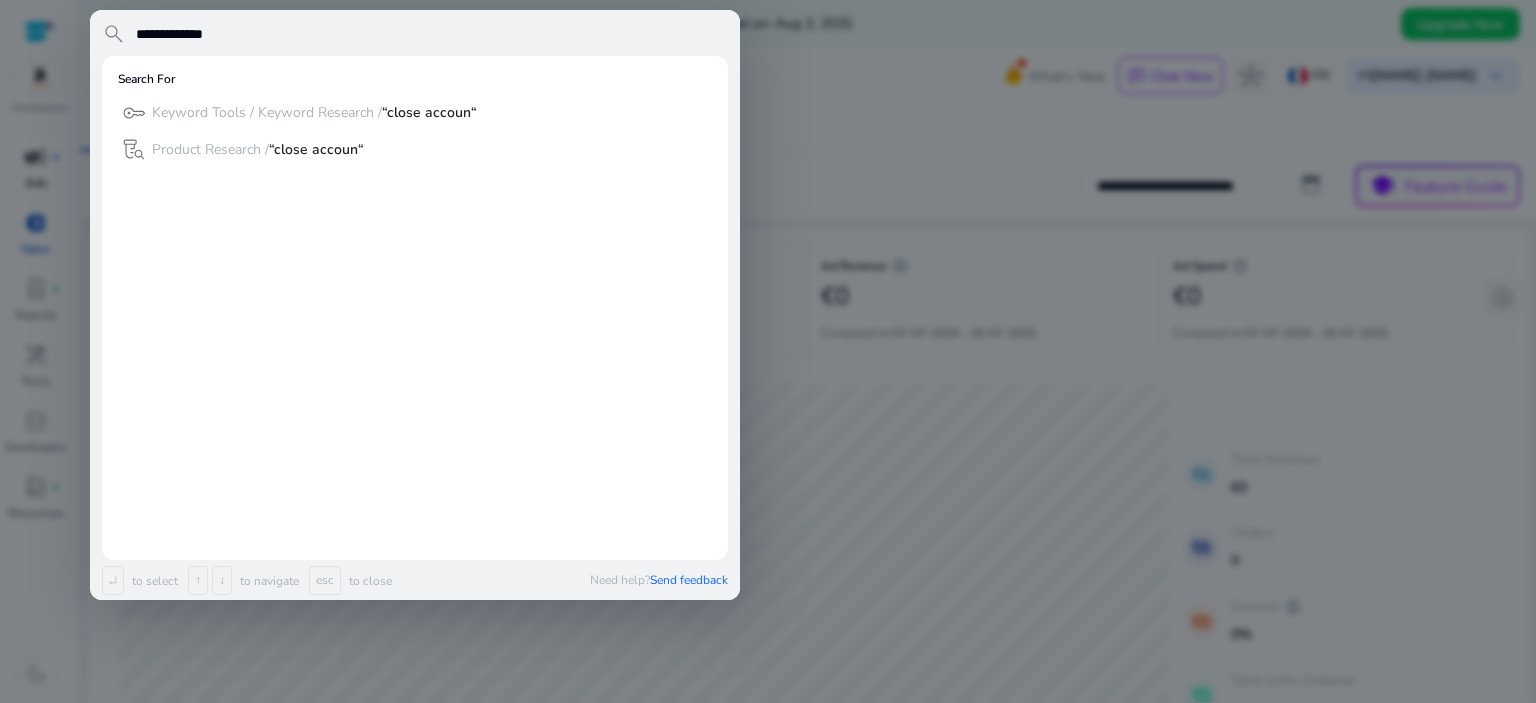 type on "**********" 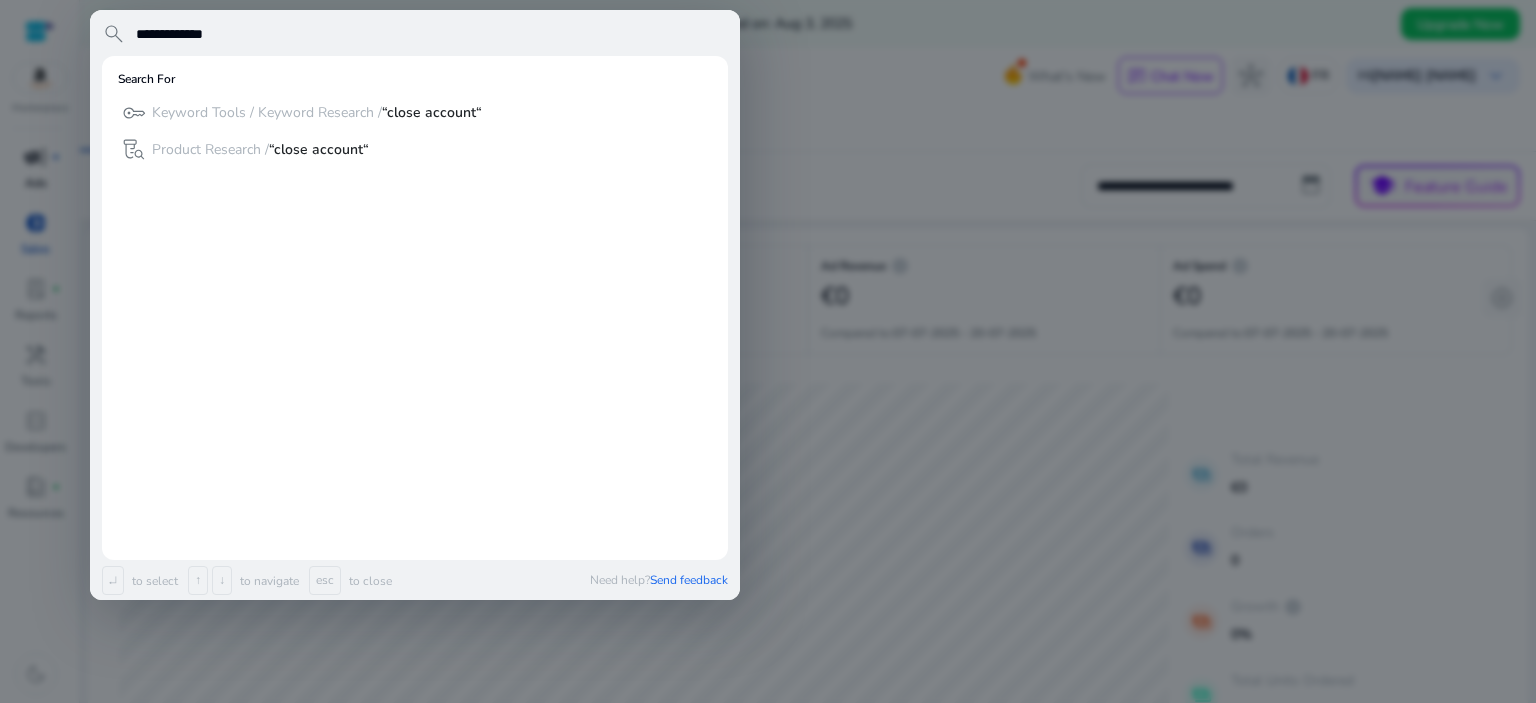 click at bounding box center (768, 351) 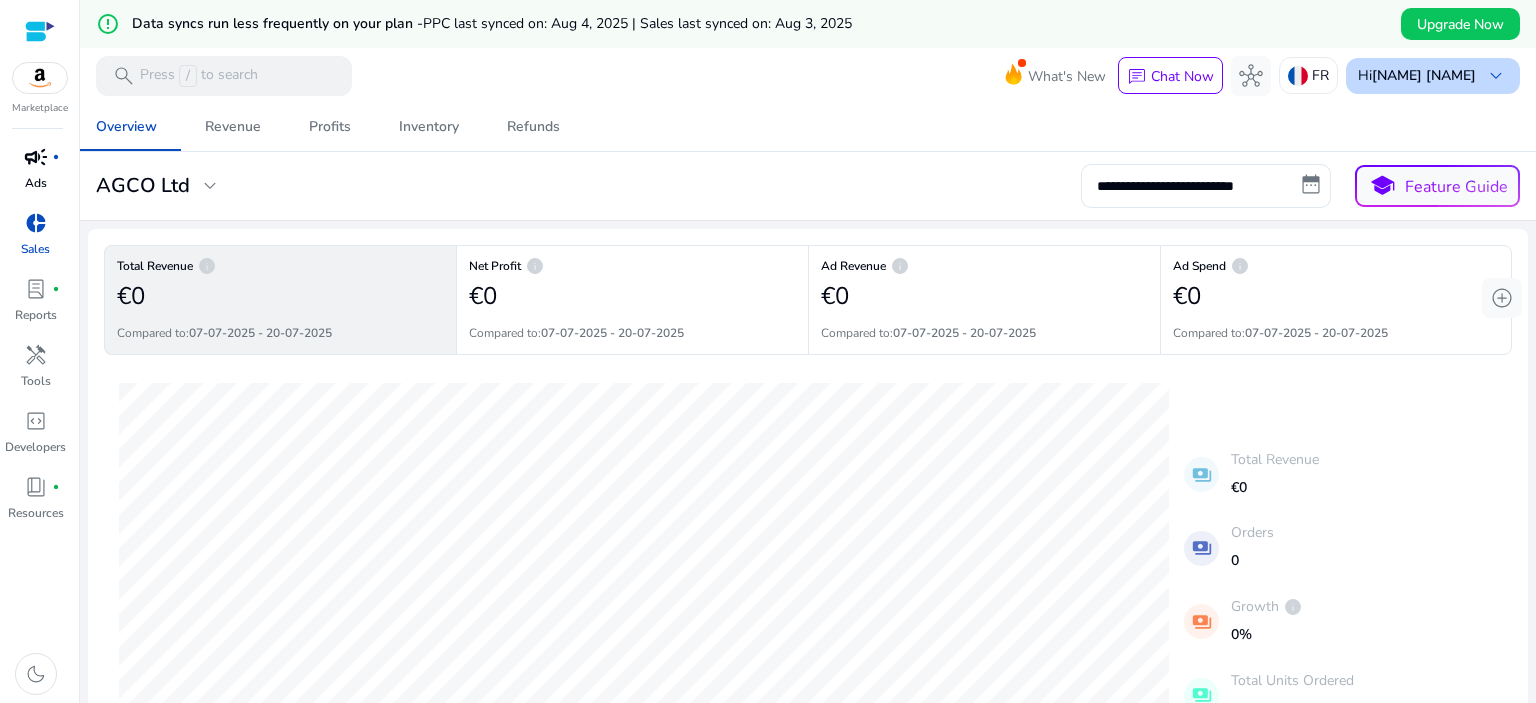 click on "[NAME] [NAME]" at bounding box center [1424, 75] 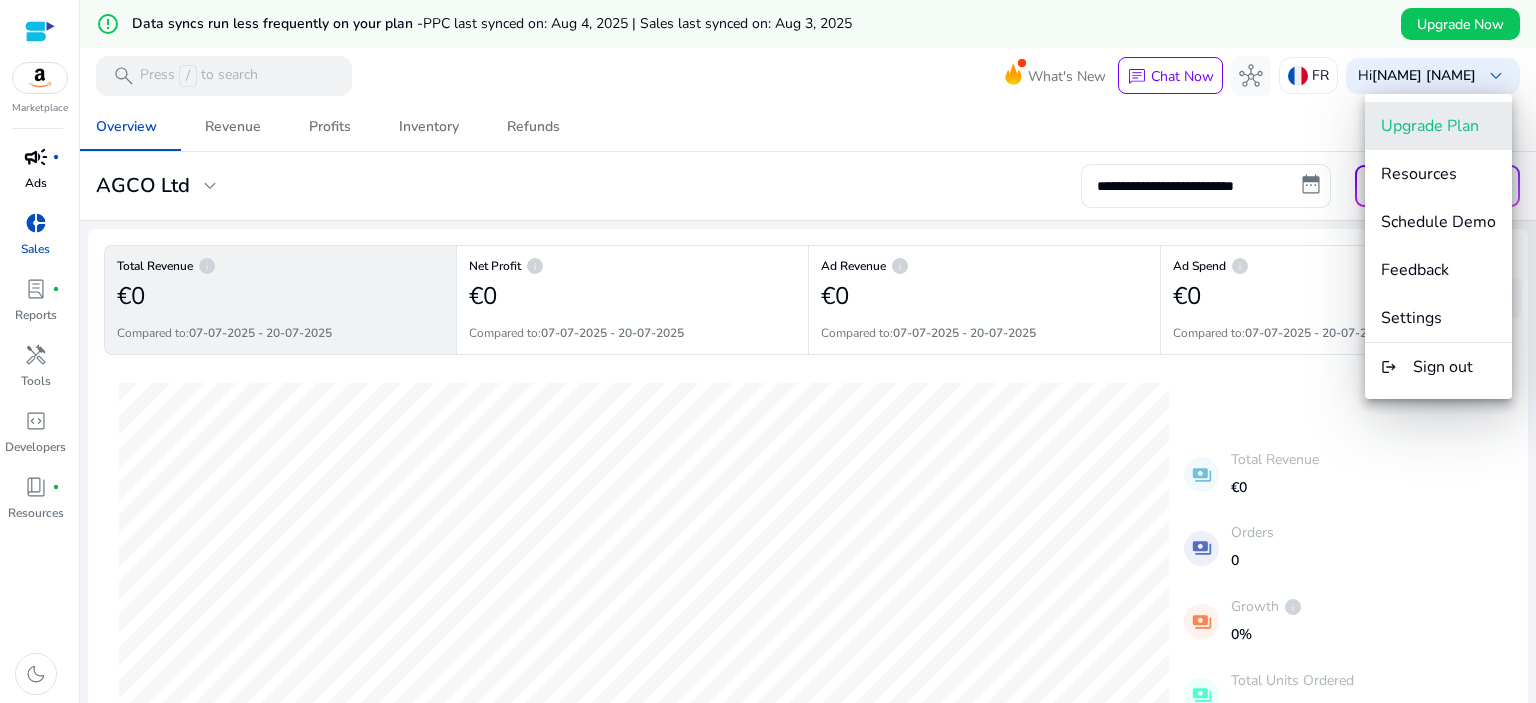 click on "Upgrade Plan" at bounding box center [1430, 126] 